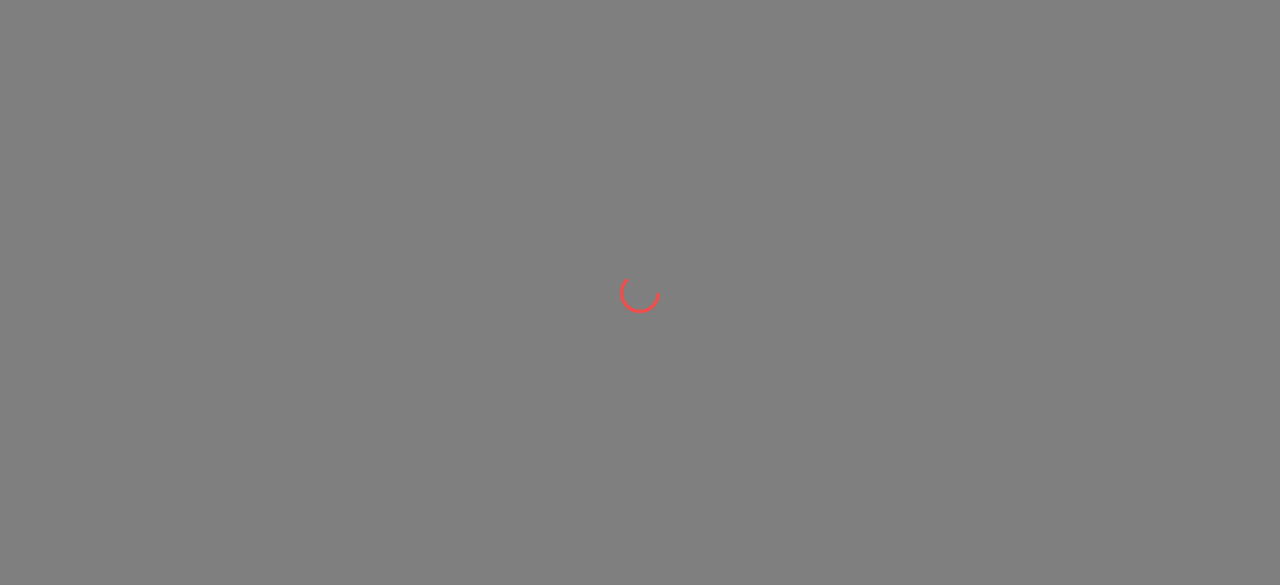 scroll, scrollTop: 0, scrollLeft: 0, axis: both 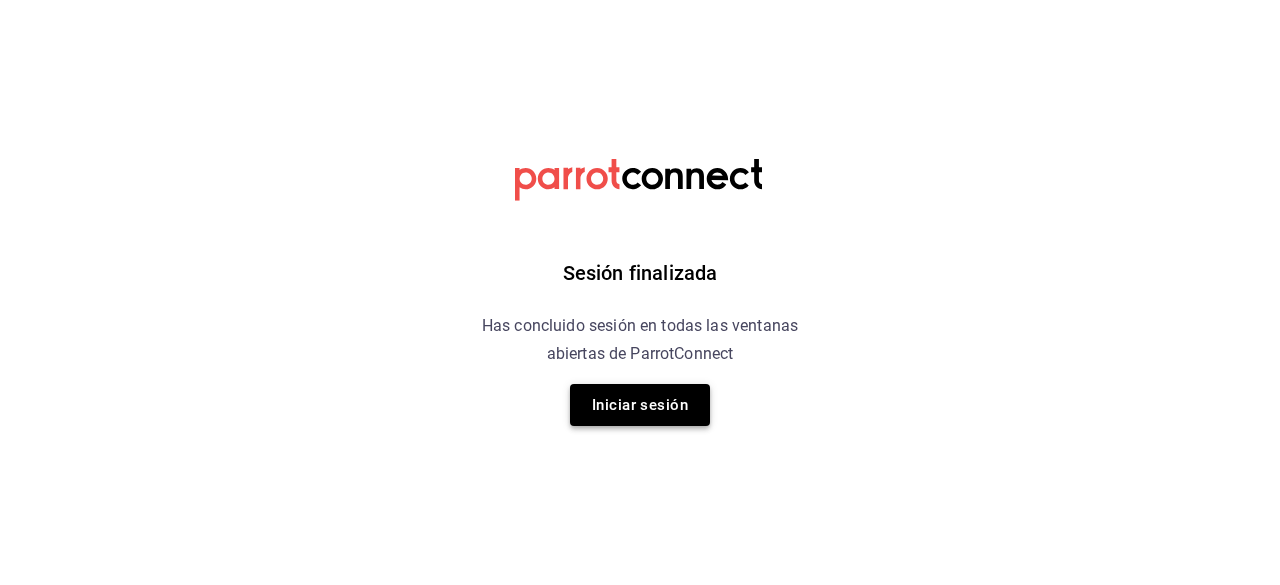 click on "Iniciar sesión" at bounding box center (640, 405) 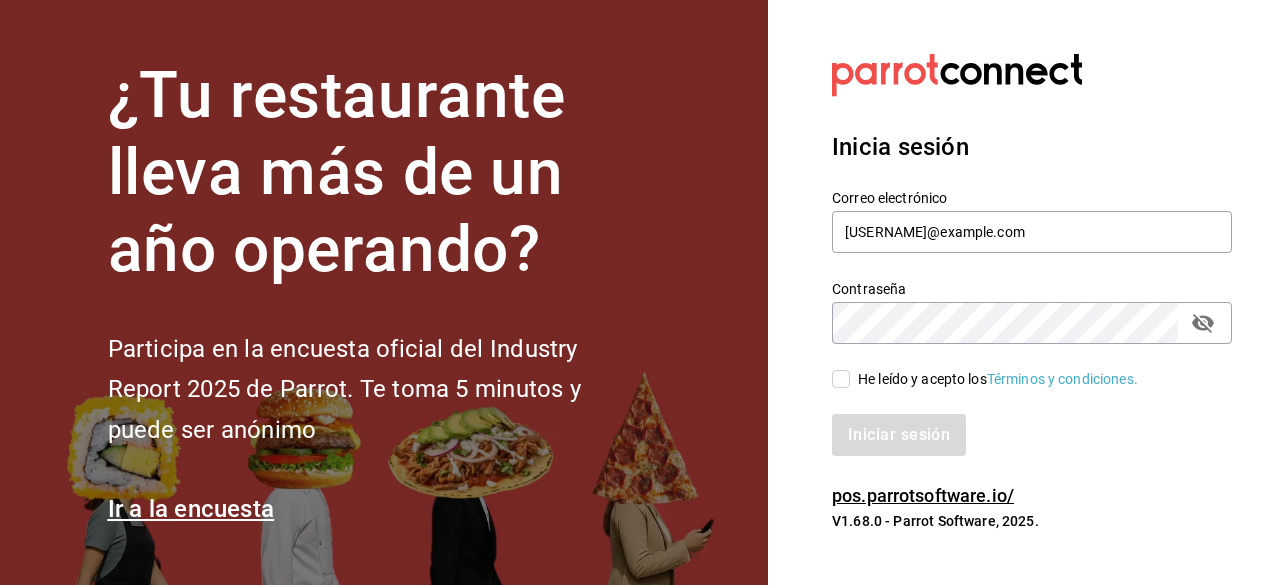 drag, startPoint x: 841, startPoint y: 379, endPoint x: 862, endPoint y: 393, distance: 25.23886 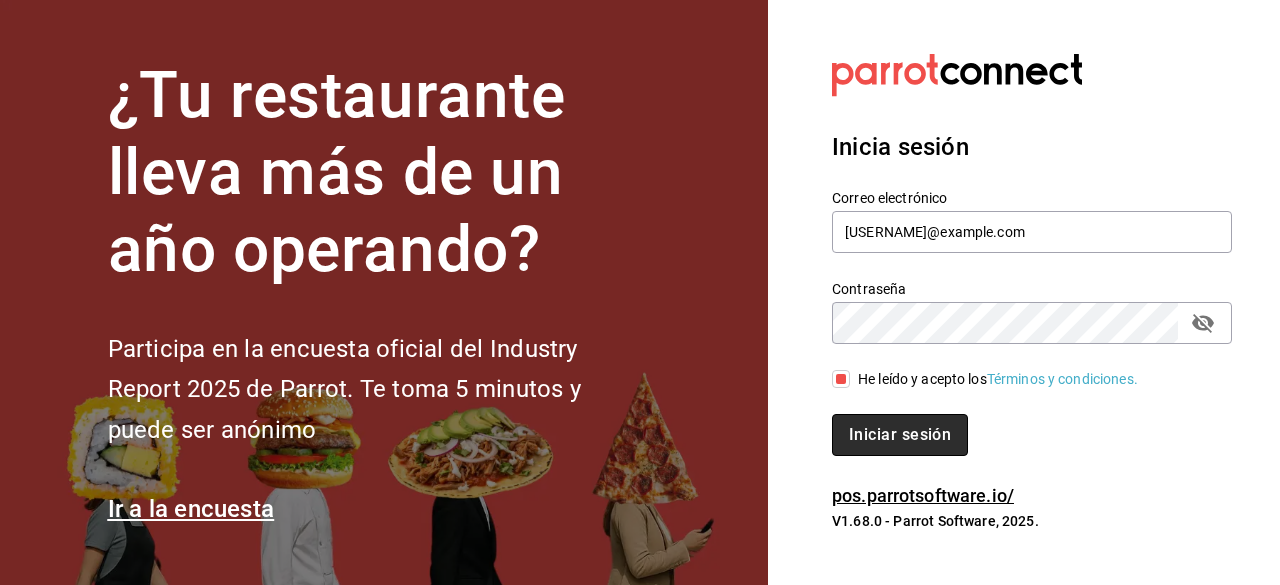 click on "Iniciar sesión" at bounding box center (900, 435) 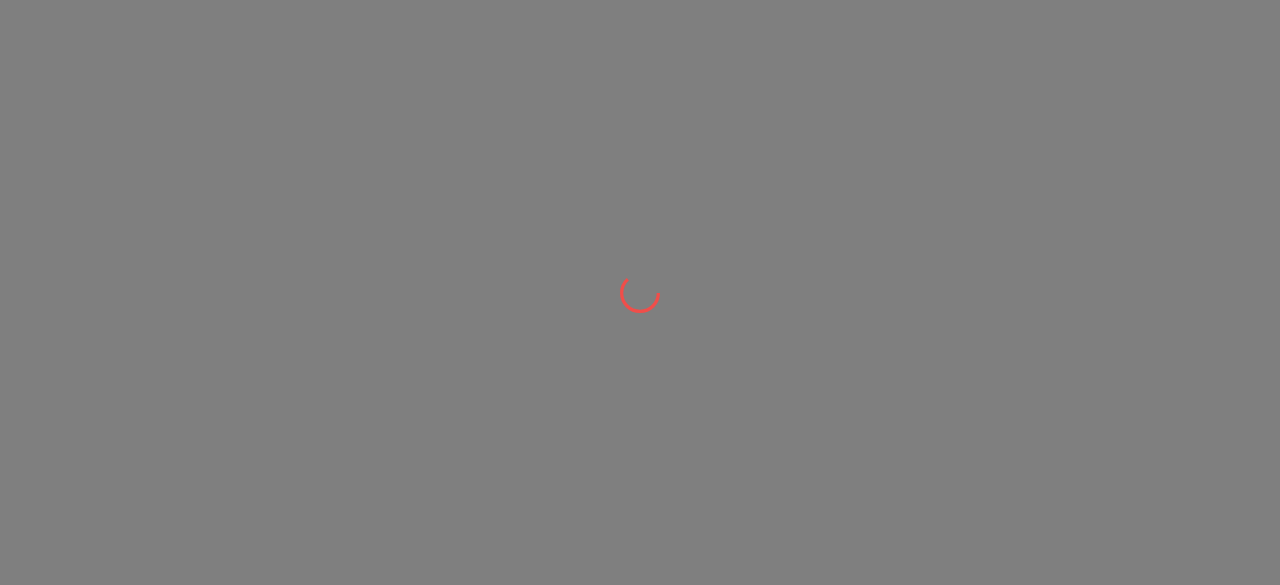 scroll, scrollTop: 0, scrollLeft: 0, axis: both 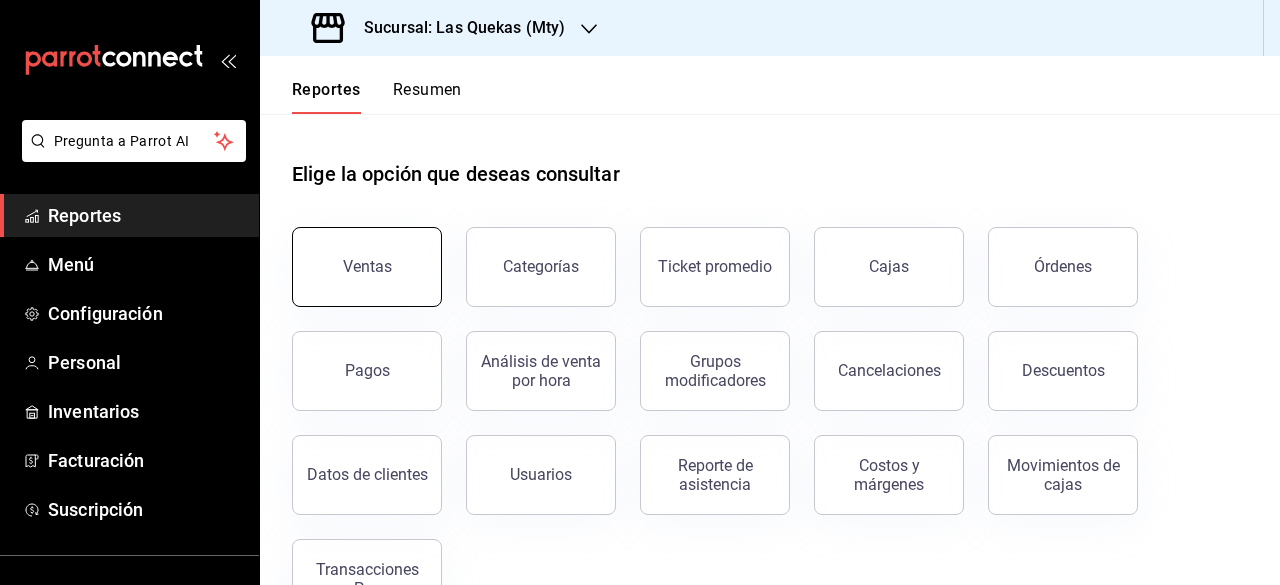 click on "Ventas" at bounding box center (367, 267) 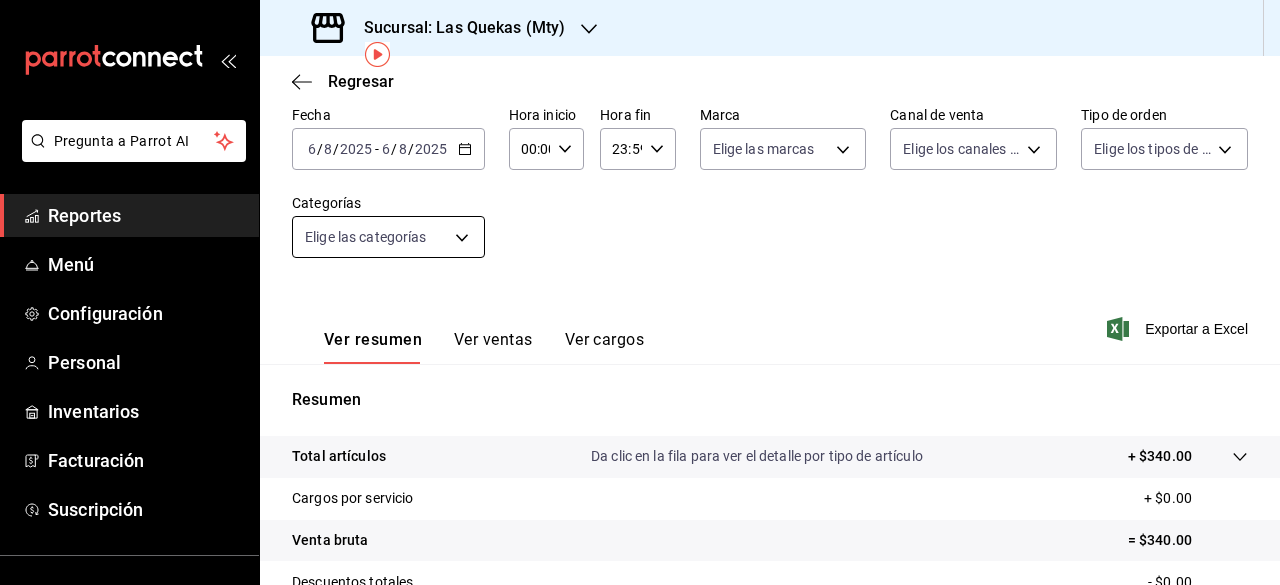 scroll, scrollTop: 0, scrollLeft: 0, axis: both 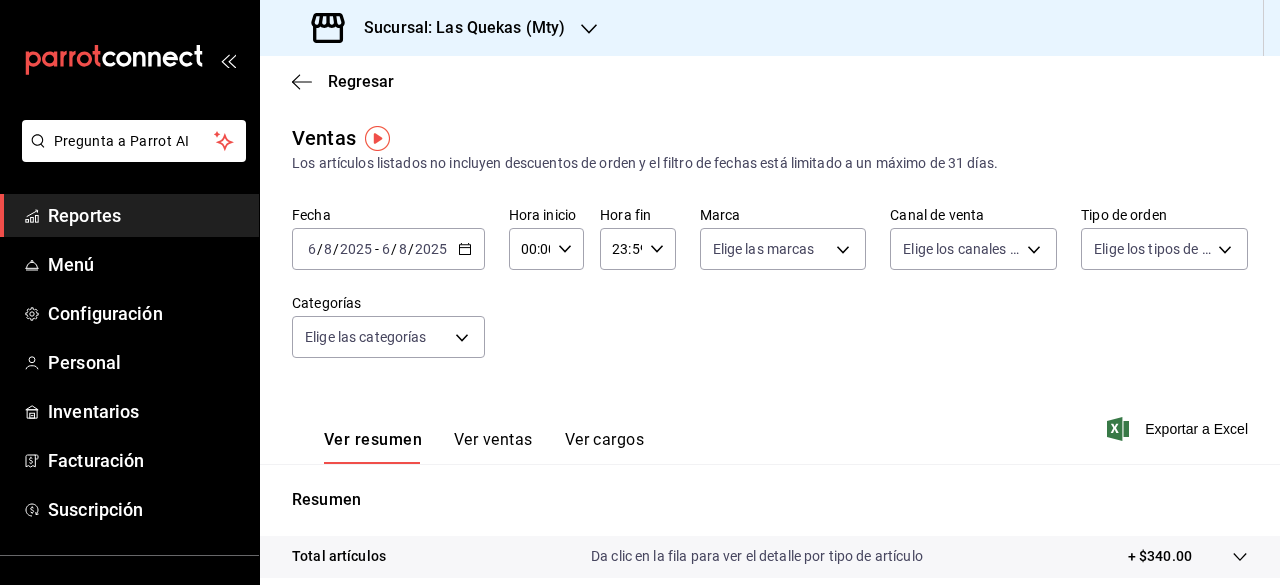 click 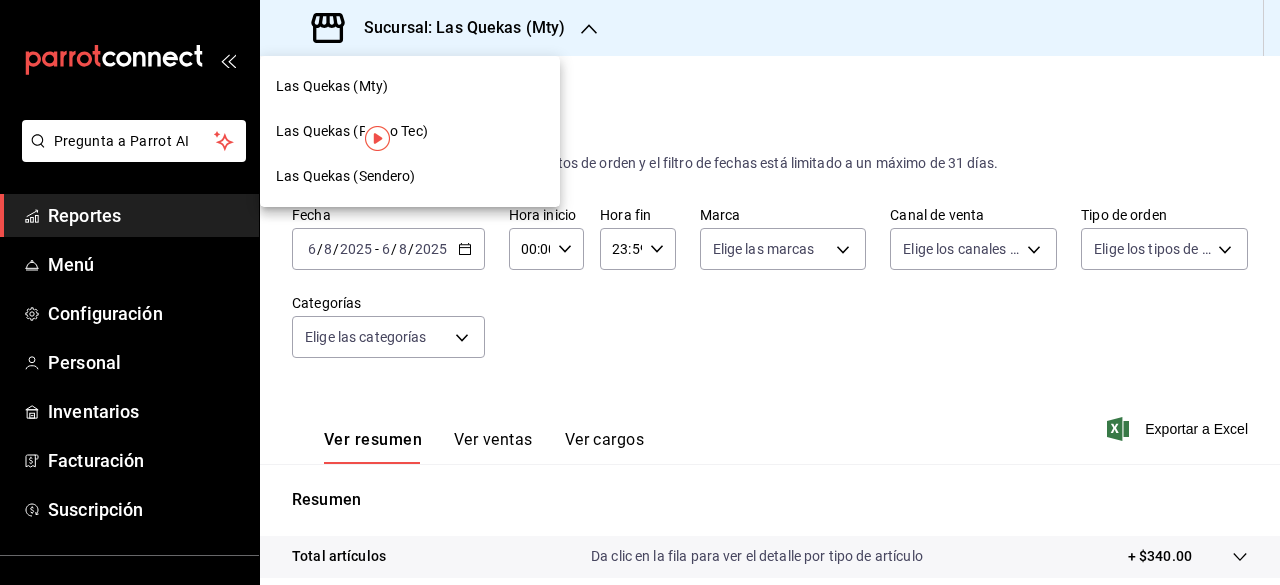 click on "Las Quekas (Mty)" at bounding box center [332, 86] 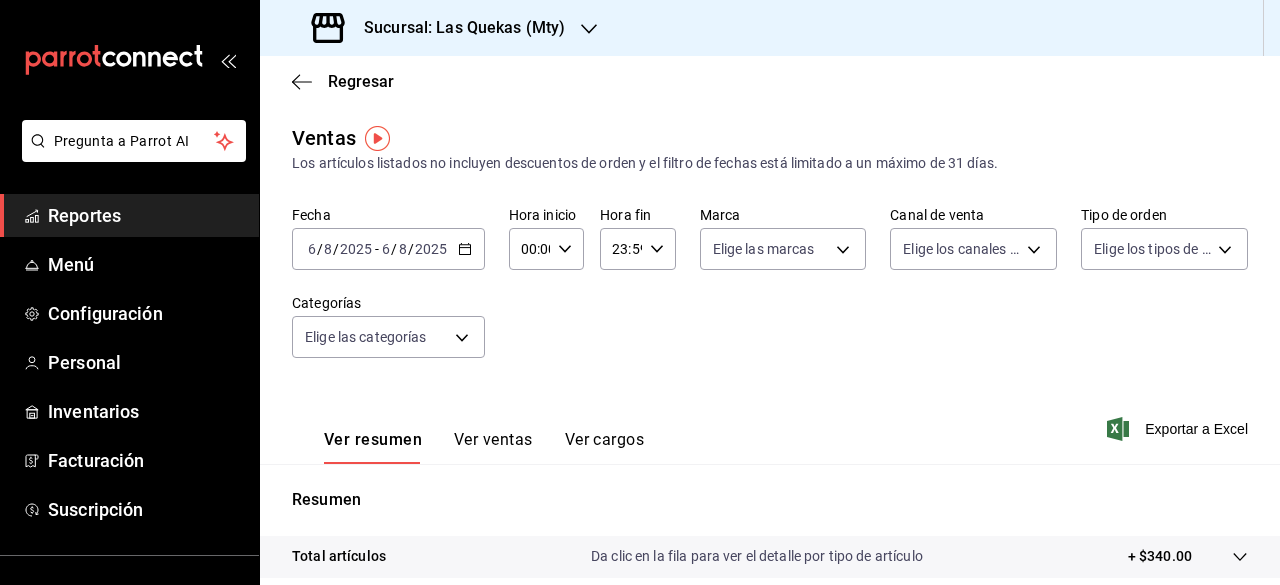 click 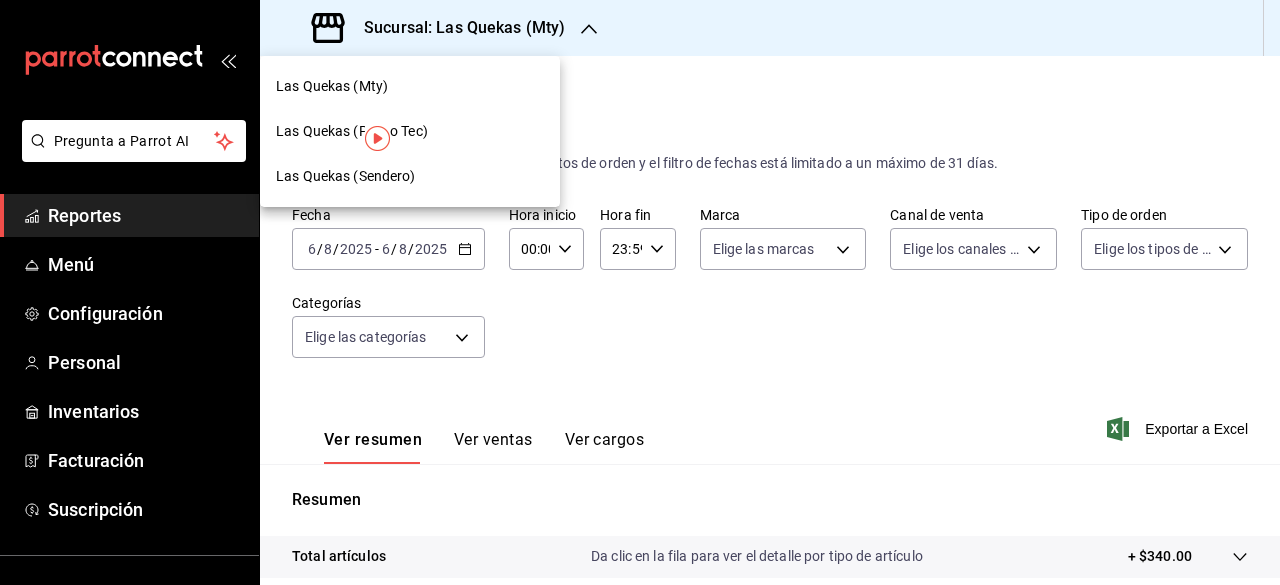 click on "Las Quekas (Paseo Tec)" at bounding box center [352, 131] 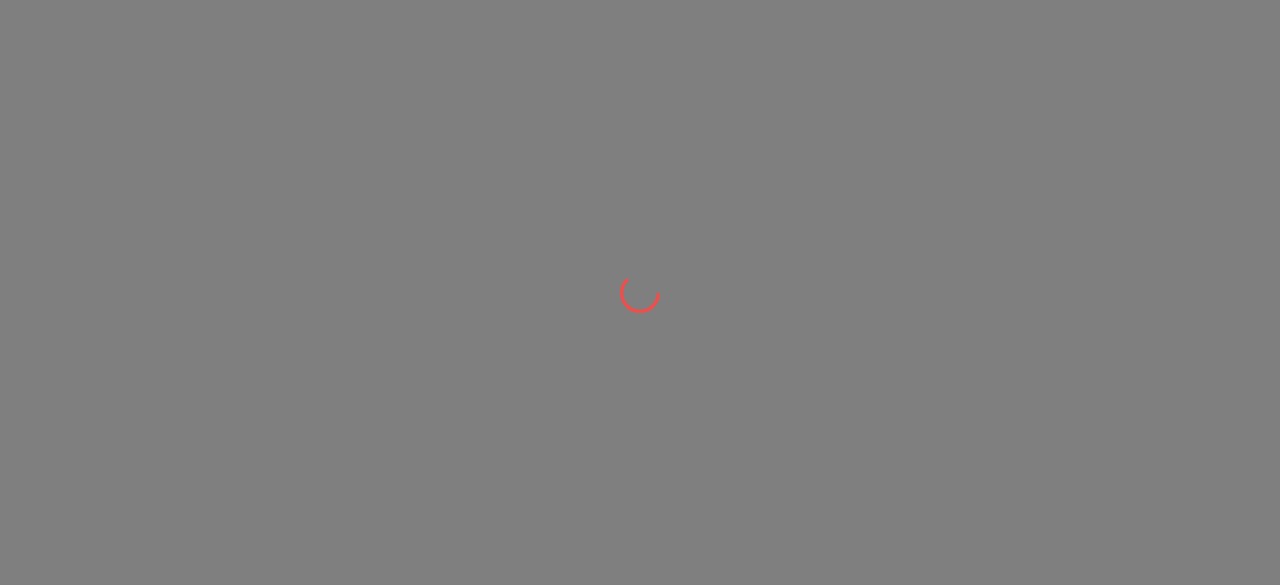 scroll, scrollTop: 0, scrollLeft: 0, axis: both 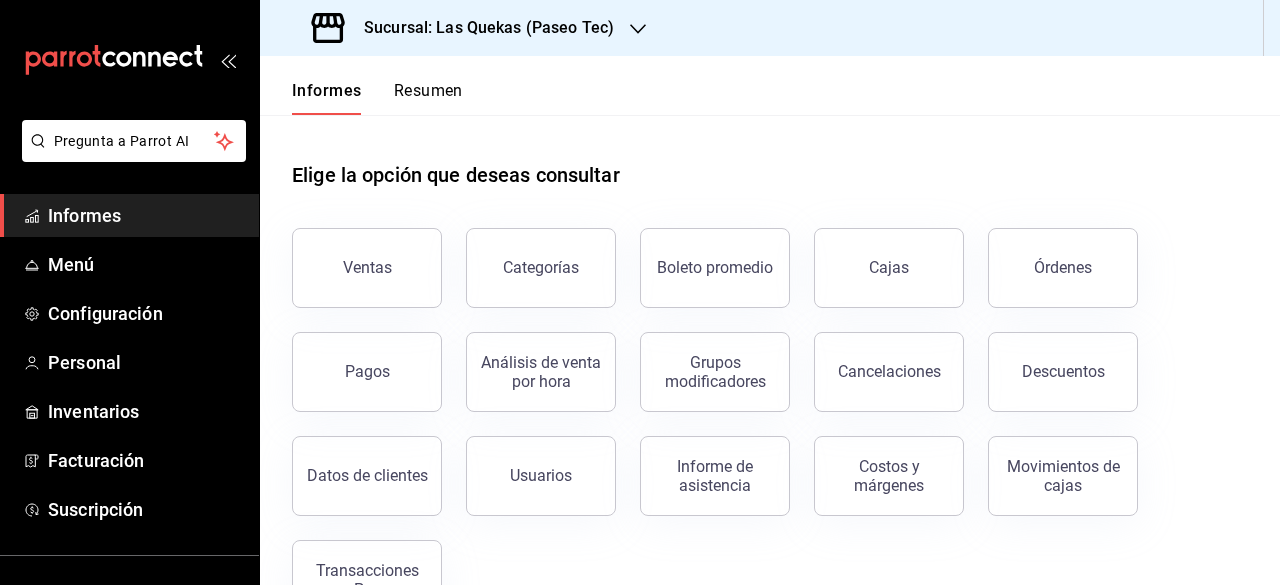 click 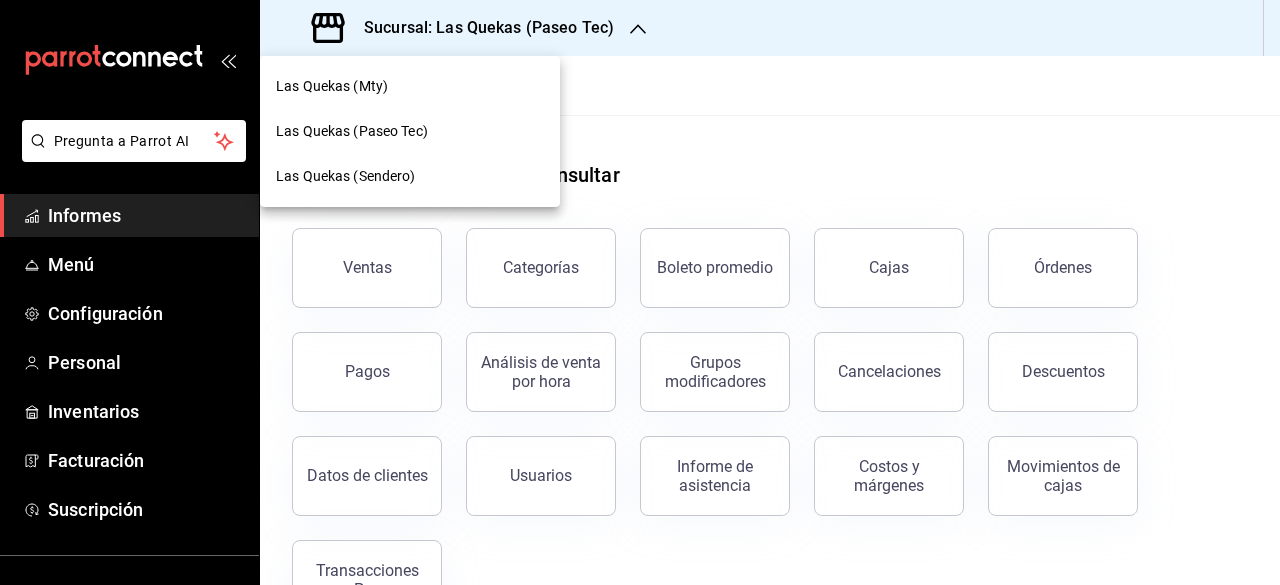 click on "Las Quekas (Mty)" at bounding box center (332, 86) 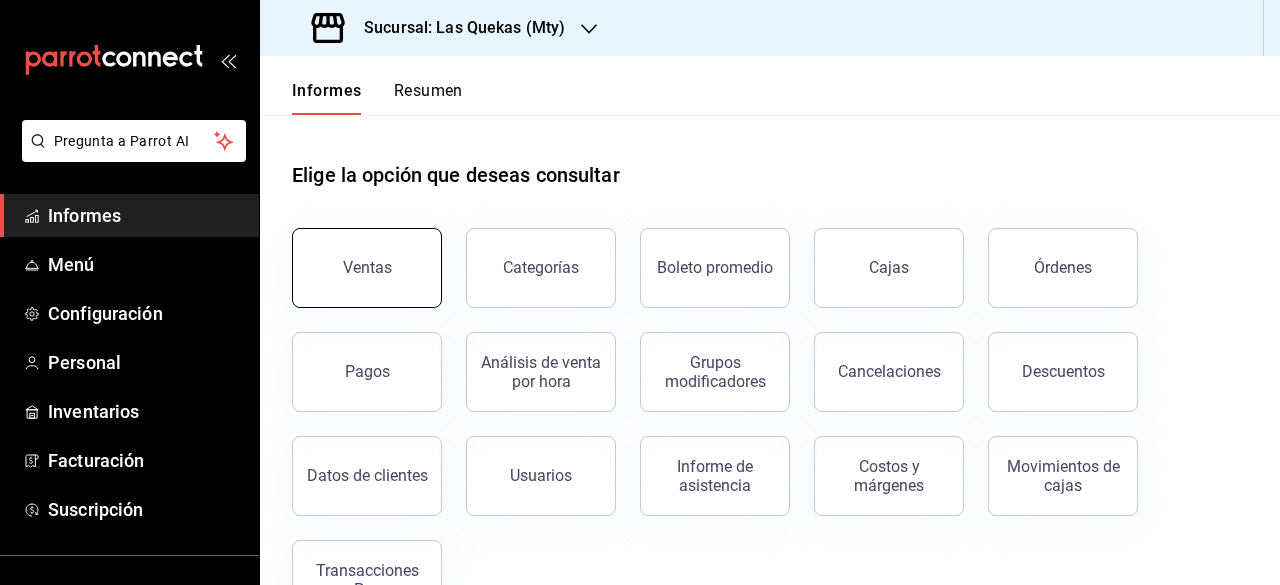 click on "Ventas" at bounding box center (367, 267) 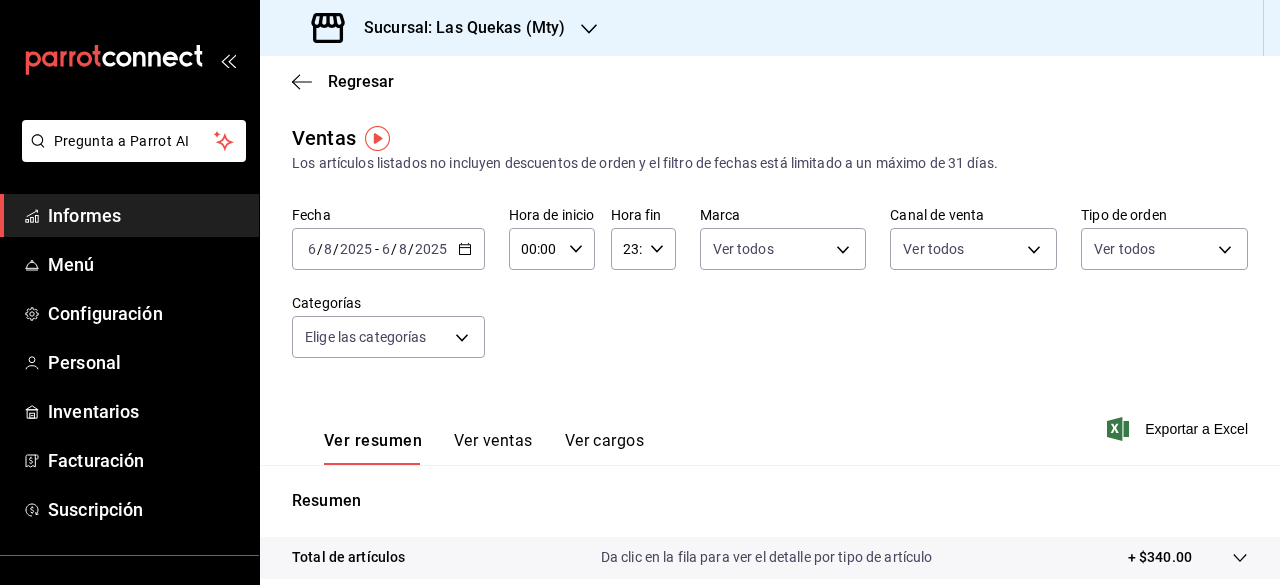 click 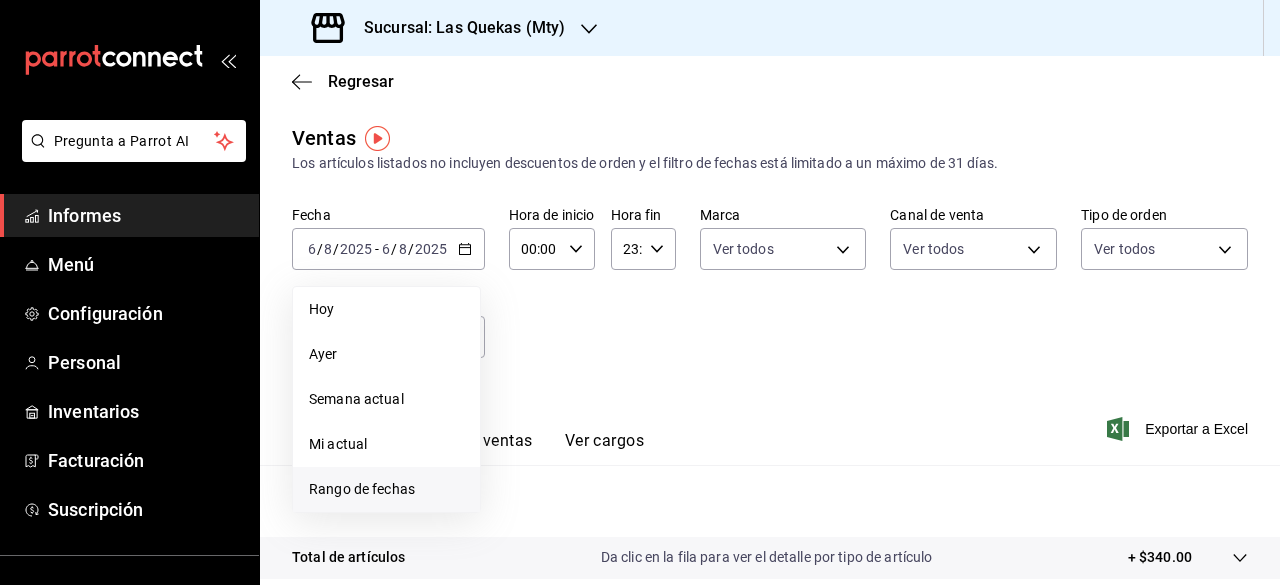 click on "Rango de fechas" at bounding box center (362, 489) 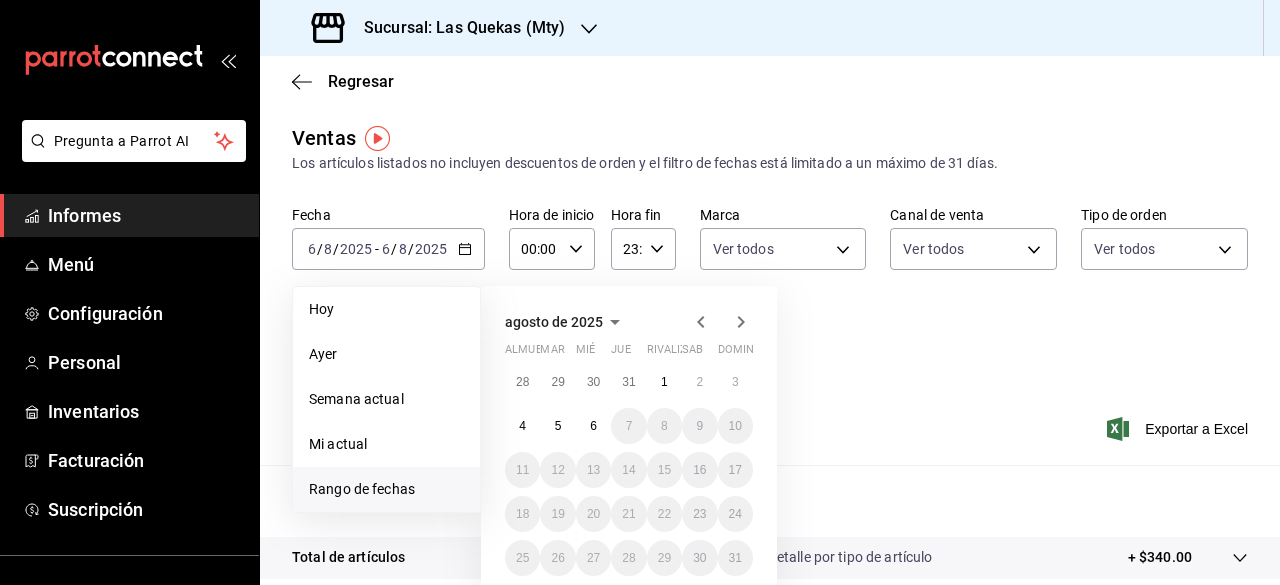 click 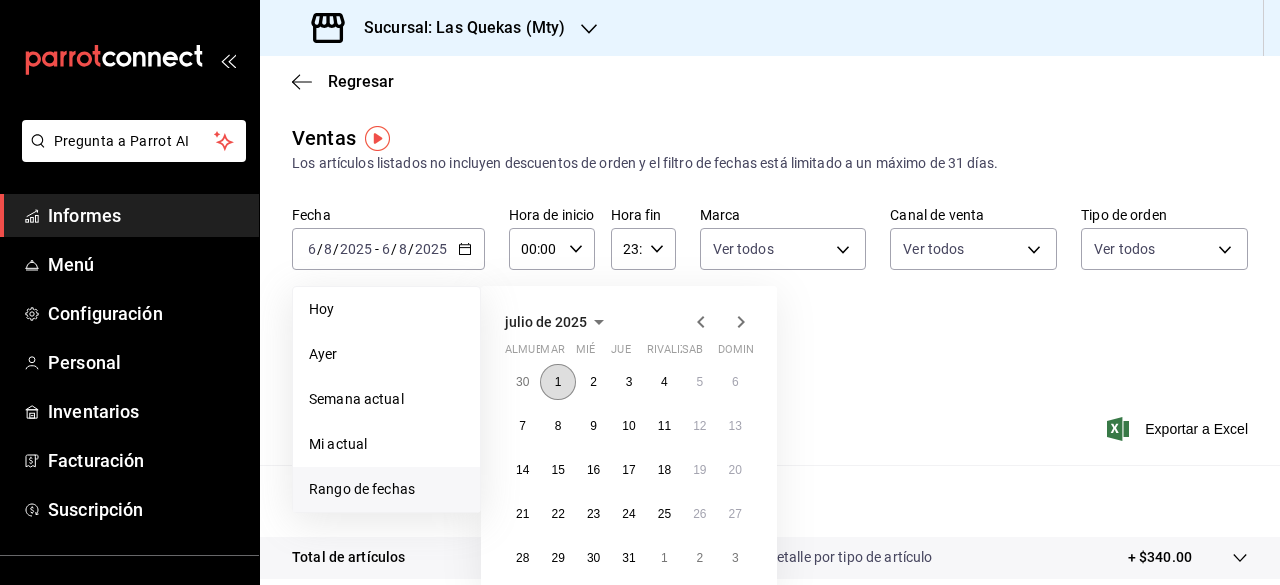 click on "1" at bounding box center [558, 382] 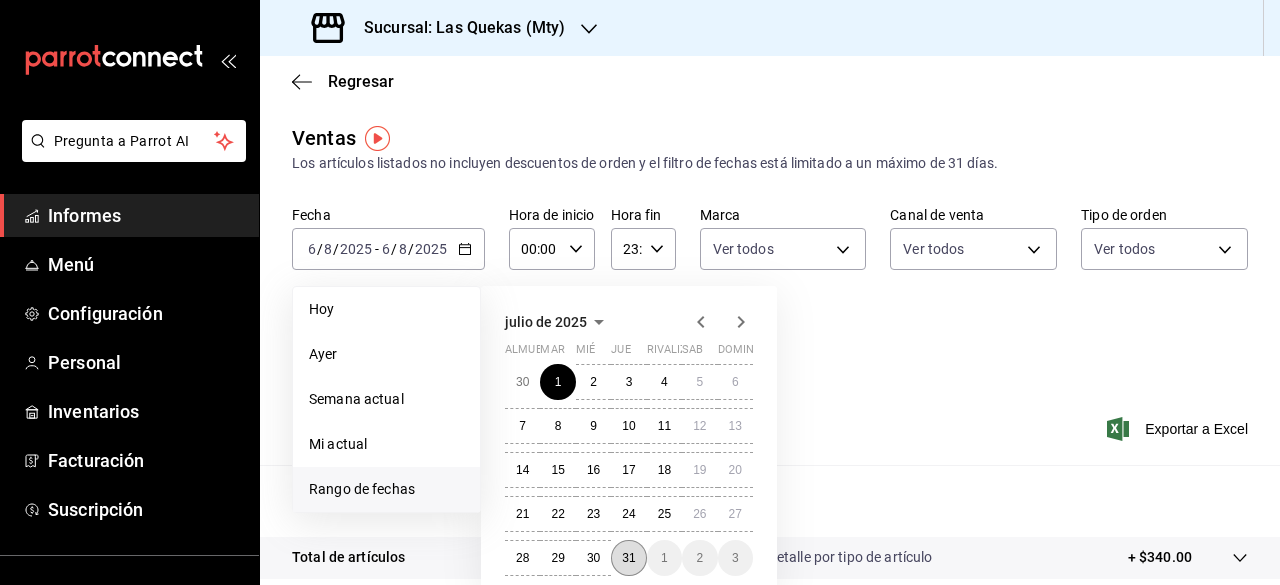 click on "31" at bounding box center [628, 558] 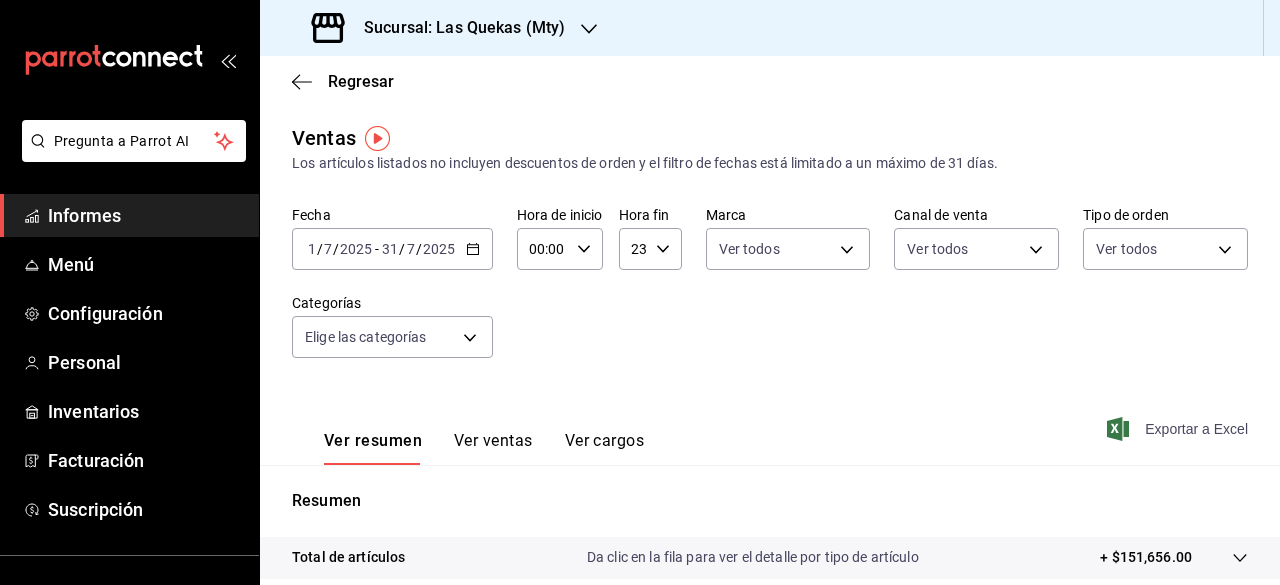click on "Exportar a Excel" at bounding box center (1196, 429) 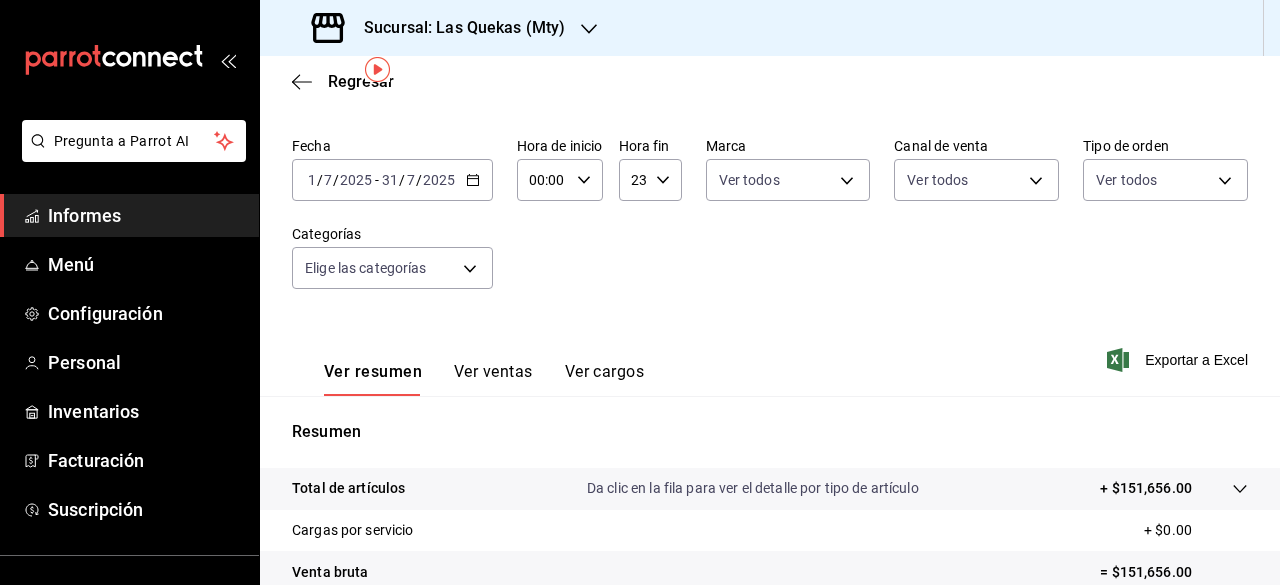 scroll, scrollTop: 100, scrollLeft: 0, axis: vertical 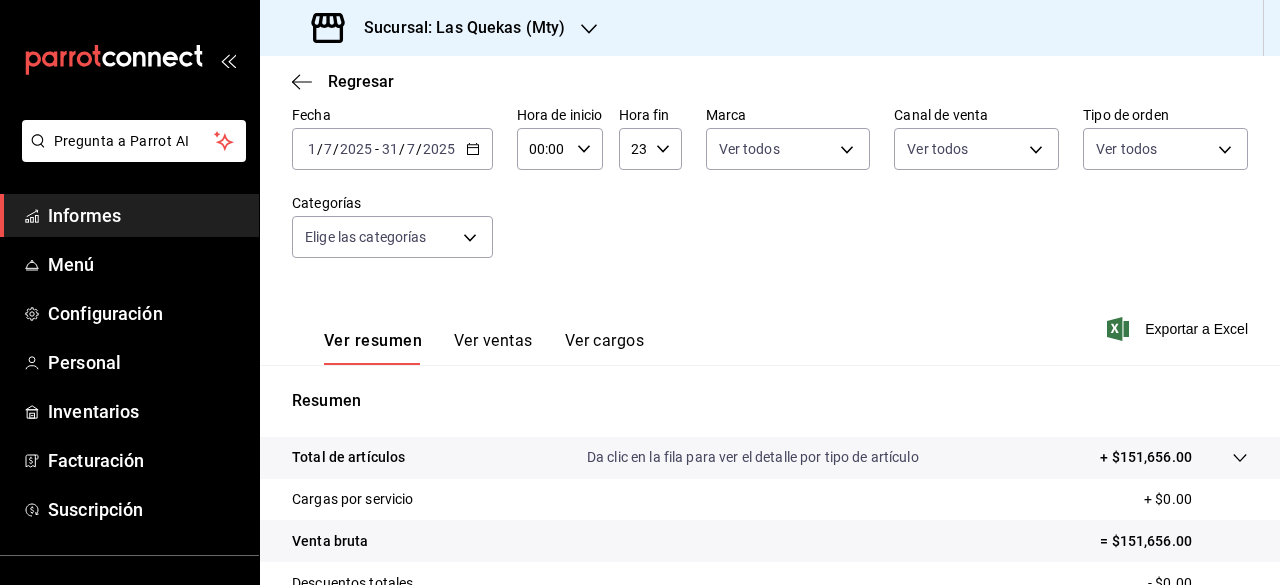 click at bounding box center [1220, 457] 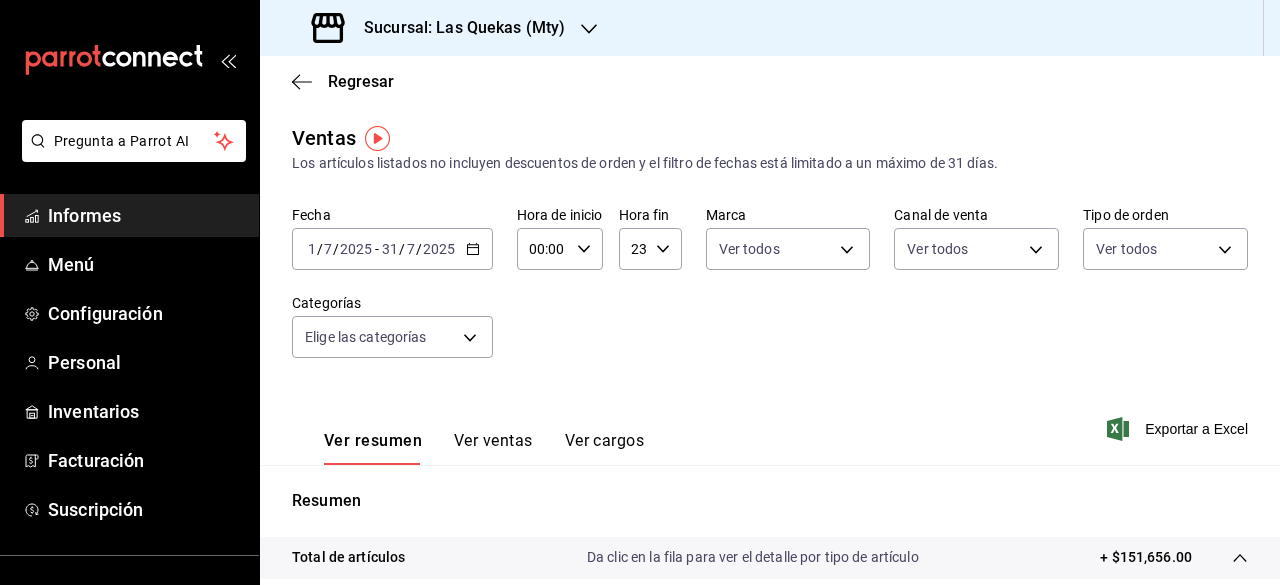 scroll, scrollTop: 0, scrollLeft: 0, axis: both 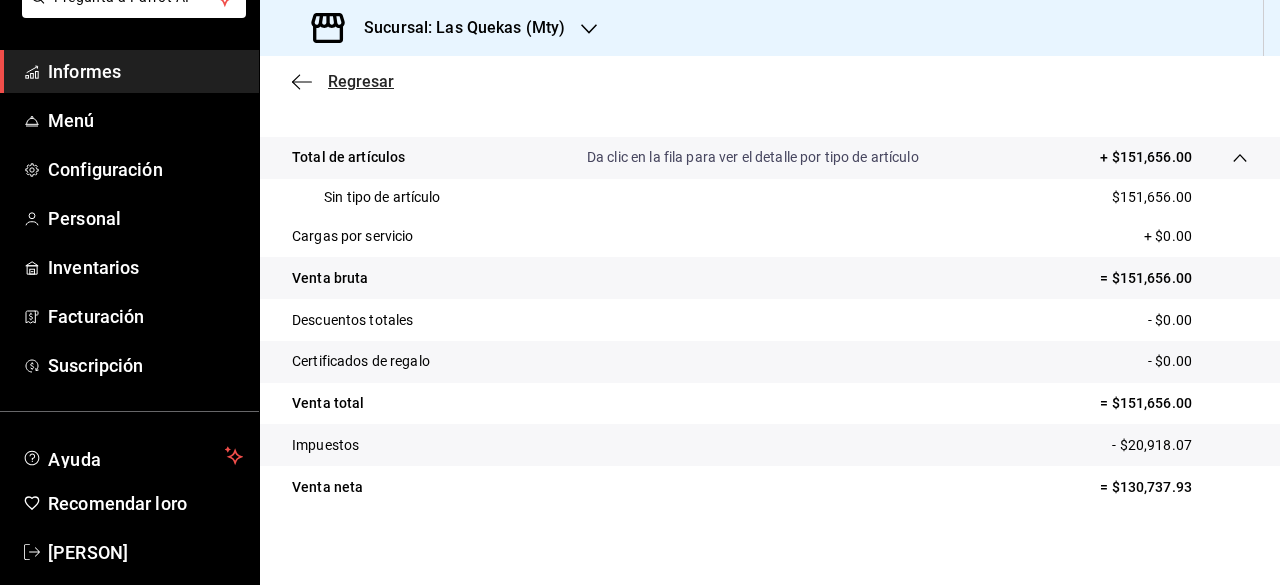 click 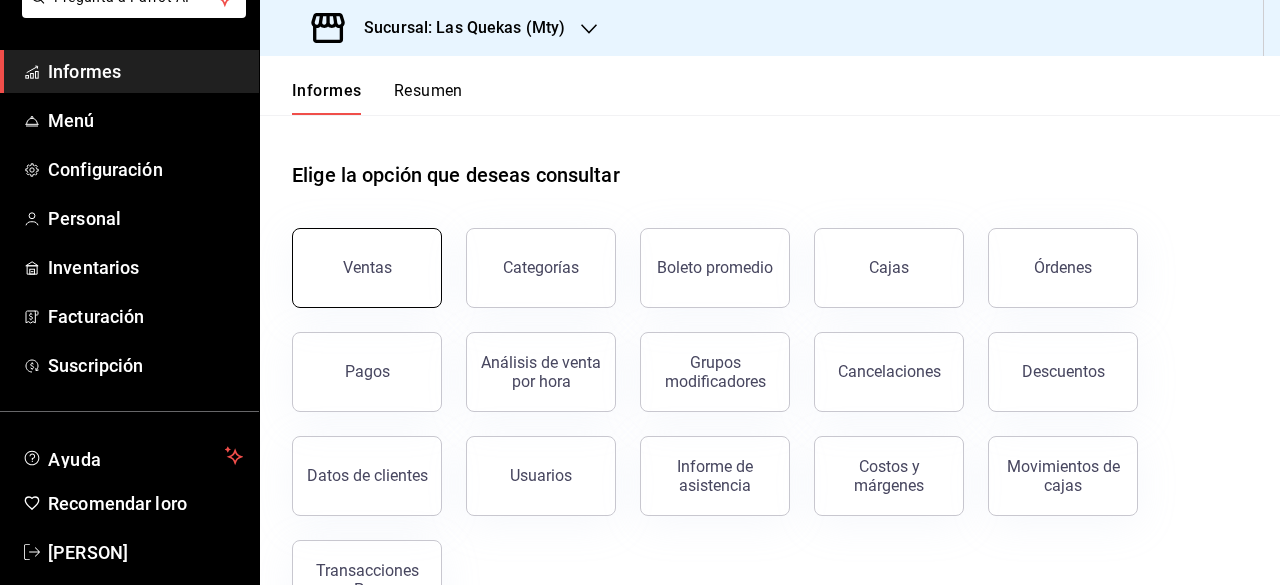 click on "Ventas" at bounding box center [367, 268] 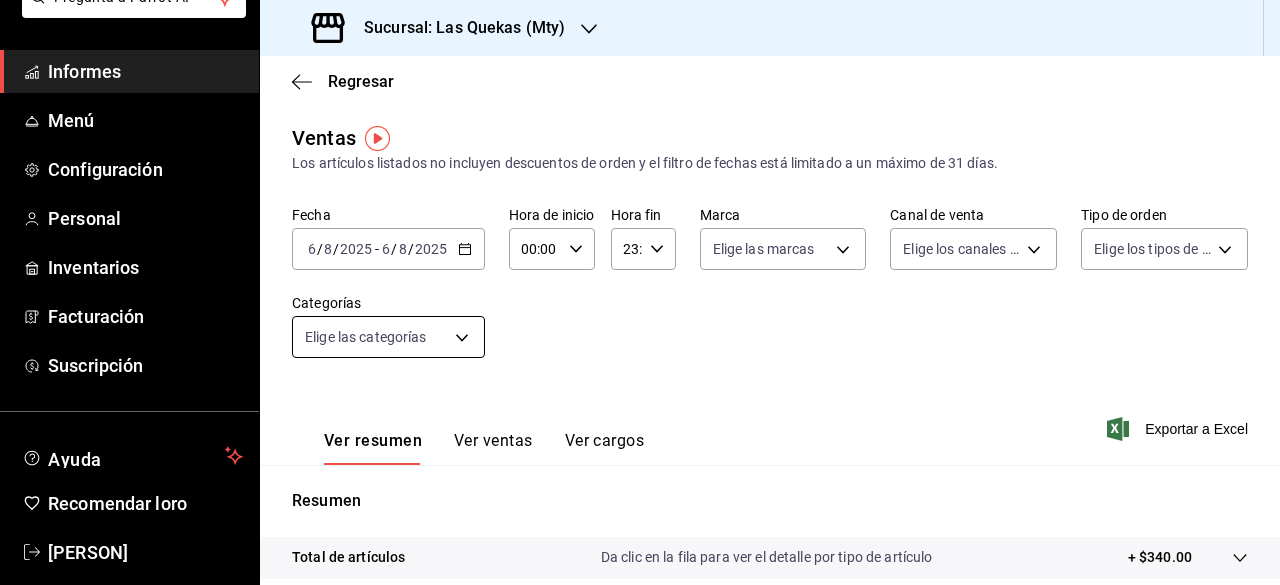 click on "Pregunta a Parrot AI Informes   Menú   Configuración   Personal   Inventarios   Facturación   Suscripción   Ayuda Recomendar loro   [PERSON]   Sugerir nueva función   Sucursal: Las Quekas - [CITY] Regresar Ventas Los artículos listados no incluyen descuentos de orden y el filtro de fechas está limitado a un máximo de 31 días. Fecha [DATE] [DATE] - [DATE] [DATE] Hora de inicio 00:00 Hora de inicio Hora fin 23:59 Hora fin Marca Elige las marcas Canal de venta Elige los canales de venta Tipo de orden Elige los tipos de orden Categorías Elige las categorías Ver resumen Ver ventas Ver cargos Exportar a Excel Resumen Total de artículos Da clic en la fila para ver el detalle por tipo de artículo + $340.00 Cargas por servicio + $0.00 Venta bruta = $340.00 Descuentos totales - $0.00 Certificados de regalo - $0.00 Venta total = $340.00 Impuestos - $46.90 Venta neta = $293.10 GANA 1 MES GRATIS EN TU SUSCRIPCIÓN AQUÍ Ver video tutorial Ir a un video Texto original Informes   Menú" at bounding box center [640, 292] 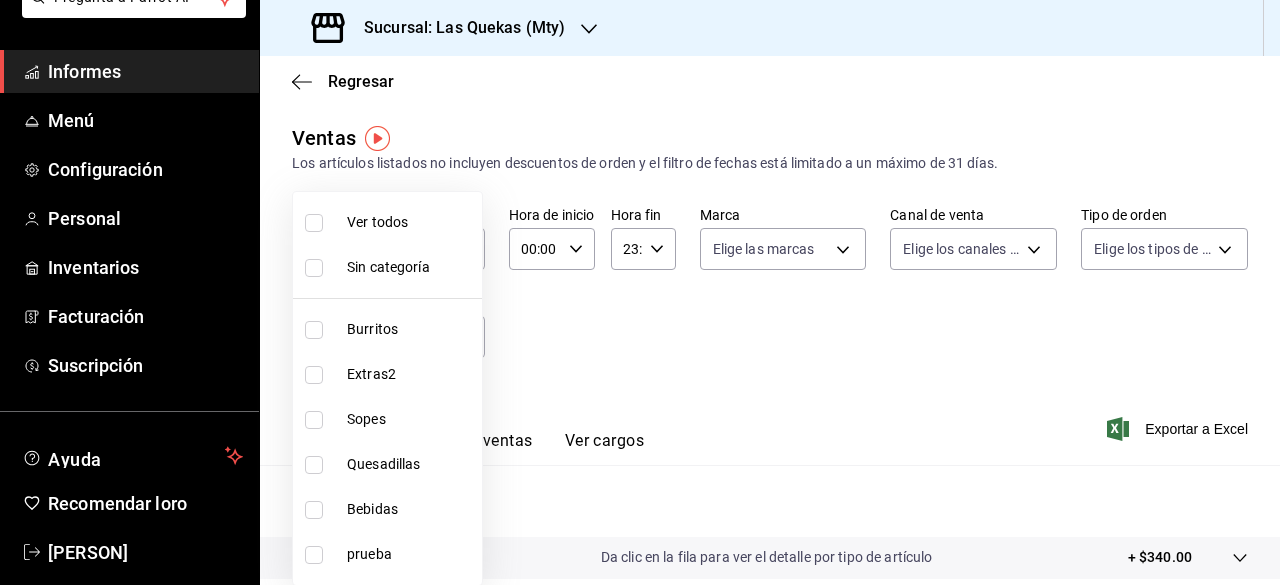 click at bounding box center [640, 292] 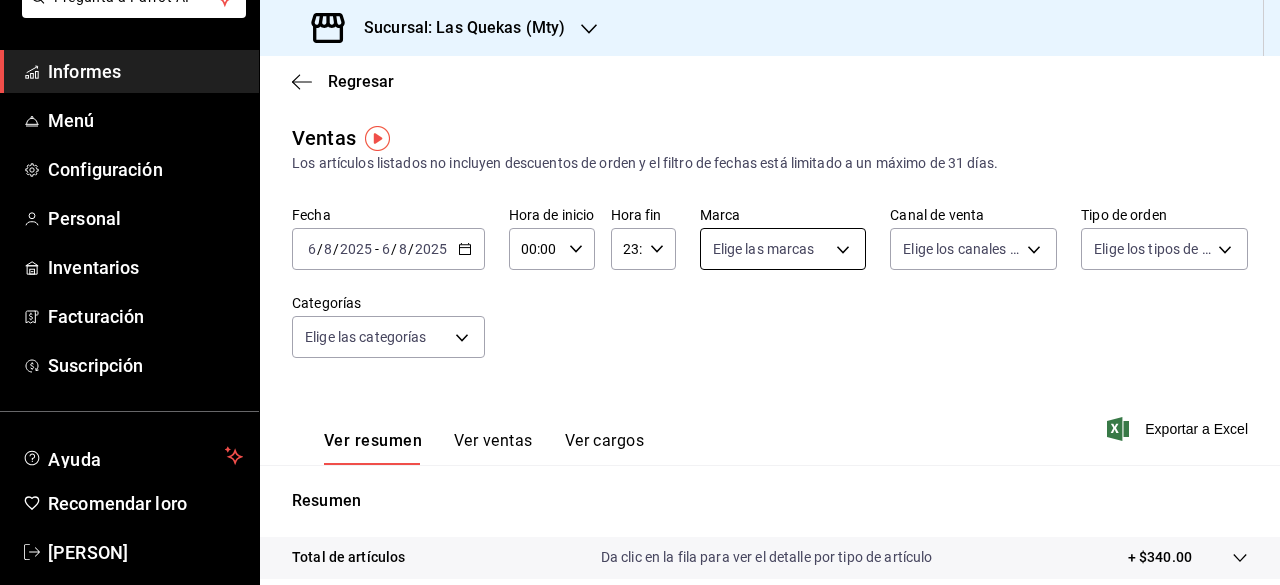 click on "Pregunta a Parrot AI Informes   Menú   Configuración   Personal   Inventarios   Facturación   Suscripción   Ayuda Recomendar loro   [PERSON]   Sugerir nueva función   Sucursal: Las Quekas - [CITY] Regresar Ventas Los artículos listados no incluyen descuentos de orden y el filtro de fechas está limitado a un máximo de 31 días. Fecha [DATE] [DATE] - [DATE] [DATE] Hora de inicio 00:00 Hora de inicio Hora fin 23:59 Hora fin Marca Elige las marcas Canal de venta Elige los canales de venta Tipo de orden Elige los tipos de orden Categorías Elige las categorías Ver resumen Ver ventas Ver cargos Exportar a Excel Resumen Total de artículos Da clic en la fila para ver el detalle por tipo de artículo + $340.00 Cargas por servicio + $0.00 Venta bruta = $340.00 Descuentos totales - $0.00 Certificados de regalo - $0.00 Venta total = $340.00 Impuestos - $46.90 Venta neta = $293.10 GANA 1 MES GRATIS EN TU SUSCRIPCIÓN AQUÍ Ver video tutorial Ir a un video Texto original Informes   Menú" at bounding box center [640, 292] 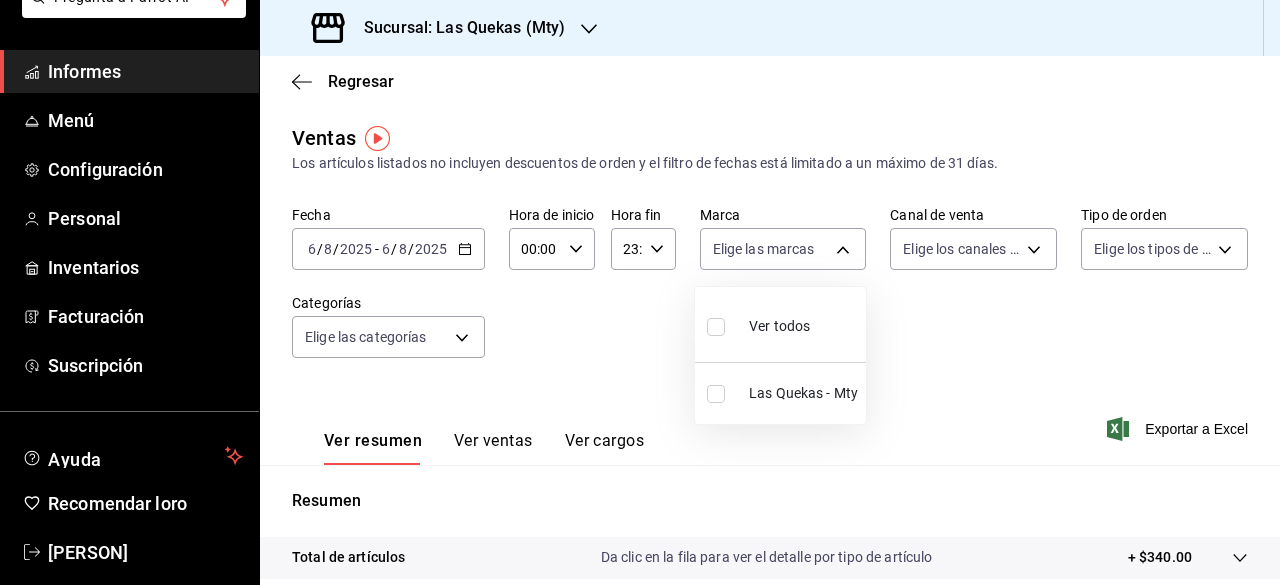 click at bounding box center (640, 292) 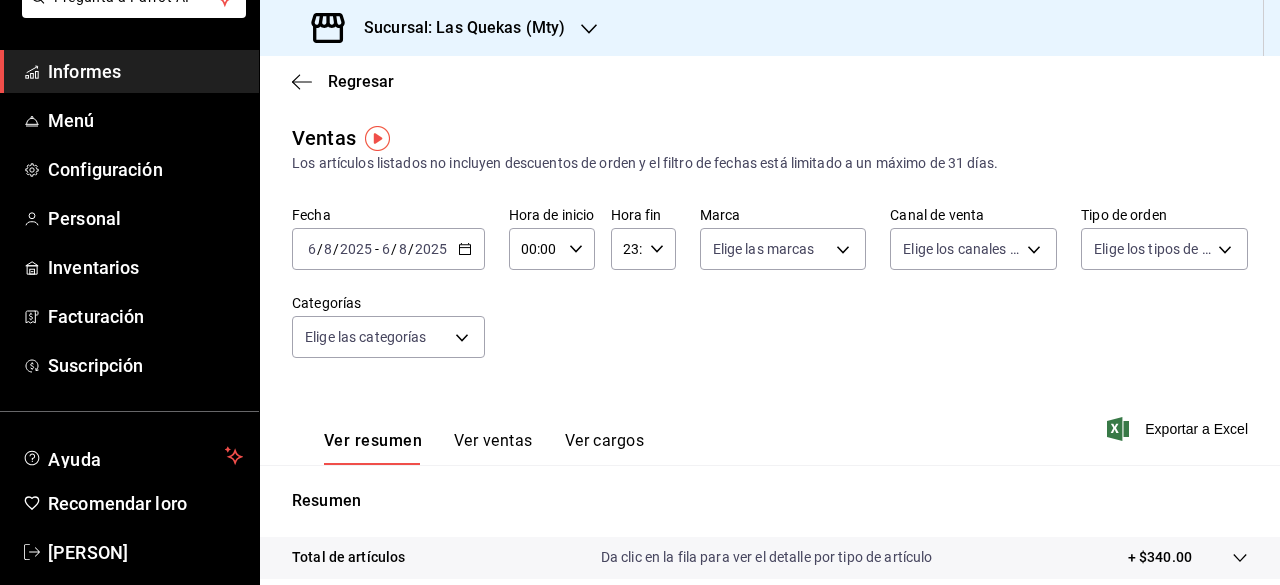 click on "Pregunta a Parrot AI Informes   Menú   Configuración   Personal   Inventarios   Facturación   Suscripción   Ayuda Recomendar loro   [PERSON]   Sugerir nueva función   Sucursal: Las Quekas - [CITY] Regresar Ventas Los artículos listados no incluyen descuentos de orden y el filtro de fechas está limitado a un máximo de 31 días. Fecha [DATE] [DATE] - [DATE] [DATE] Hora de inicio 00:00 Hora de inicio Hora fin 23:59 Hora fin Marca Elige las marcas Canal de venta Elige los canales de venta Tipo de orden Elige los tipos de orden Categorías Elige las categorías Ver resumen Ver ventas Ver cargos Exportar a Excel Resumen Total de artículos Da clic en la fila para ver el detalle por tipo de artículo + $340.00 Cargas por servicio + $0.00 Venta bruta = $340.00 Descuentos totales - $0.00 Certificados de regalo - $0.00 Venta total = $340.00 Impuestos - $46.90 Venta neta = $293.10 GANA 1 MES GRATIS EN TU SUSCRIPCIÓN AQUÍ Ver video tutorial Ir a un video Texto original Informes   Menú" at bounding box center (640, 292) 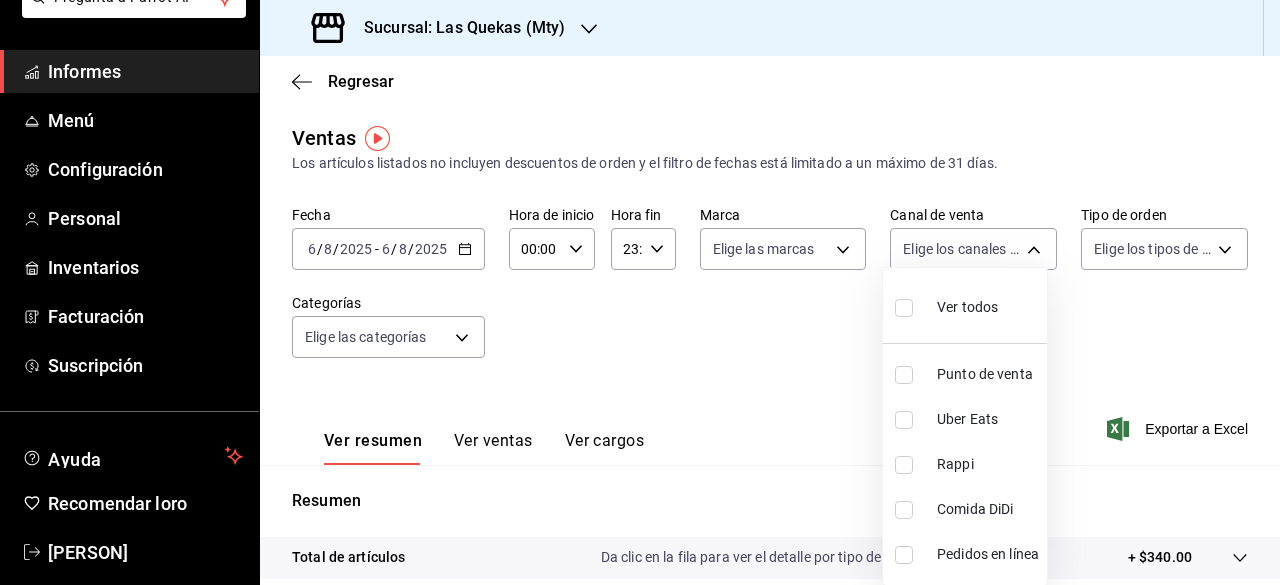 click at bounding box center [640, 292] 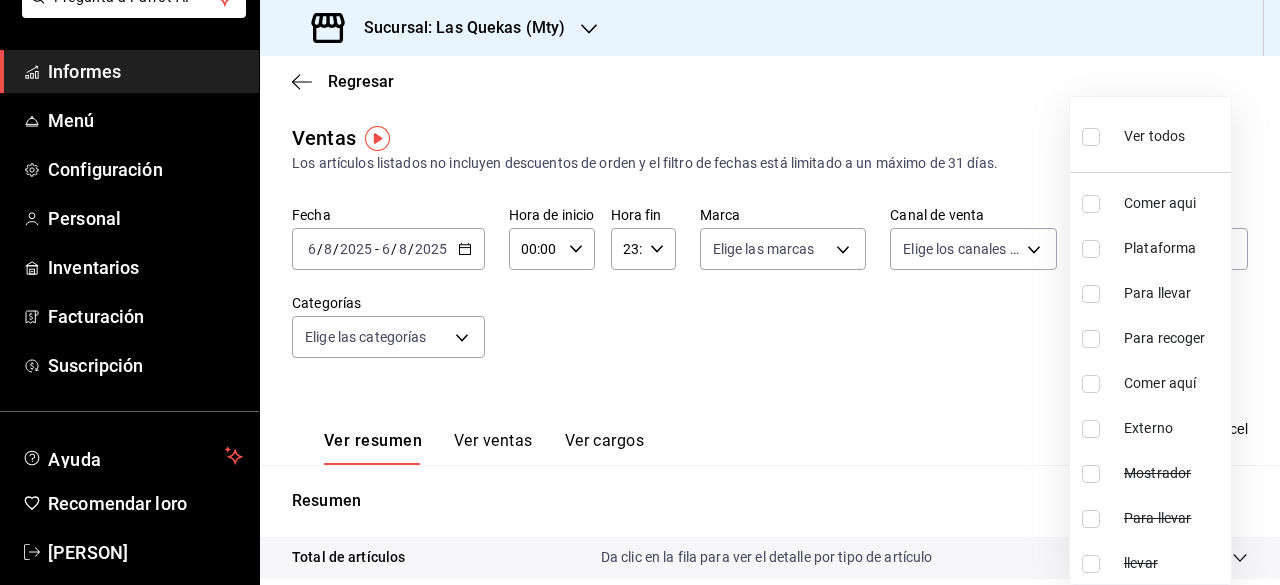 click on "Pregunta a Parrot AI Informes   Menú   Configuración   Personal   Inventarios   Facturación   Suscripción   Ayuda Recomendar loro   [PERSON]   Sugerir nueva función   Sucursal: Las Quekas - [CITY] Regresar Ventas Los artículos listados no incluyen descuentos de orden y el filtro de fechas está limitado a un máximo de 31 días. Fecha [DATE] [DATE] - [DATE] [DATE] Hora de inicio 00:00 Hora de inicio Hora fin 23:59 Hora fin Marca Elige las marcas Canal de venta Elige los canales de venta Tipo de orden Elige los tipos de orden Categorías Elige las categorías Ver resumen Ver ventas Ver cargos Exportar a Excel Resumen Total de artículos Da clic en la fila para ver el detalle por tipo de artículo + $340.00 Cargas por servicio + $0.00 Venta bruta = $340.00 Descuentos totales - $0.00 Certificados de regalo - $0.00 Venta total = $340.00 Impuestos - $46.90 Venta neta = $293.10 GANA 1 MES GRATIS EN TU SUSCRIPCIÓN AQUÍ Ver video tutorial Ir a un video Texto original Informes   Menú" at bounding box center (640, 292) 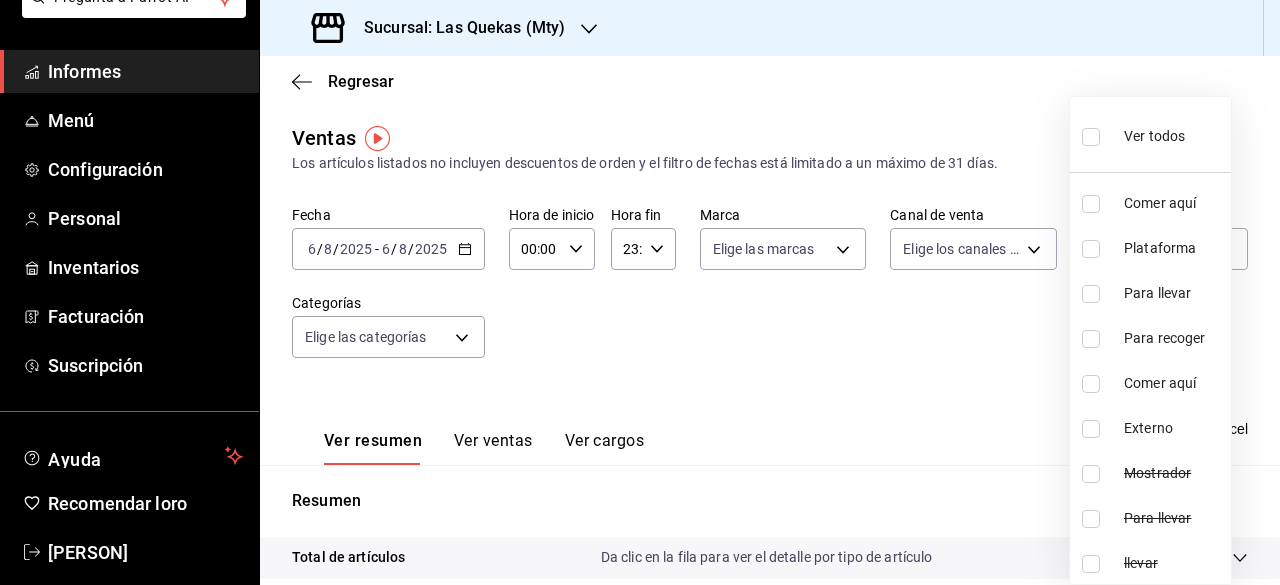 scroll, scrollTop: 8, scrollLeft: 0, axis: vertical 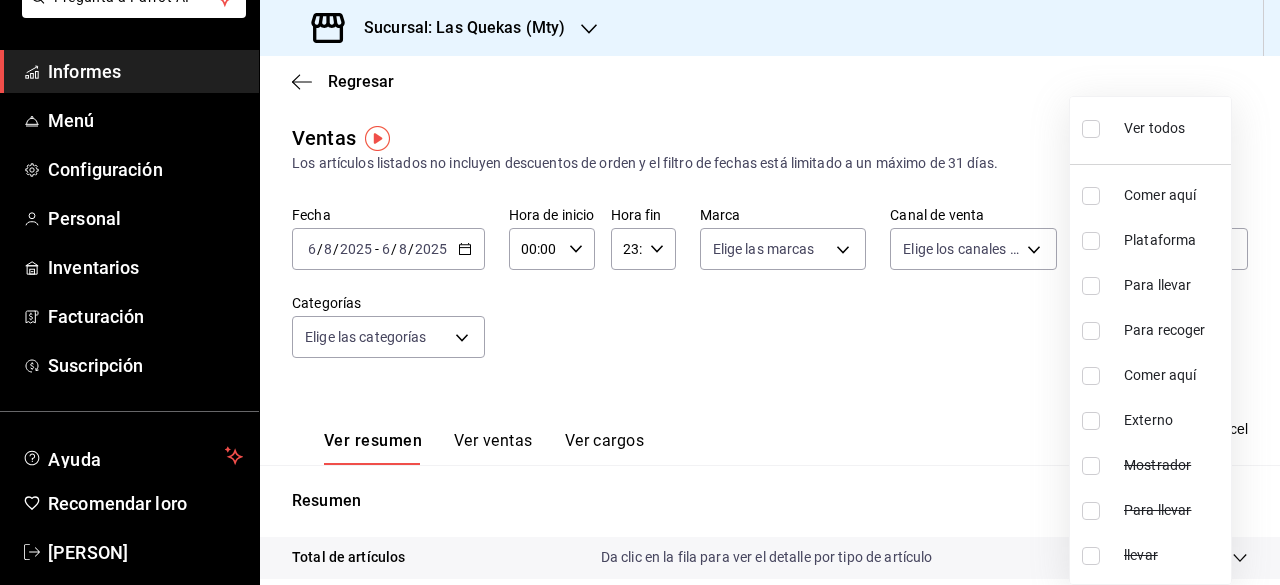 click at bounding box center [640, 292] 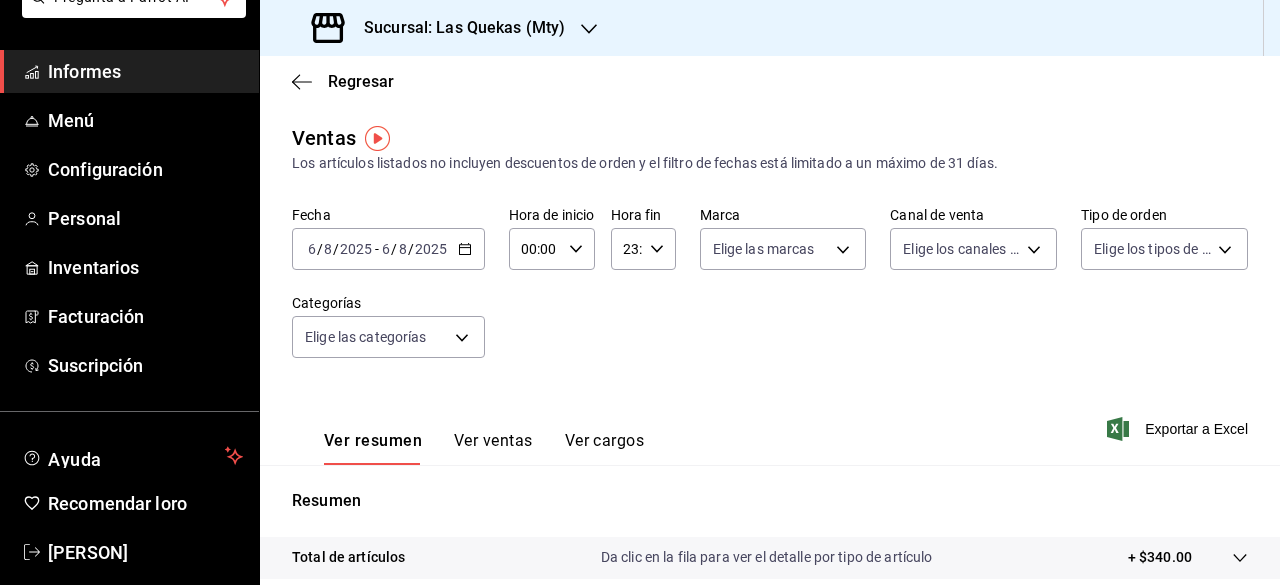 click 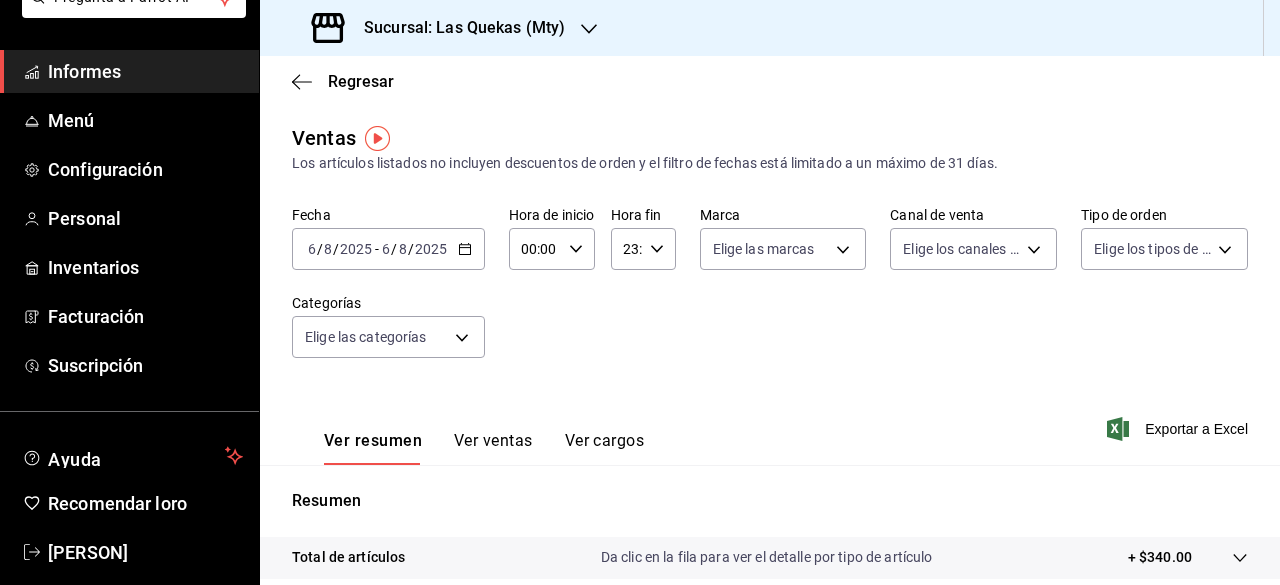 click on "Fecha [DATE] [DATE] - [DATE] [DATE] Hora de inicio 00:00 Hora de inicio Hora fin 23:59 Hora fin Marca Elige las marcas Canal de venta Elige los canales de venta Tipo de orden Elige los tipos de orden Categorías Elige las categorías" at bounding box center [770, 294] 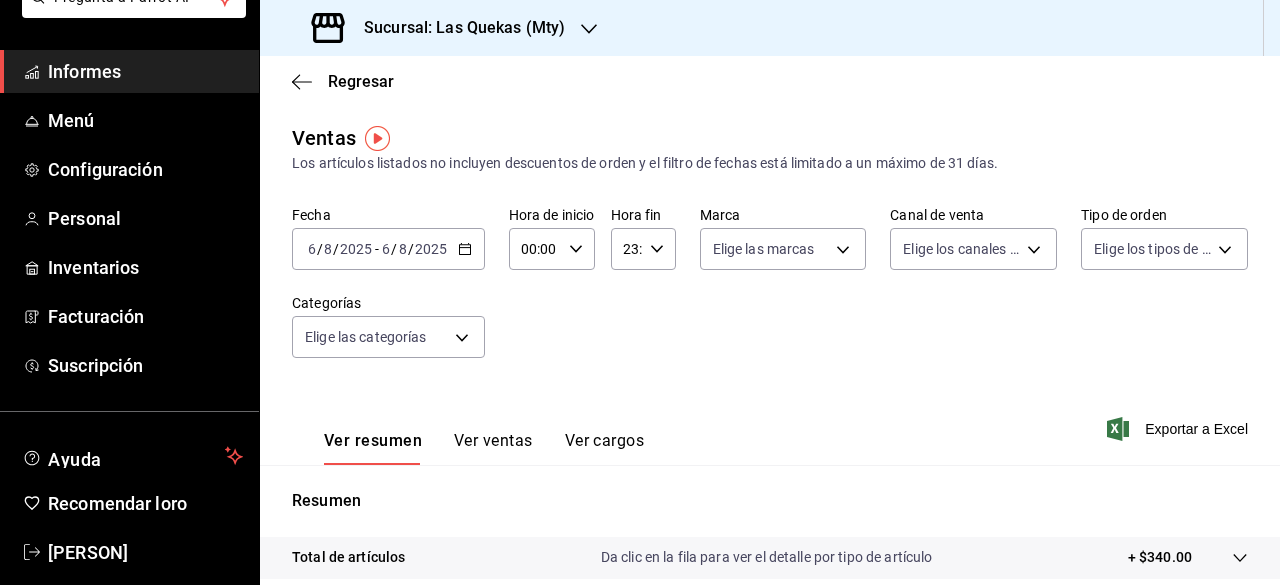 click on "Ver ventas" at bounding box center [493, 440] 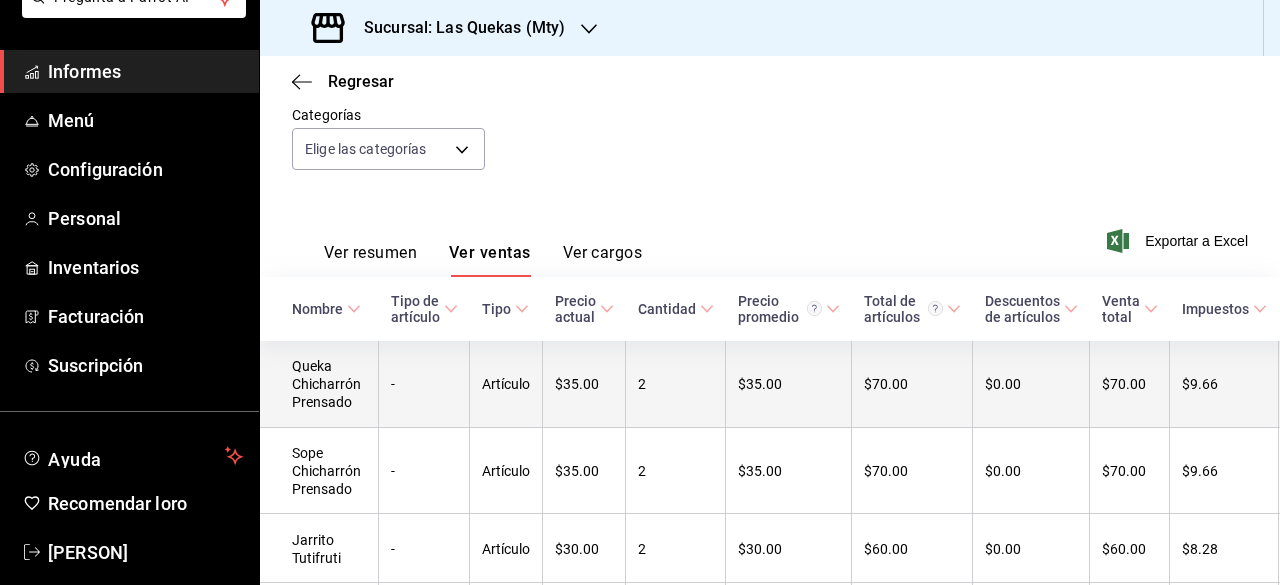 scroll, scrollTop: 100, scrollLeft: 0, axis: vertical 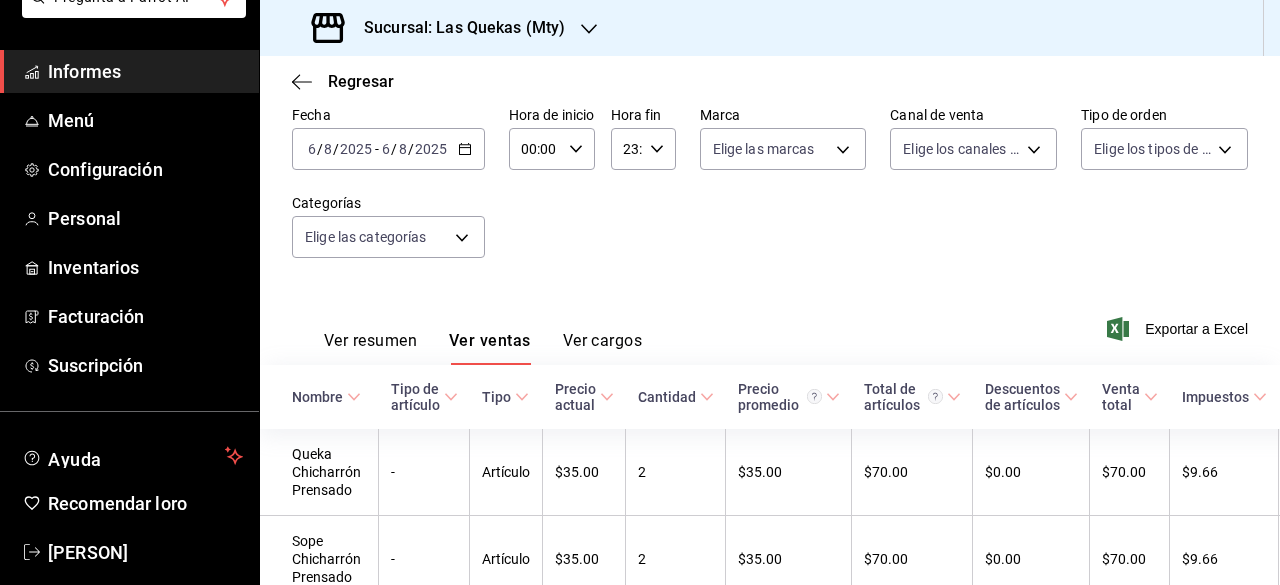 click on "Ver cargos" at bounding box center (603, 340) 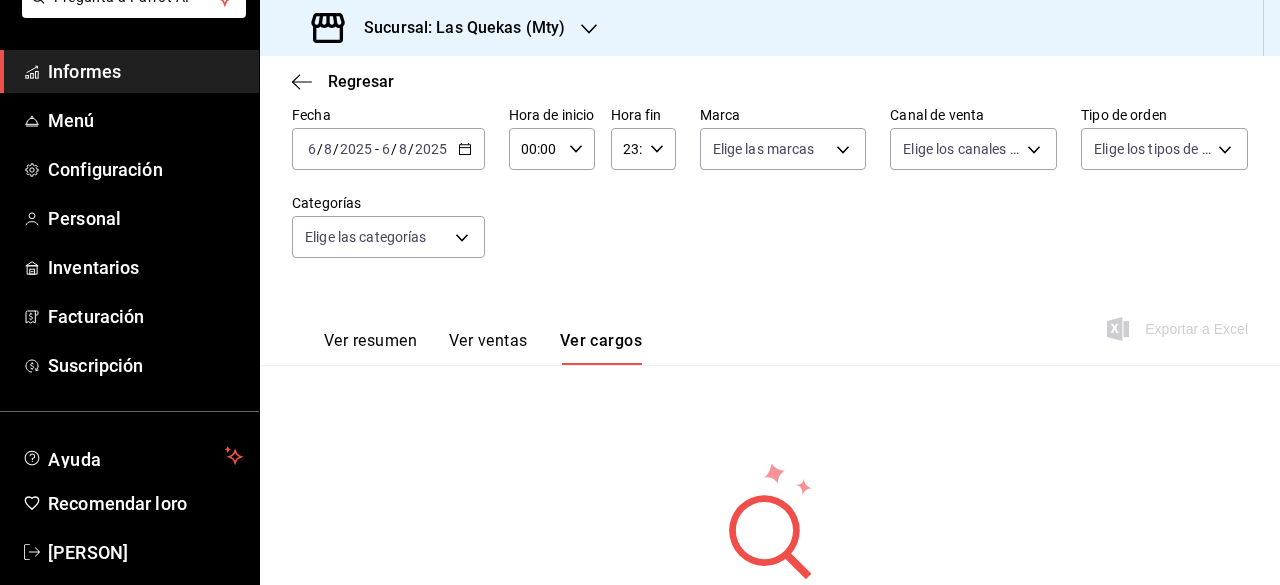 click on "Ver resumen" at bounding box center (370, 340) 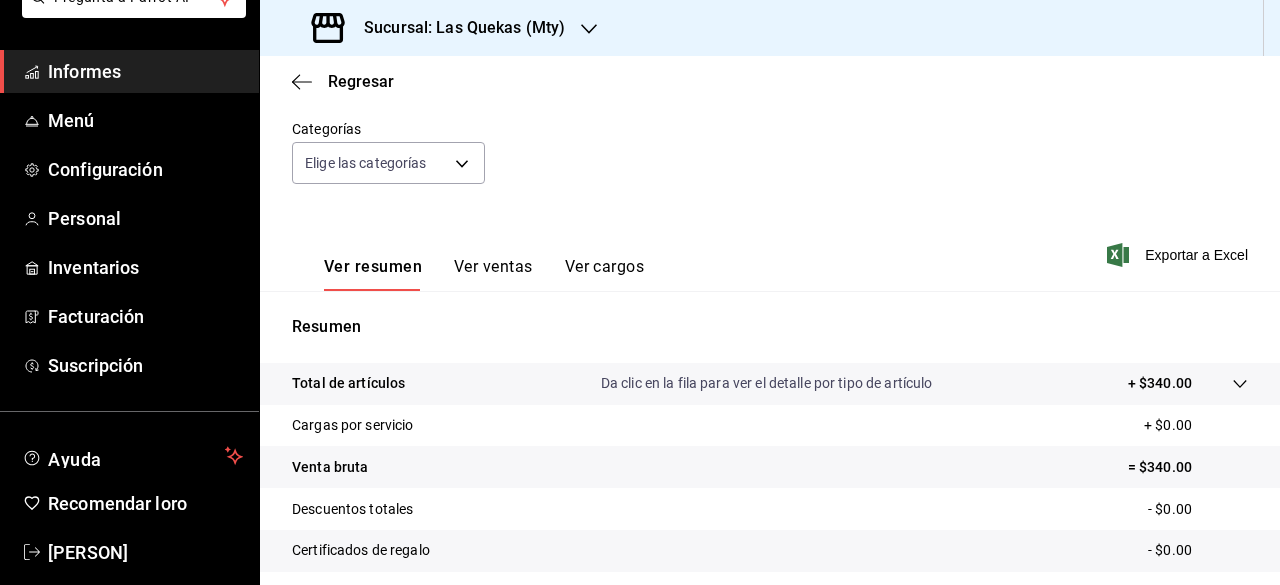 scroll, scrollTop: 74, scrollLeft: 0, axis: vertical 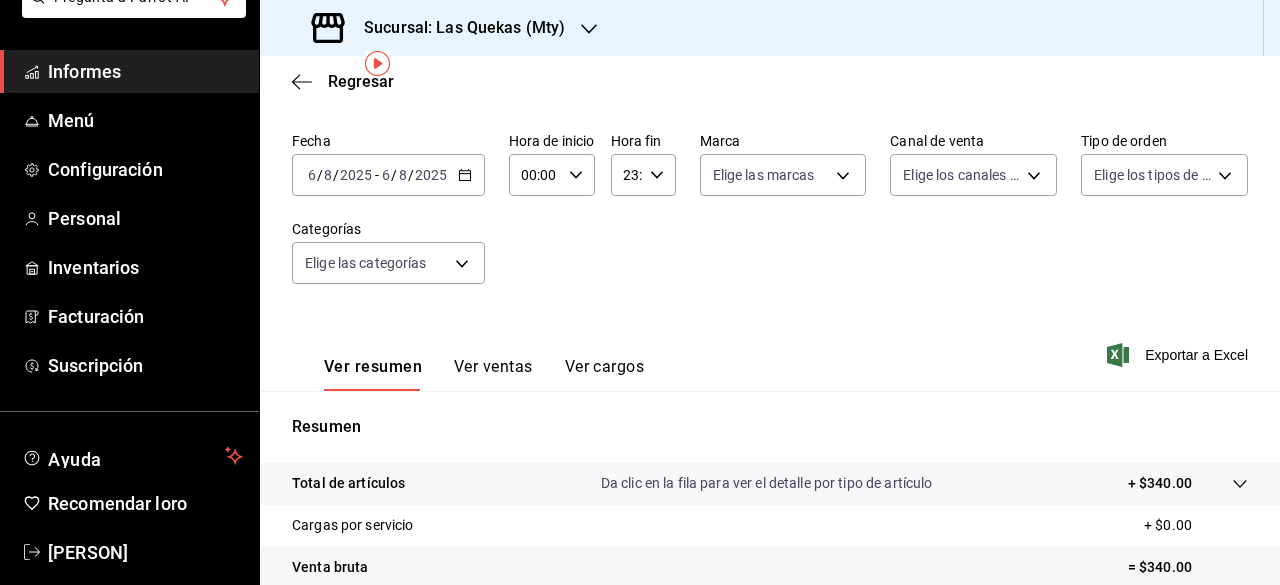 click on "Ver ventas" at bounding box center (493, 366) 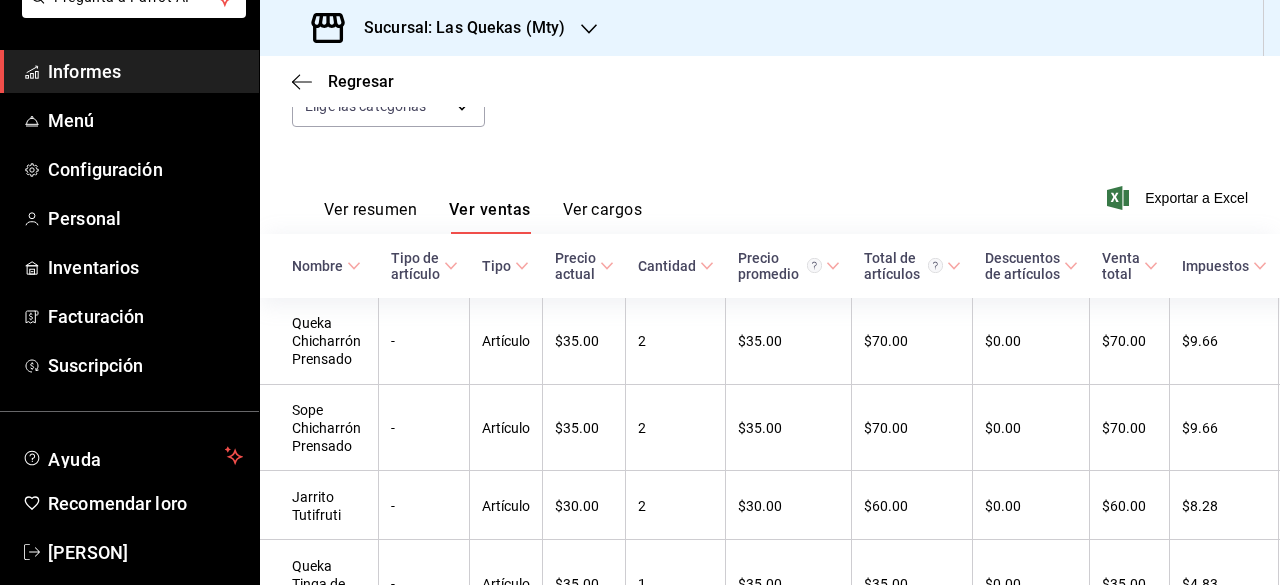scroll, scrollTop: 31, scrollLeft: 0, axis: vertical 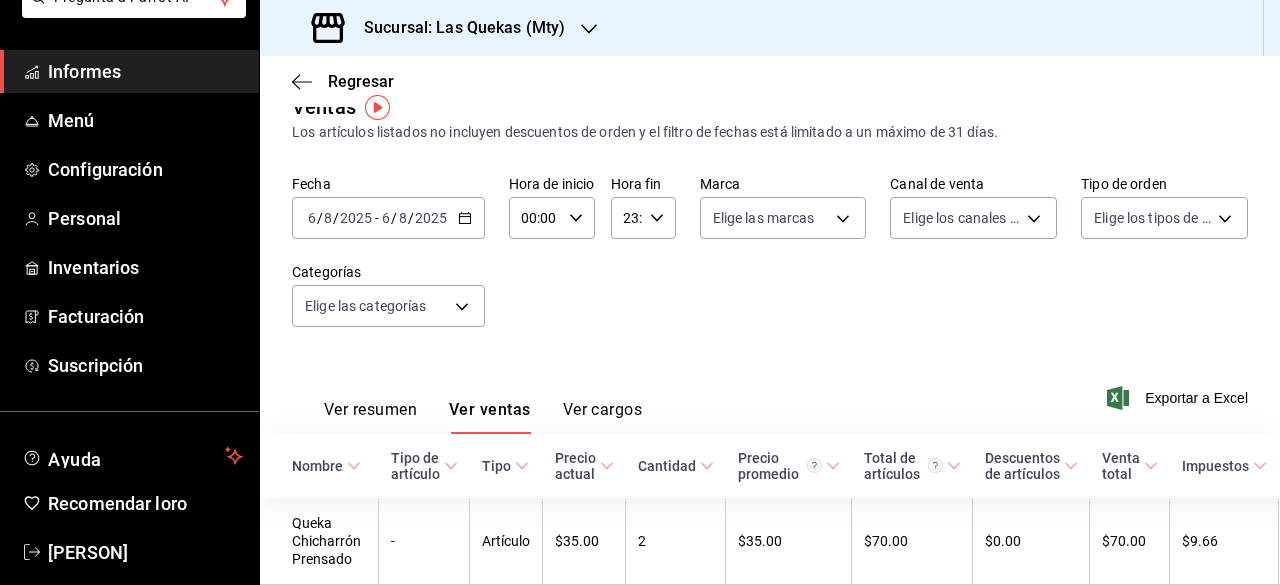 click on "Ver cargos" at bounding box center [603, 409] 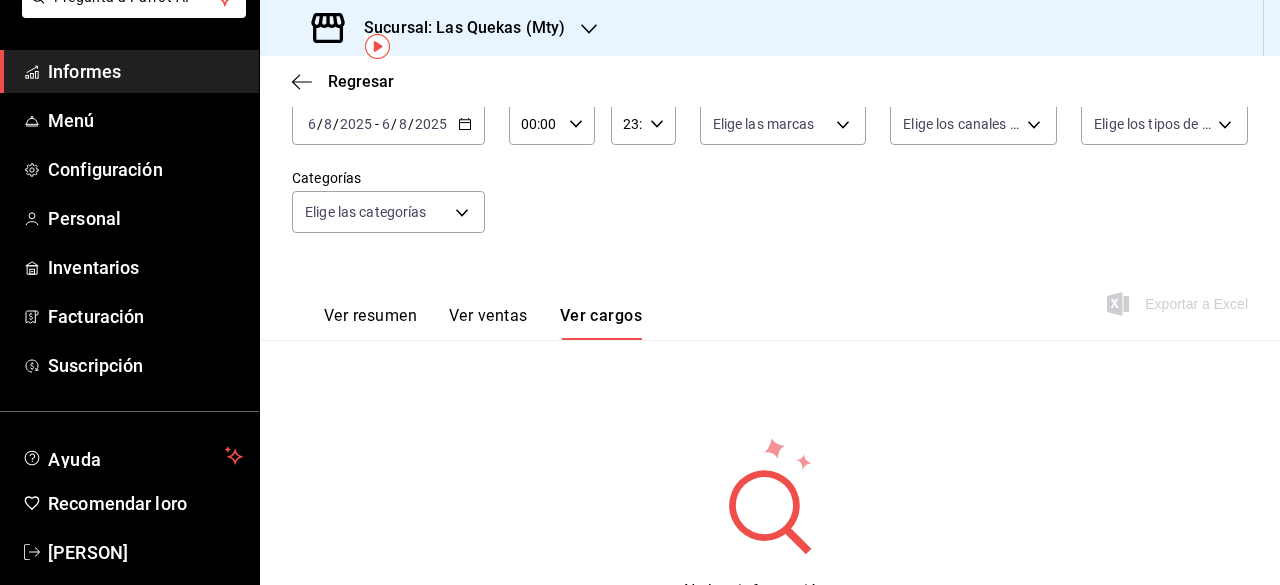 scroll, scrollTop: 0, scrollLeft: 0, axis: both 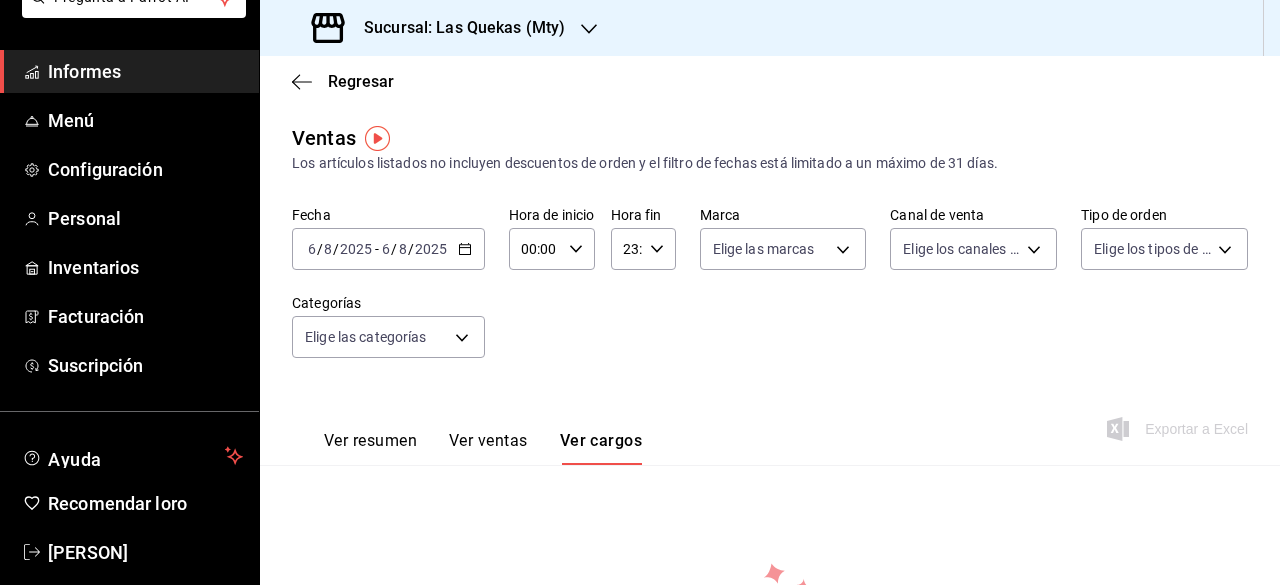 click 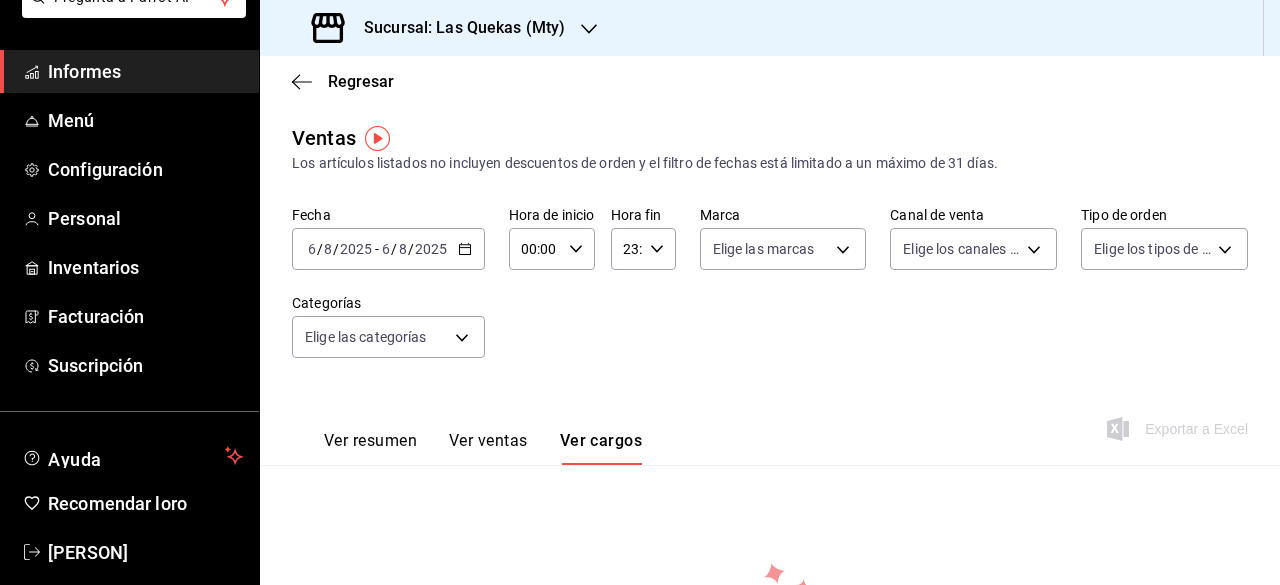 click on "2025-08-06 6 / 8 / 2025 - 2025-08-06 6 / 8 / 2025" at bounding box center (388, 249) 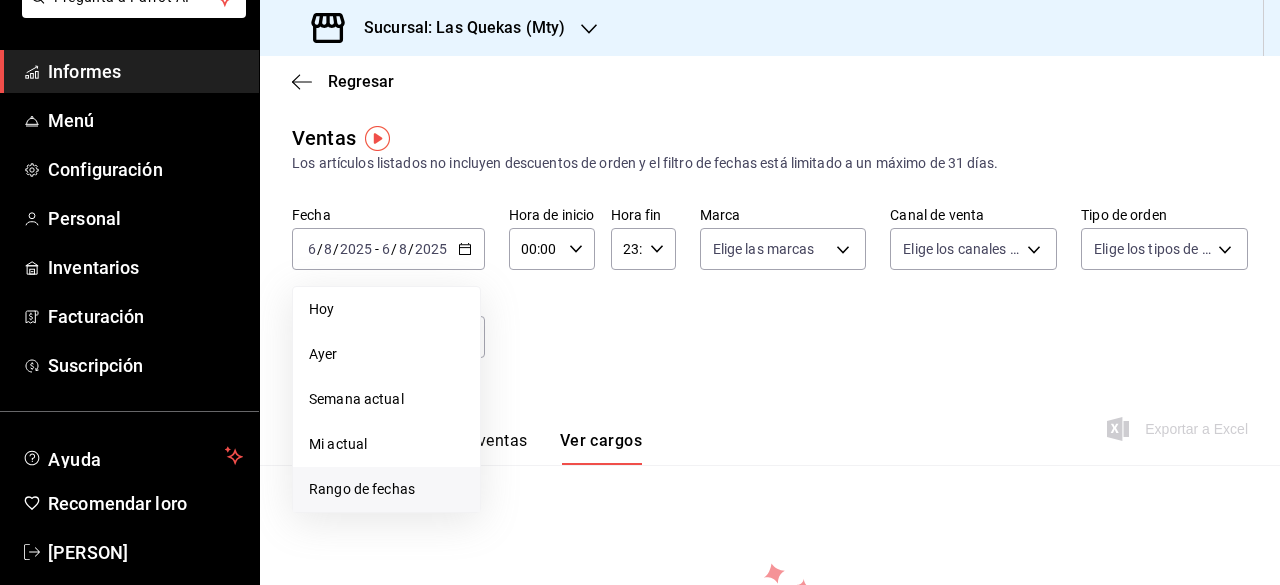 click on "Rango de fechas" at bounding box center (362, 489) 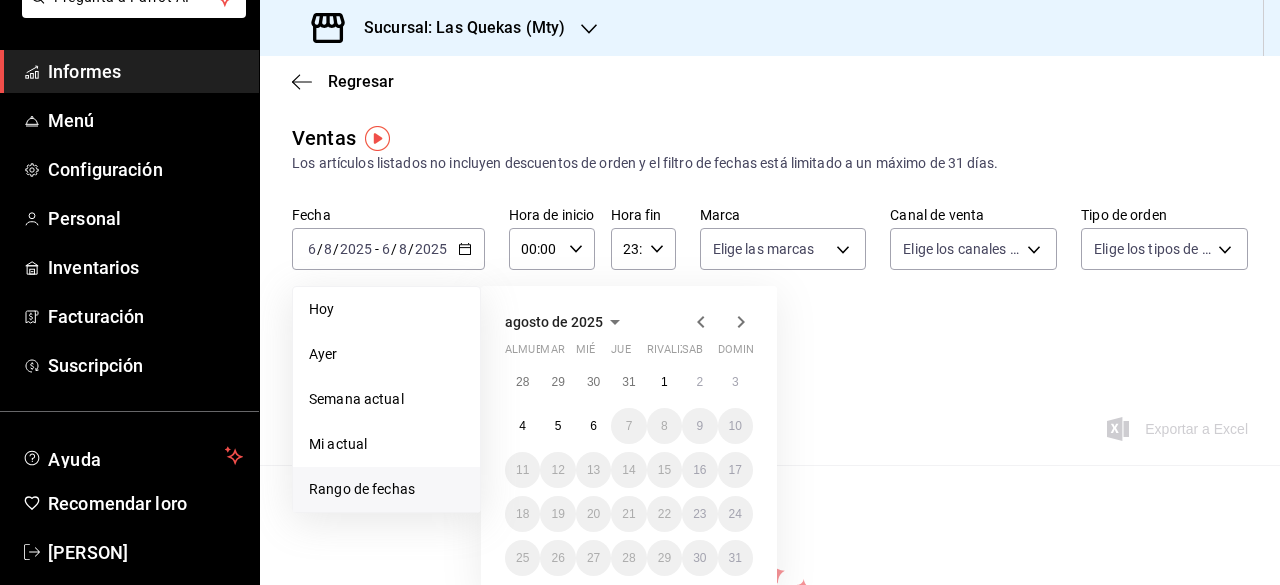 click 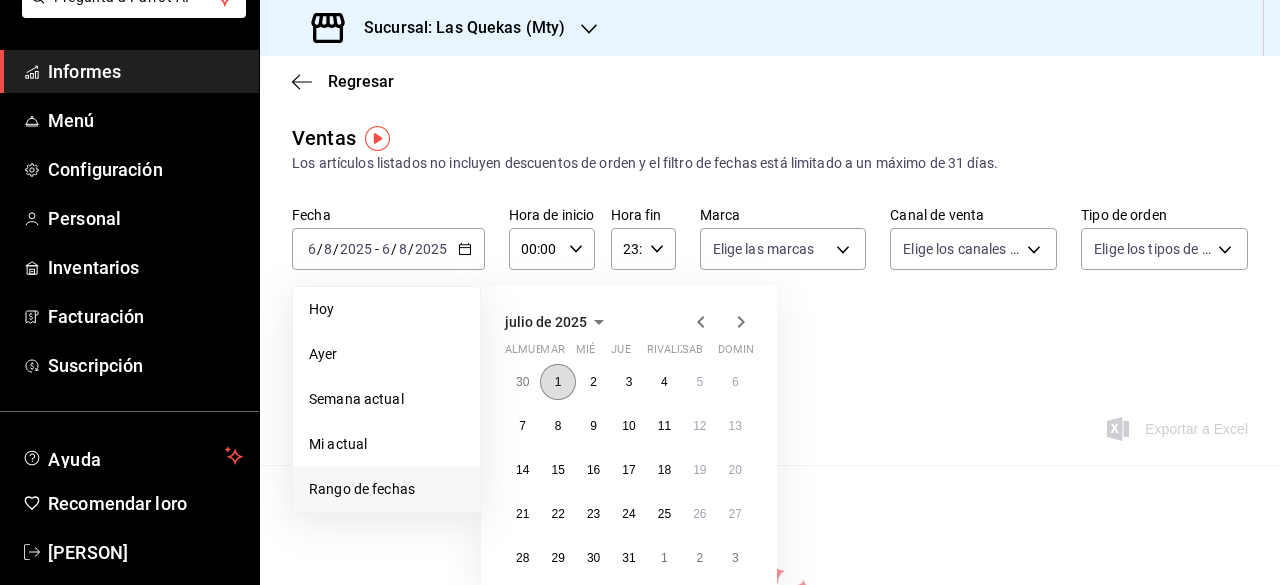 click on "1" at bounding box center (557, 382) 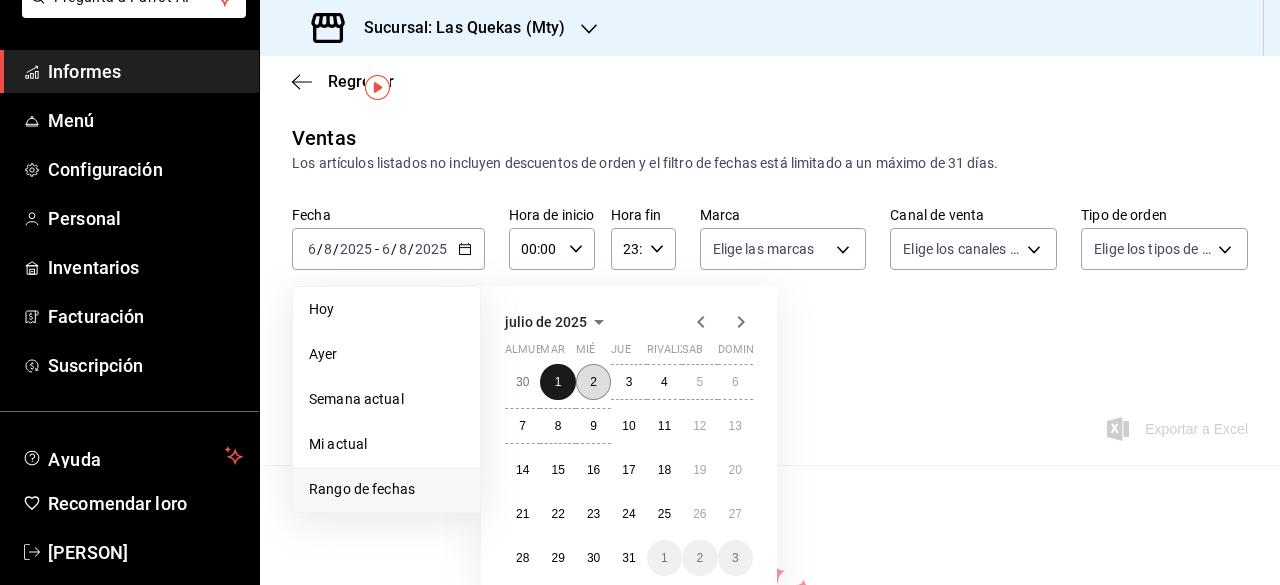 scroll, scrollTop: 200, scrollLeft: 0, axis: vertical 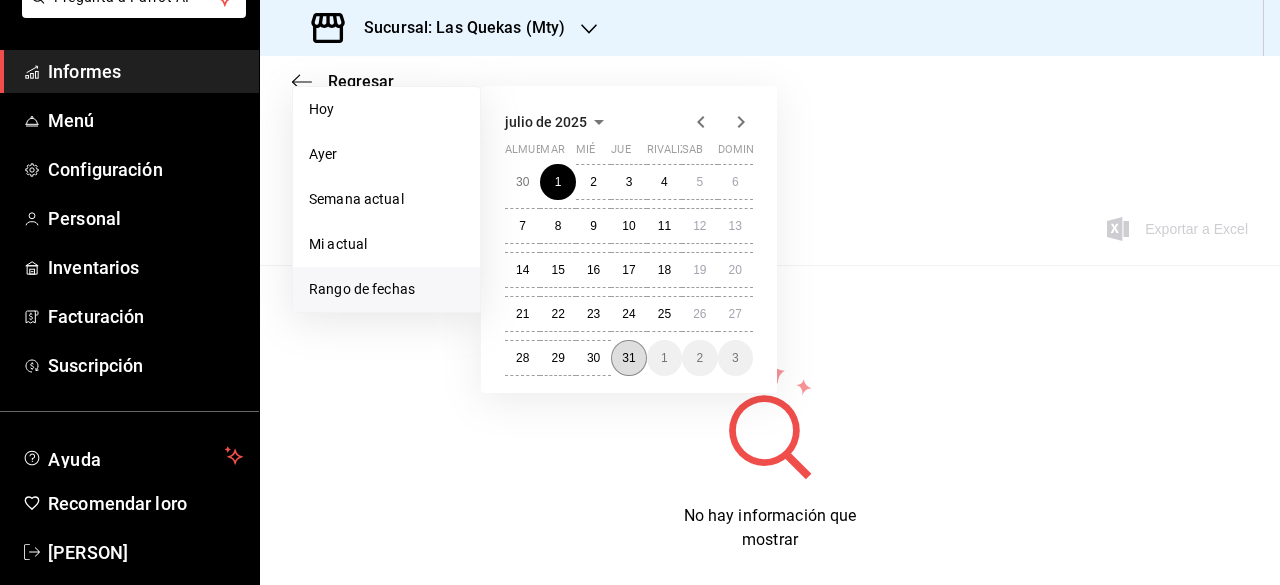 click on "31" at bounding box center [628, 358] 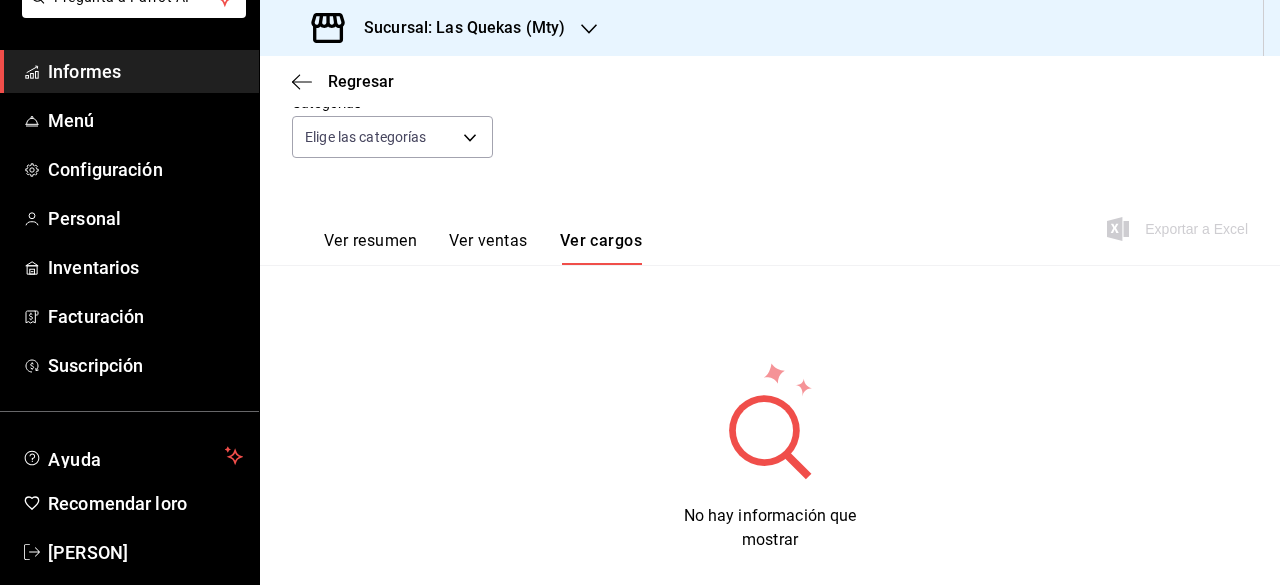 scroll, scrollTop: 0, scrollLeft: 0, axis: both 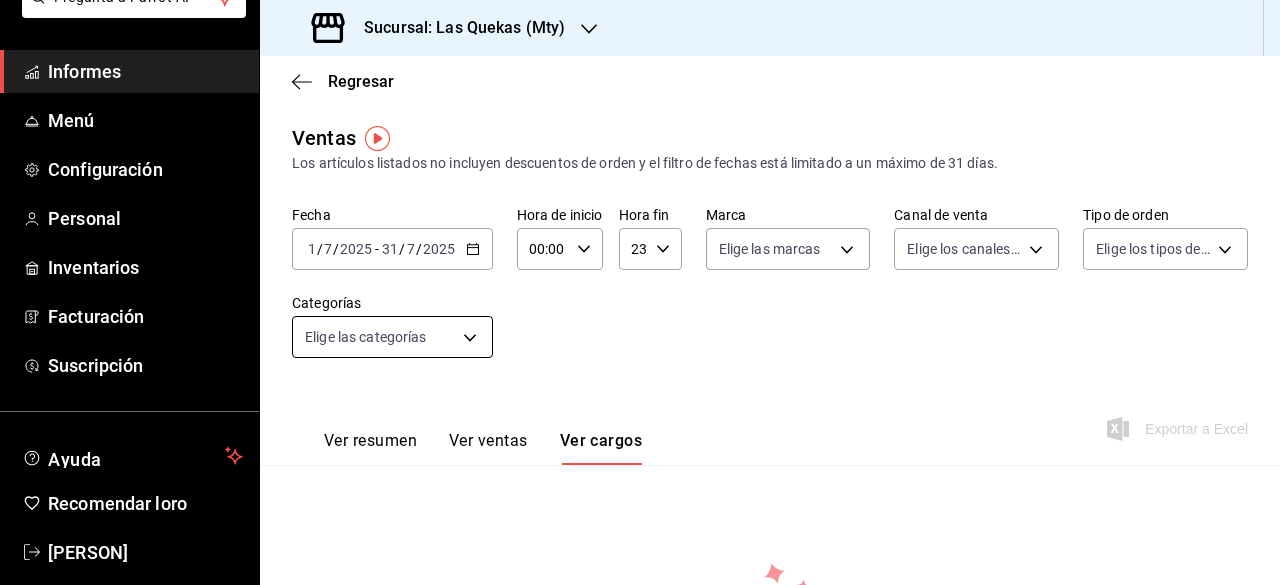 click on "Pregunta a Parrot AI Informes   Menú   Configuración   Personal   Inventarios   Facturación   Suscripción   Ayuda Recomendar loro   [PERSON]   Sugerir nueva función   Sucursal: Las Quekas - [CITY] Regresar Ventas Los artículos listados no incluyen descuentos de orden y el filtro de fechas está limitado a un máximo de 31 días. Fecha [DATE] [DATE] - [DATE] [DATE] Hora de inicio 00:00 Hora de inicio Hora fin 23:59 Hora fin Marca Elige las marcas Canal de venta Elige los canales de venta Tipo de orden Elige los tipos de orden Categorías Elige las categorías Ver resumen Ver ventas Ver cargos Exportar a Excel No hay información que mostrar GANA 1 MES GRATIS EN TU SUSCRIPCIÓN AQUÍ ¿Recuerdas cómo empezó tu restaurante? Hoy puedes ayudar a un colega a tener el mismo cambio que tú viviste. Recomienda Parrot directamente desde tu Portal Administrador. Es fácil y rápido. 🎁 Por cada restaurante que se una, ganas 1 mes gratis. Ver video tutorial Ir a un video Texto original" at bounding box center [640, 292] 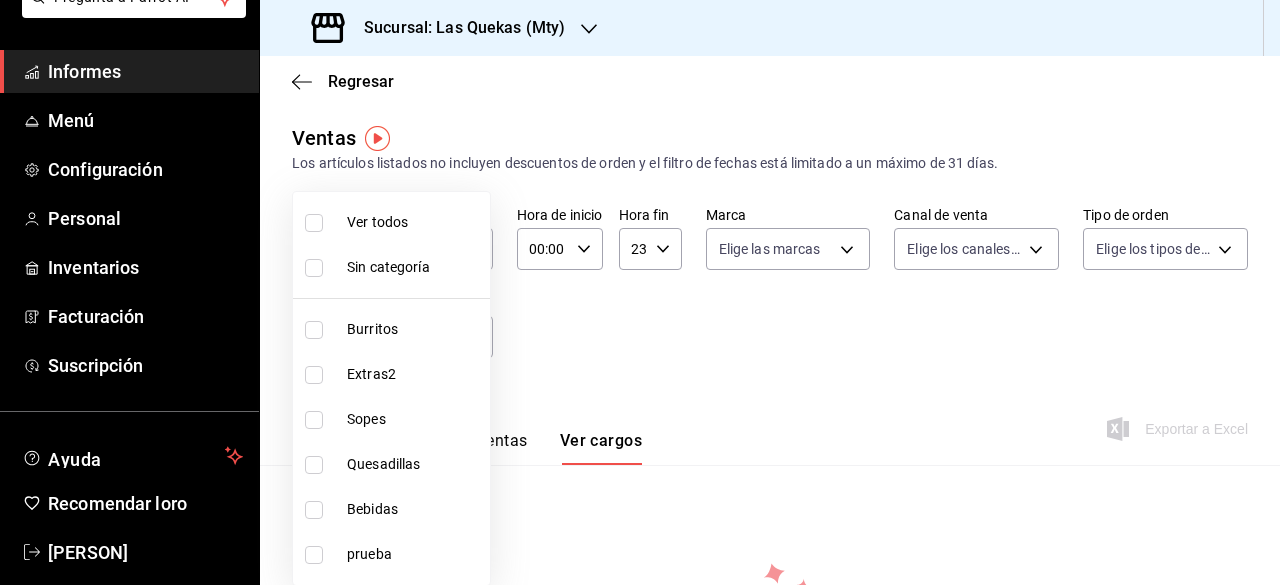 click at bounding box center (640, 292) 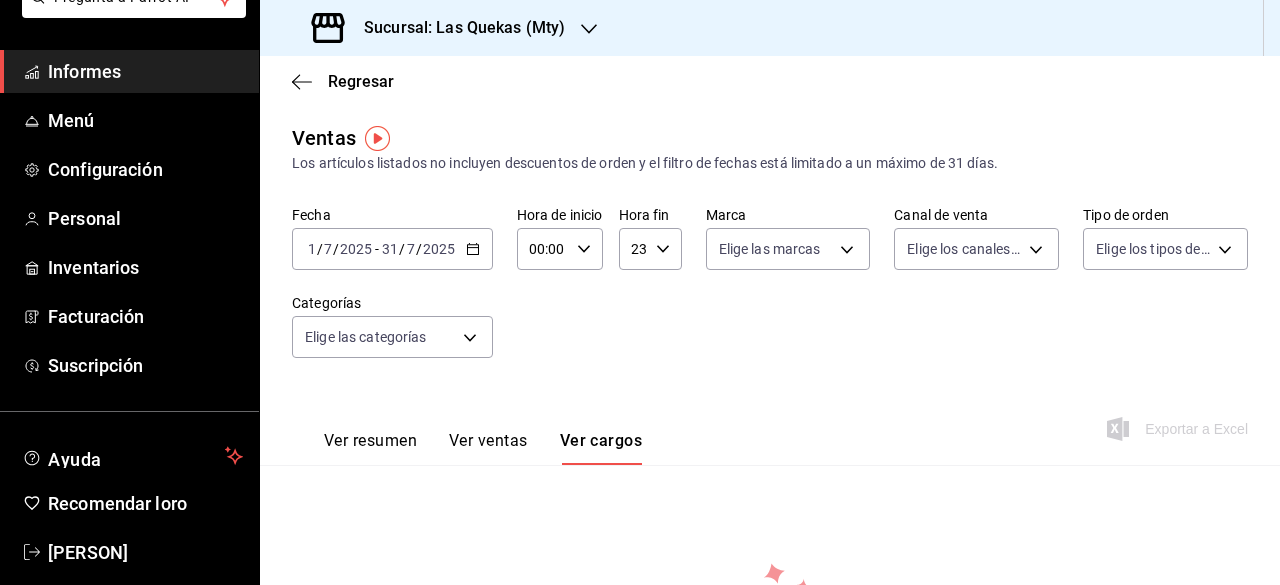 click 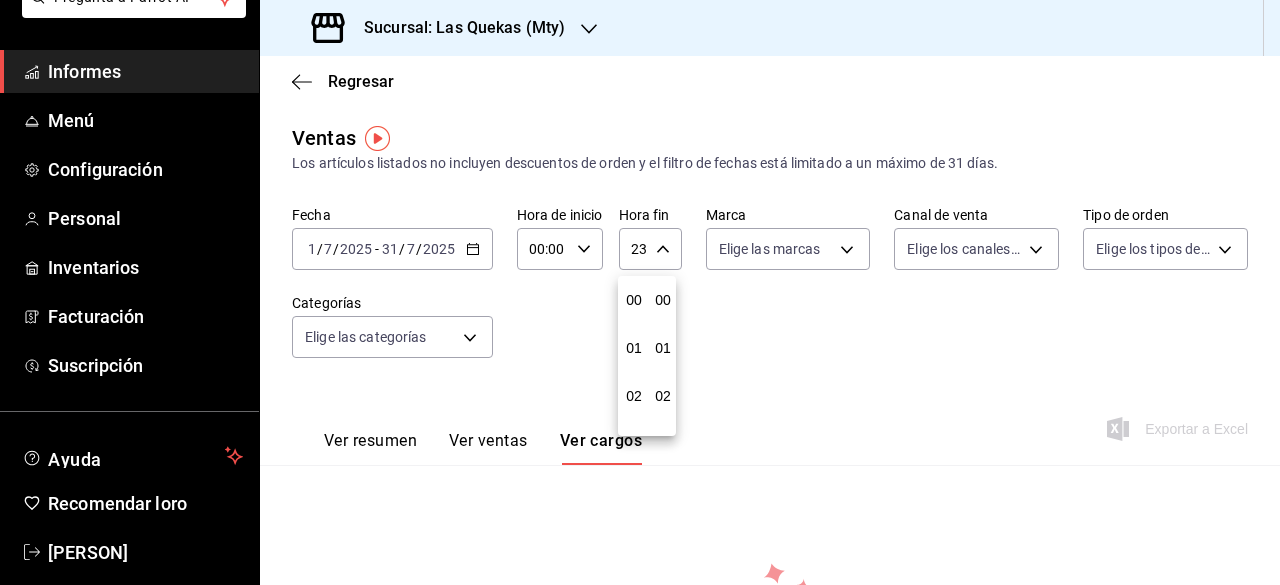scroll, scrollTop: 992, scrollLeft: 0, axis: vertical 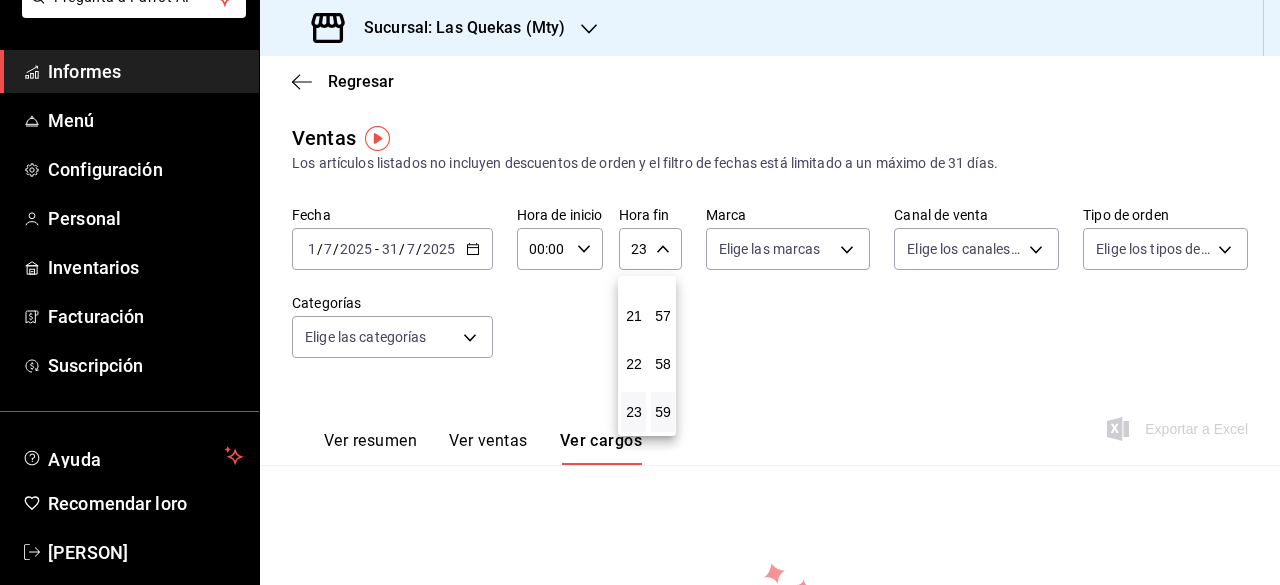 click at bounding box center [640, 292] 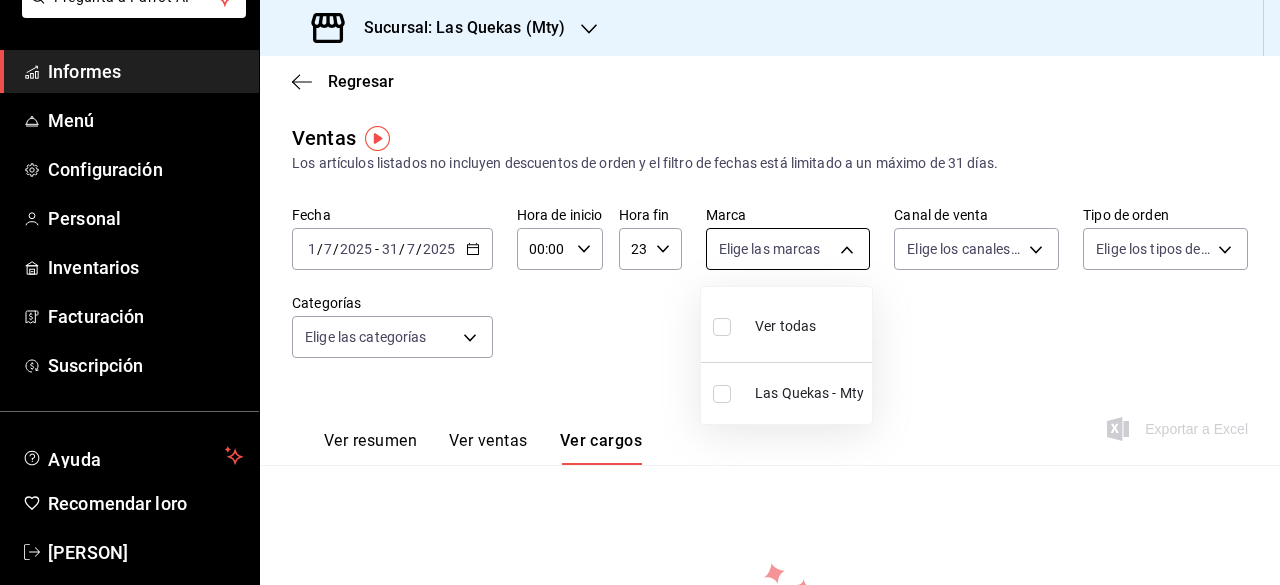 click on "Pregunta a Parrot AI Informes   Menú   Configuración   Personal   Inventarios   Facturación   Suscripción   Ayuda Recomendar loro   [PERSON]   Sugerir nueva función   Sucursal: Las Quekas - [CITY] Regresar Ventas Los artículos listados no incluyen descuentos de orden y el filtro de fechas está limitado a un máximo de 31 días. Fecha [DATE] [DATE] - [DATE] [DATE] Hora de inicio 00:00 Hora de inicio Hora fin 23:59 Hora fin Marca Elige las marcas Canal de venta Elige los canales de venta Tipo de orden Elige los tipos de orden Categorías Elige las categorías Ver resumen Ver ventas Ver cargos Exportar a Excel No hay información que mostrar GANA 1 MES GRATIS EN TU SUSCRIPCIÓN AQUÍ ¿Recuerdas cómo empezó tu restaurante? Hoy puedes ayudar a un colega a tener el mismo cambio que tú viviste. Recomienda Parrot directamente desde tu Portal Administrador. Es fácil y rápido. 🎁 Por cada restaurante que se una, ganas 1 mes gratis. Ver video tutorial Ir a un video Texto original" at bounding box center [640, 292] 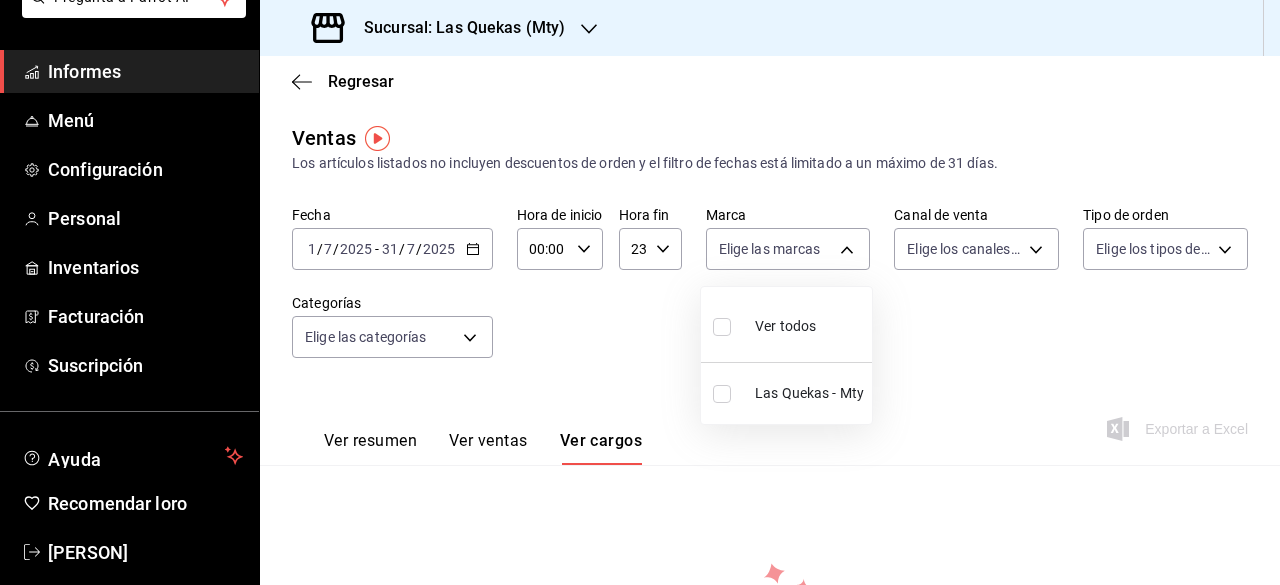 click at bounding box center [640, 292] 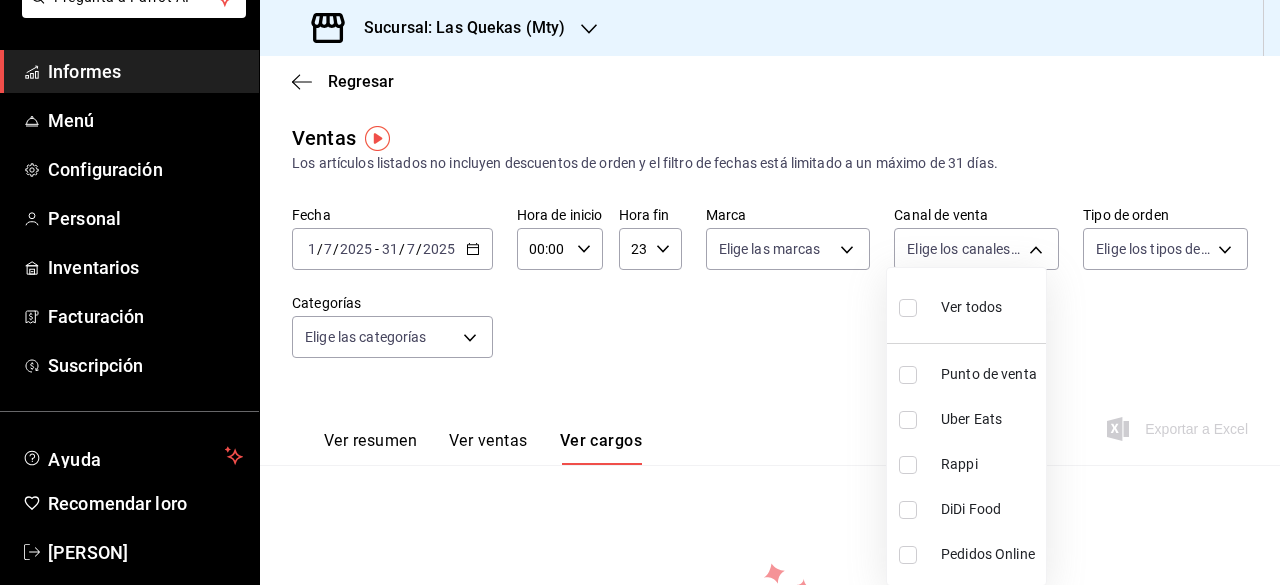 click on "Pregunta a Parrot AI Informes   Menú   Configuración   Personal   Inventarios   Facturación   Suscripción   Ayuda Recomendar loro   [PERSON]   Sugerir nueva función   Sucursal: Las Quekas - [CITY] Regresar Ventas Los artículos listados no incluyen descuentos de orden y el filtro de fechas está limitado a un máximo de 31 días. Fecha [DATE] [DATE] - [DATE] [DATE] Hora de inicio 00:00 Hora de inicio Hora fin 23:59 Hora fin Marca Elige las marcas Canal de venta Elige los canales de venta Tipo de orden Elige los tipos de orden Categorías Elige las categorías Ver resumen Ver ventas Ver cargos Exportar a Excel No hay información que mostrar GANA 1 MES GRATIS EN TU SUSCRIPCIÓN AQUÍ ¿Recuerdas cómo empezó tu restaurante? Hoy puedes ayudar a un colega a tener el mismo cambio que tú viviste. Recomienda Parrot directamente desde tu Portal Administrador. Es fácil y rápido. 🎁 Por cada restaurante que se una, ganas 1 mes gratis. Ver video tutorial Ir a un video Texto original" at bounding box center [640, 292] 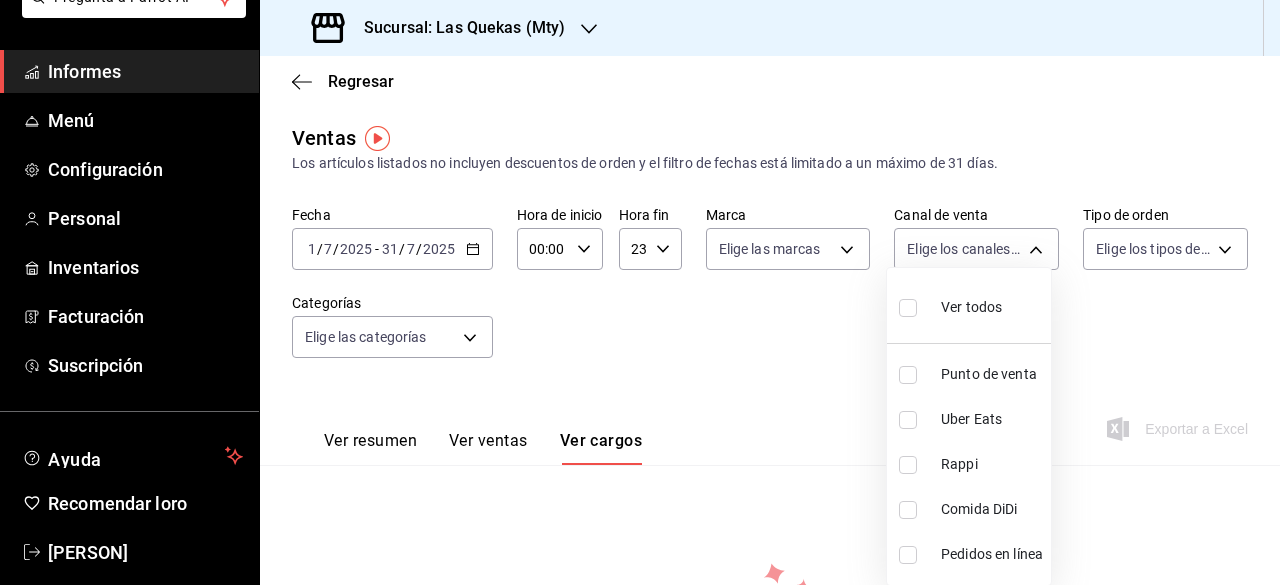click at bounding box center (640, 292) 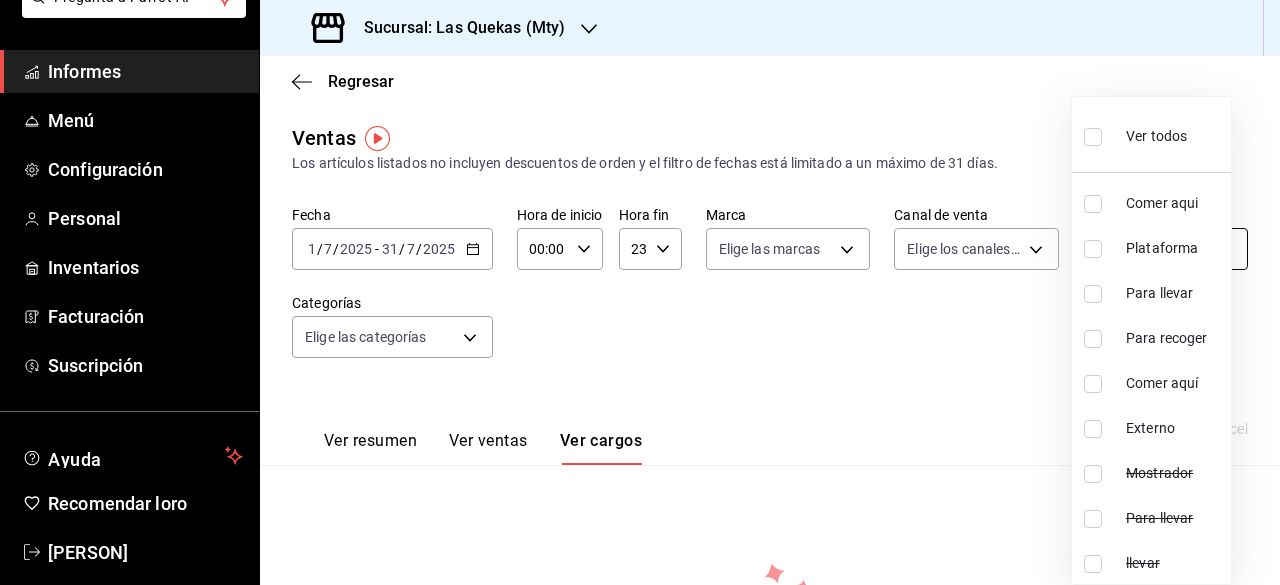click on "Pregunta a Parrot AI Informes   Menú   Configuración   Personal   Inventarios   Facturación   Suscripción   Ayuda Recomendar loro   [PERSON]   Sugerir nueva función   Sucursal: Las Quekas - [CITY] Regresar Ventas Los artículos listados no incluyen descuentos de orden y el filtro de fechas está limitado a un máximo de 31 días. Fecha [DATE] [DATE] - [DATE] [DATE] Hora de inicio 00:00 Hora de inicio Hora fin 23:59 Hora fin Marca Elige las marcas Canal de venta Elige los canales de venta Tipo de orden Elige los tipos de orden Categorías Elige las categorías Ver resumen Ver ventas Ver cargos Exportar a Excel No hay información que mostrar GANA 1 MES GRATIS EN TU SUSCRIPCIÓN AQUÍ ¿Recuerdas cómo empezó tu restaurante? Hoy puedes ayudar a un colega a tener el mismo cambio que tú viviste. Recomienda Parrot directamente desde tu Portal Administrador. Es fácil y rápido. 🎁 Por cada restaurante que se una, ganas 1 mes gratis. Ver video tutorial Ir a un video Texto original" at bounding box center (640, 292) 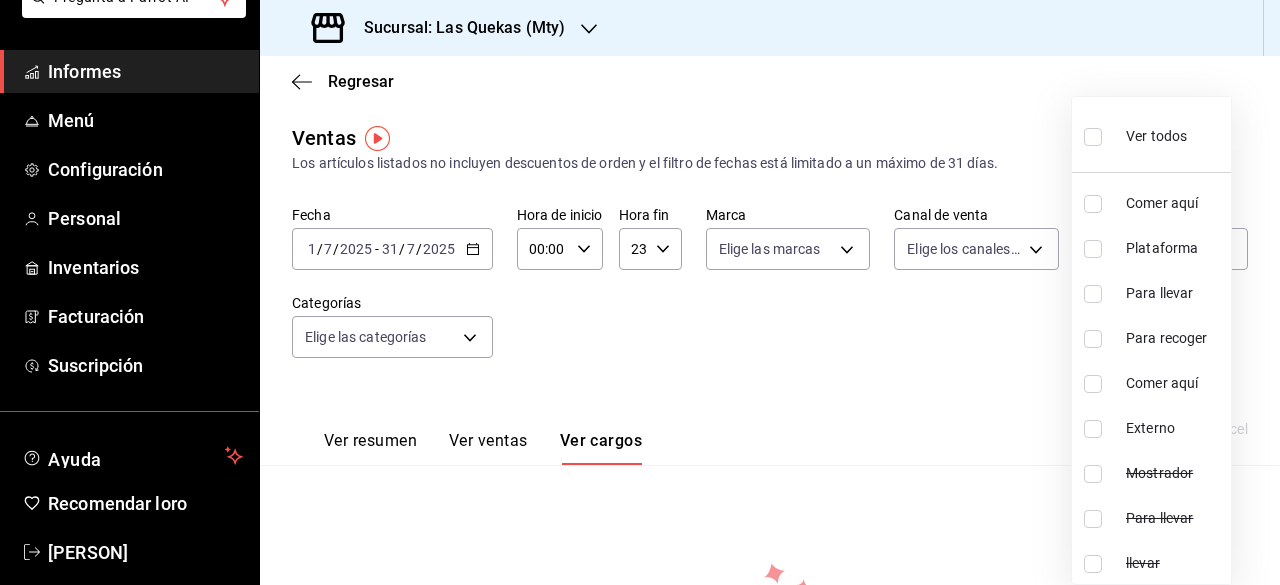 click at bounding box center [640, 292] 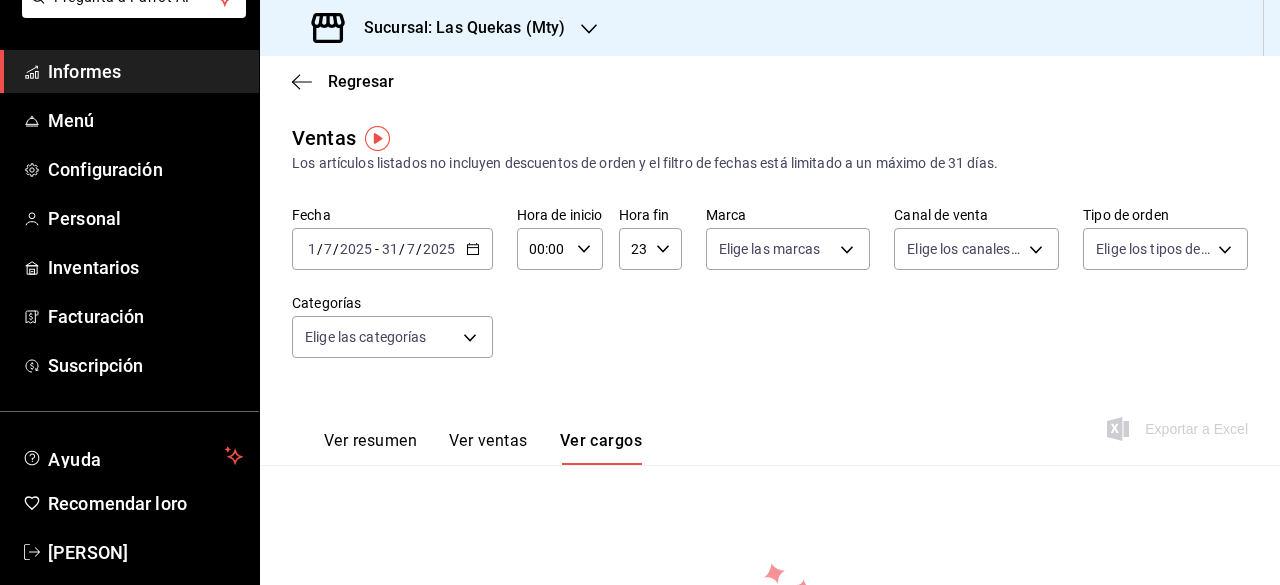 click on "23:59 Hora fin" at bounding box center (650, 249) 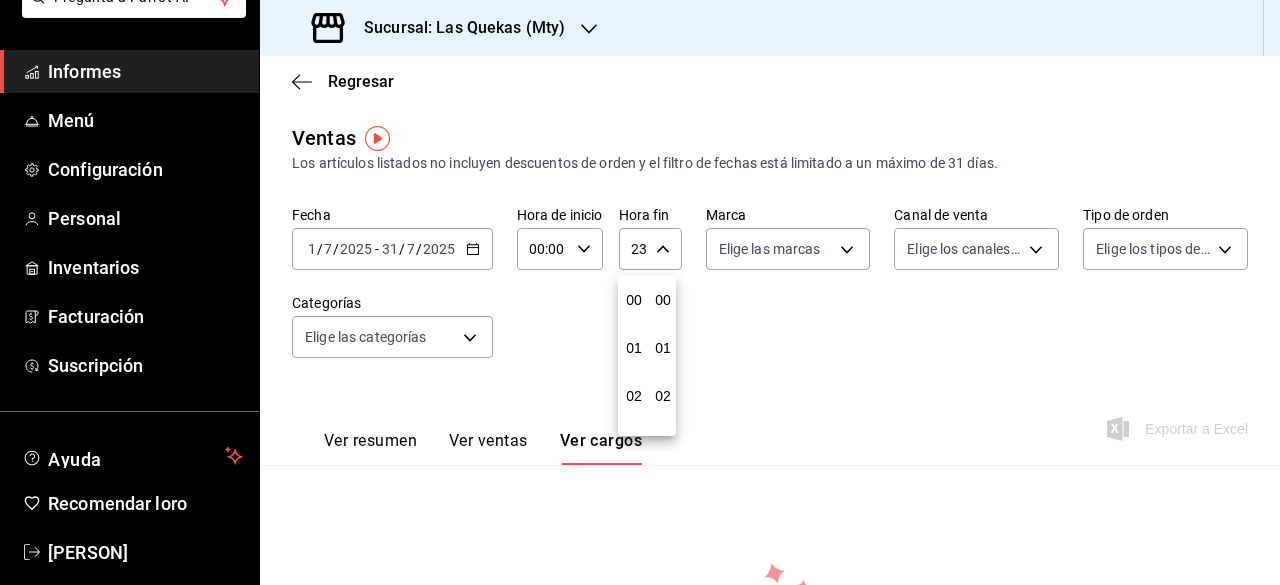 scroll, scrollTop: 992, scrollLeft: 0, axis: vertical 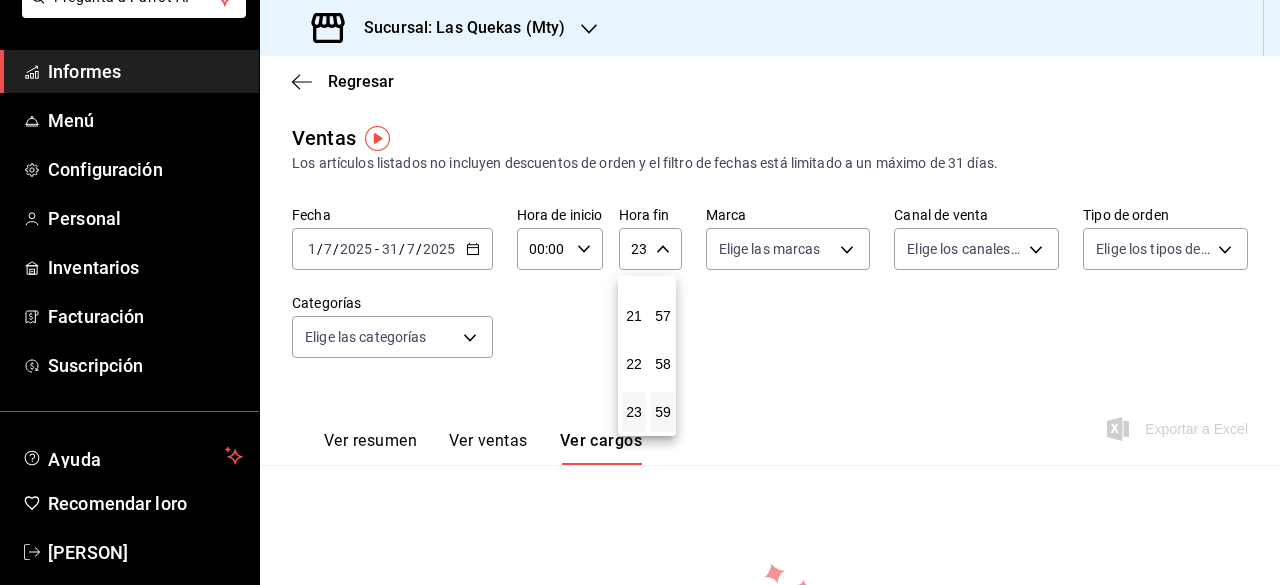 click at bounding box center (640, 292) 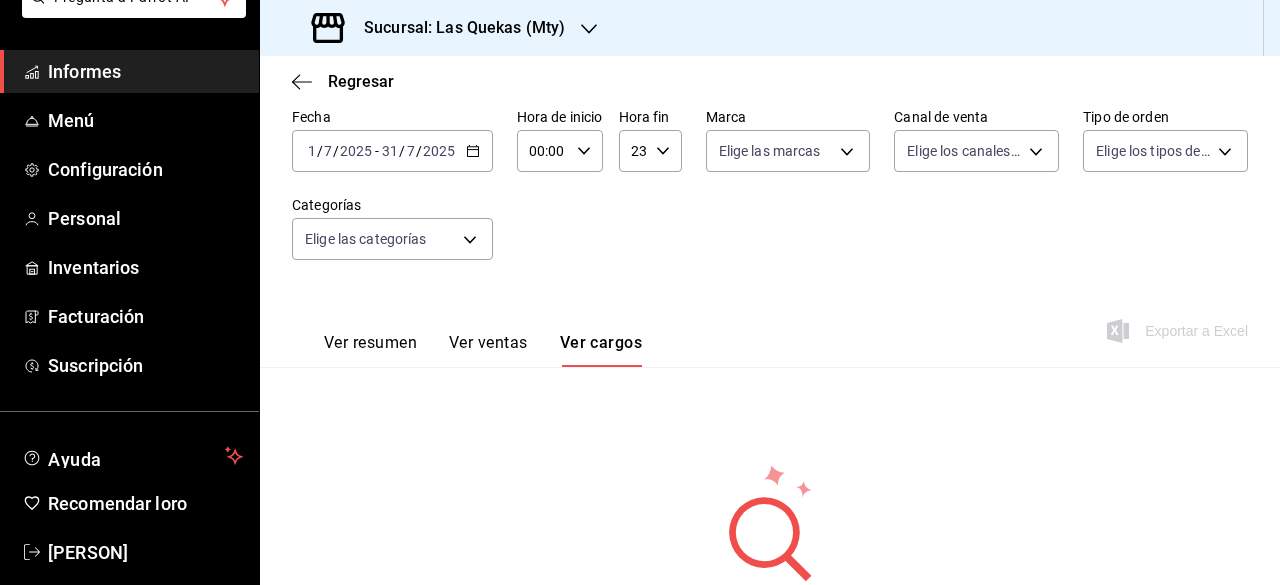 scroll, scrollTop: 230, scrollLeft: 0, axis: vertical 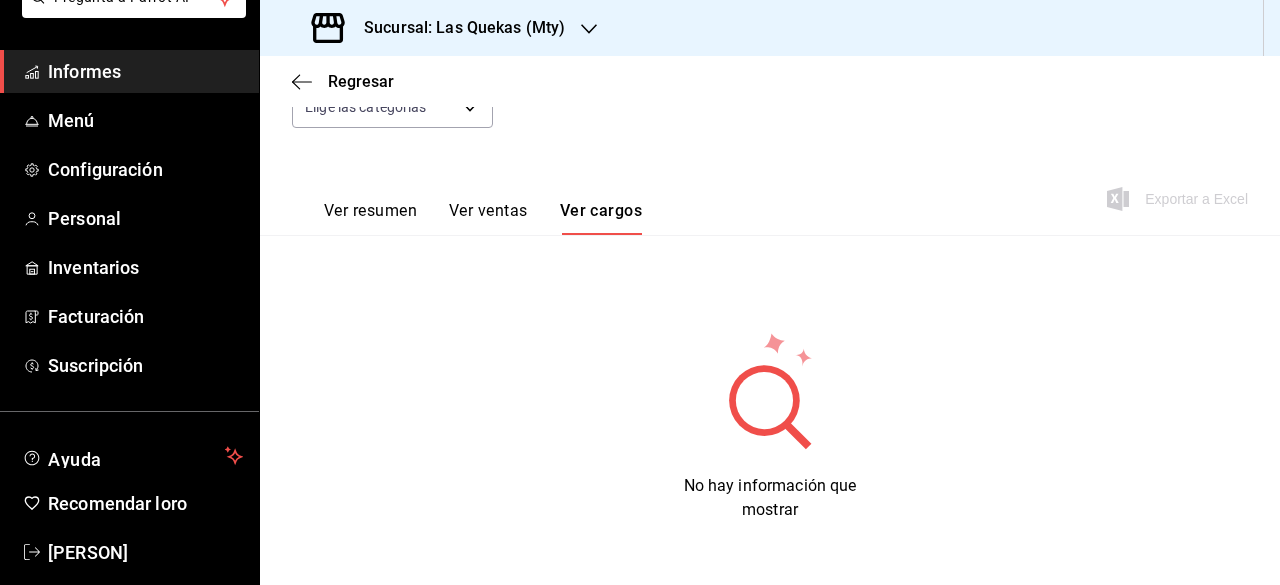 click on "Ver resumen" at bounding box center (370, 210) 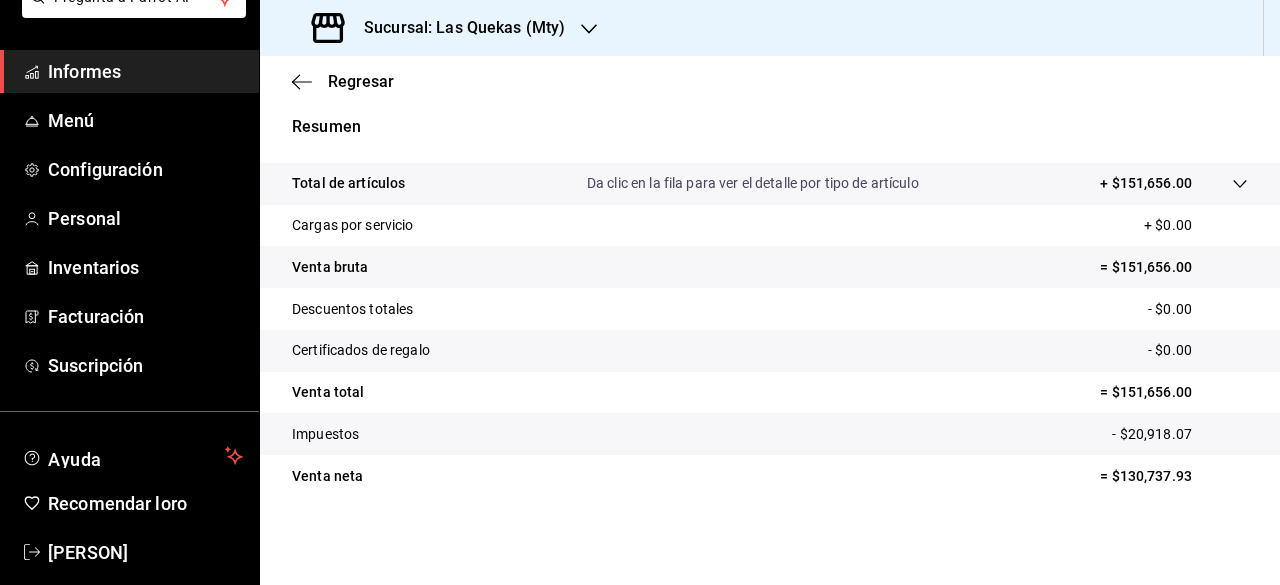 scroll, scrollTop: 0, scrollLeft: 0, axis: both 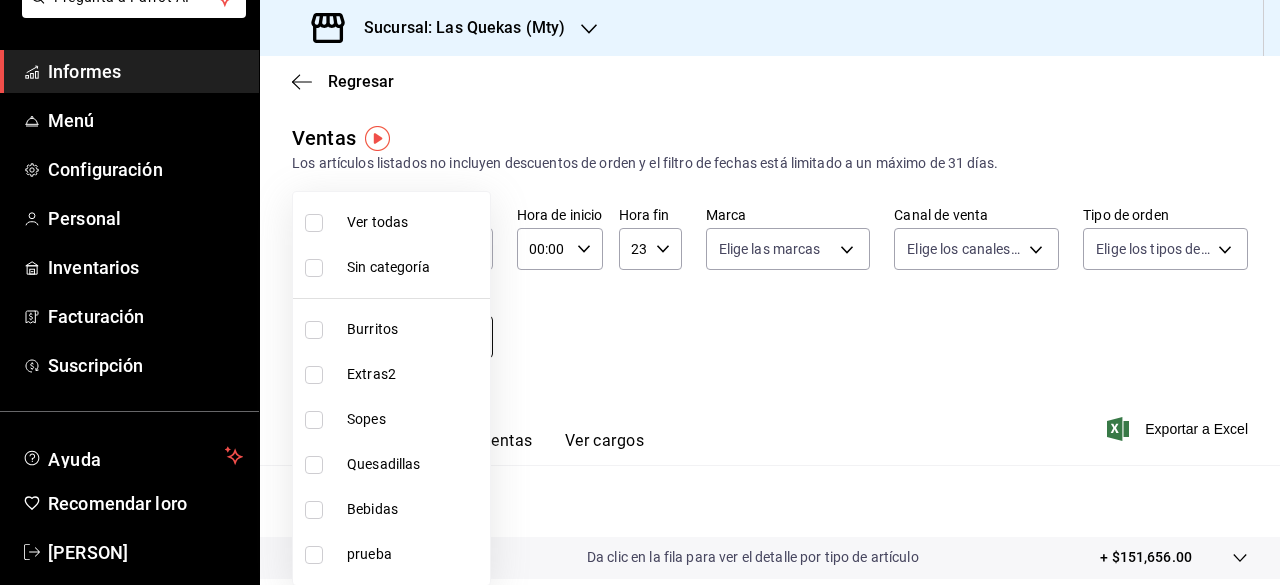 click on "Pregunta a Parrot AI Informes   Menú   Configuración   Personal   Inventarios   Facturación   Suscripción   Ayuda Recomendar loro   [PERSON]   Sugerir nueva función   Sucursal: Las Quekas - [CITY] Regresar Ventas Los artículos listados no incluyen descuentos de orden y el filtro de fechas está limitado a un máximo de 31 días. Fecha [DATE] [DATE] - [DATE] [DATE] Hora de inicio 00:00 Hora de inicio Hora fin 23:59 Hora fin Marca Elige las marcas Canal de venta Elige los canales de venta Tipo de orden Elige los tipos de orden Categorías Elige las categorías Ver resumen Ver ventas Ver cargos Exportar a Excel Resumen Total de artículos Da clic en la fila para ver el detalle por tipo de artículo + $151,656.00 Cargas por servicio + $0.00 Venta bruta = $151,656.00 Descuentos totales - $0.00 Certificados de regalo - $0.00 Venta total = $151,656.00 Impuestos - $20,918.07 Venta neta = $130,737.93 GANA 1 MES GRATIS EN TU SUSCRIPCIÓN AQUÍ Ver video tutorial Ir a un video Informes" at bounding box center [640, 292] 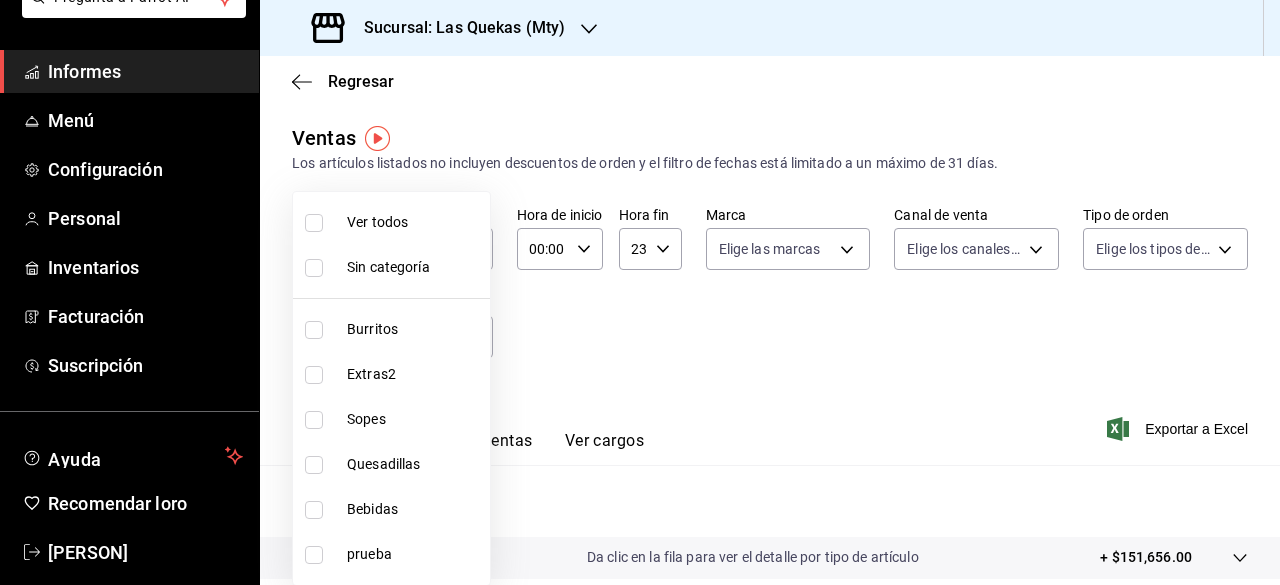 click at bounding box center [640, 292] 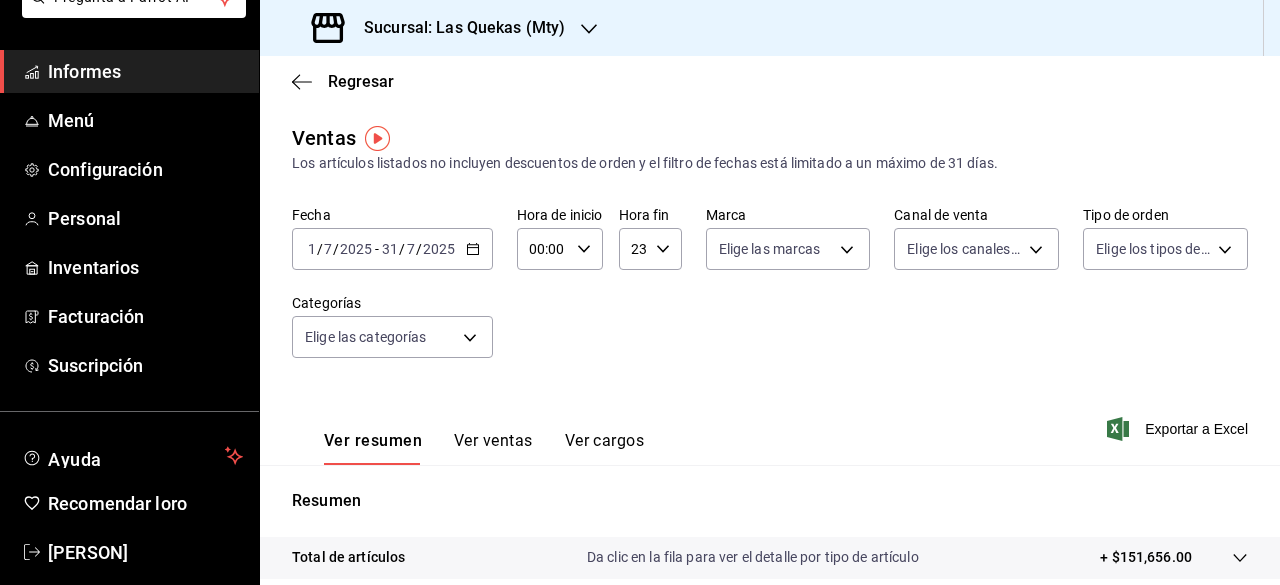 click on "2025-07-01 1 / 7 / 2025 - 2025-07-31 31 / 7 / 2025" at bounding box center [392, 249] 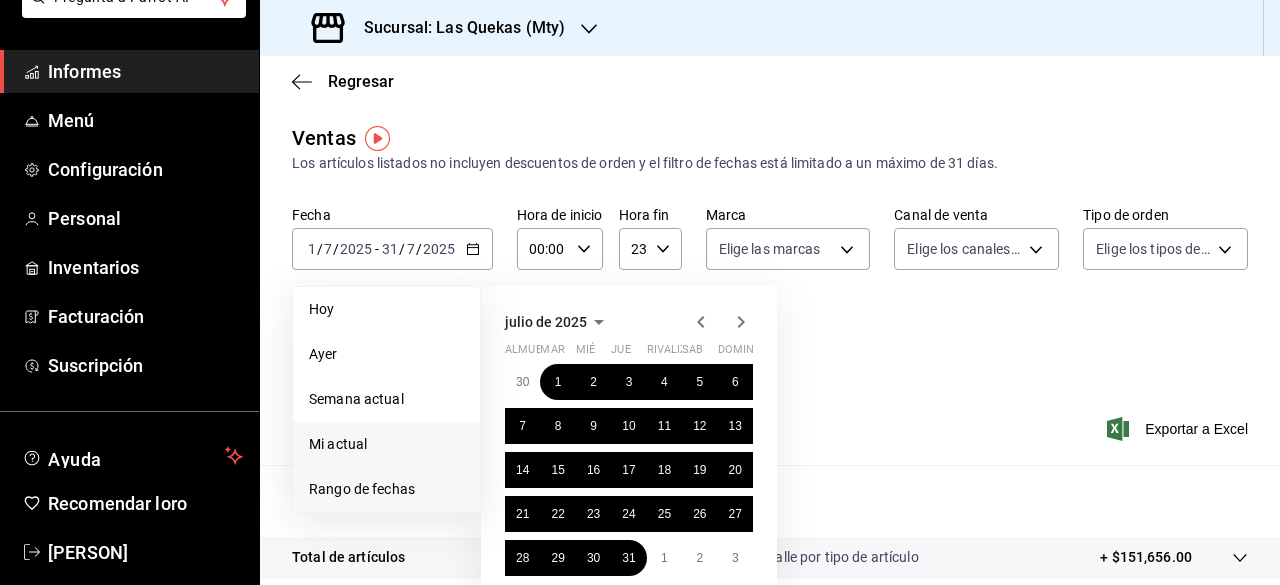 click on "Mi actual" at bounding box center [338, 444] 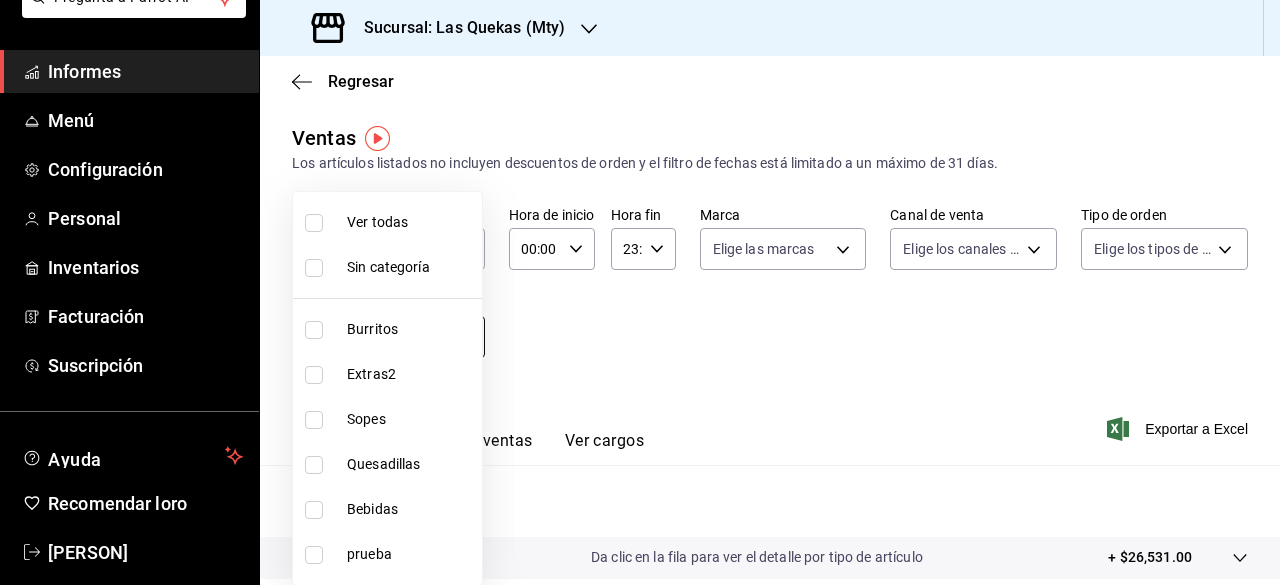 click on "Pregunta a Parrot AI Informes   Menú   Configuración   Personal   Inventarios   Facturación   Suscripción   Ayuda Recomendar loro   [PERSON]   Sugerir nueva función   Sucursal: Las Quekas - [CITY] Regresar Ventas Los artículos listados no incluyen descuentos de orden y el filtro de fechas está limitado a un máximo de 31 días. Fecha [DATE] [DATE] - [DATE] [DATE] Hora de inicio 00:00 Hora de inicio Hora fin 23:59 Hora fin Marca Elige las marcas Canal de venta Elige los canales de venta Tipo de orden Elige los tipos de orden Categorías Elige las categorías Ver resumen Ver ventas Ver cargos Exportar a Excel Resumen Total de artículos Da clic en la fila para ver el detalle por tipo de artículo + $26,531.00 Cargas por servicio + $0.00 Venta bruta = $26,531.00 Descuentos totales - $0.00 Certificados de regalo - $0.00 Venta total = $26,531.00 Impuestos - $3,659.45 Venta neta = $22,871.55 GANA 1 MES GRATIS EN TU SUSCRIPCIÓN AQUÍ Ver video tutorial Ir a un video Texto original" at bounding box center [640, 292] 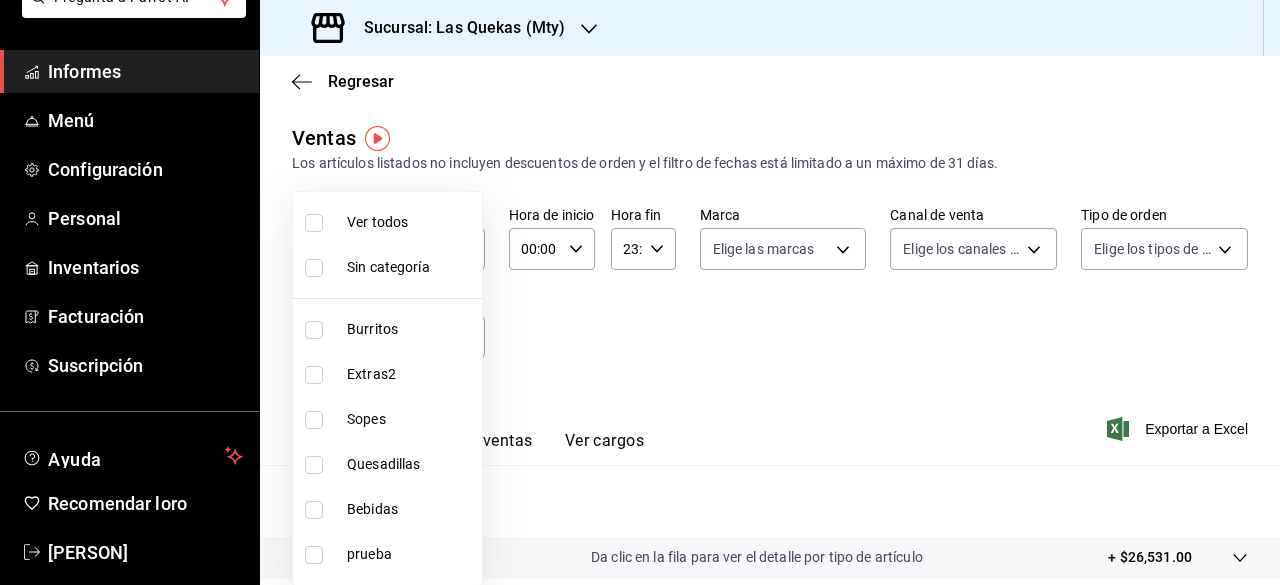 click at bounding box center [640, 292] 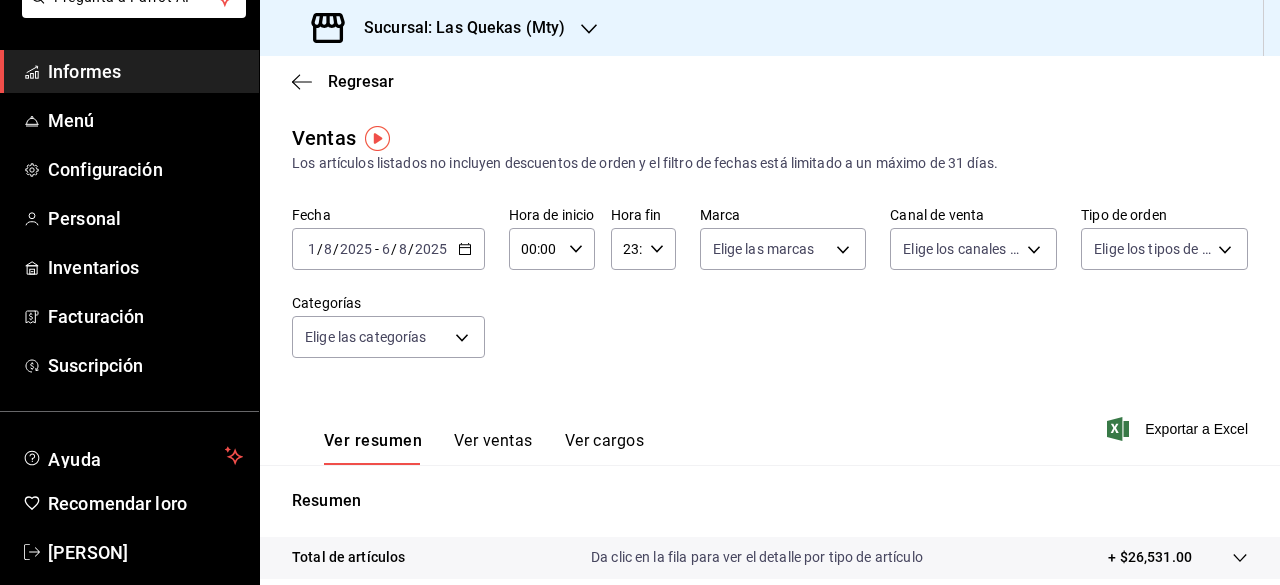 click on "[DATE] [DATE] - [DATE] [DATE]" at bounding box center (388, 249) 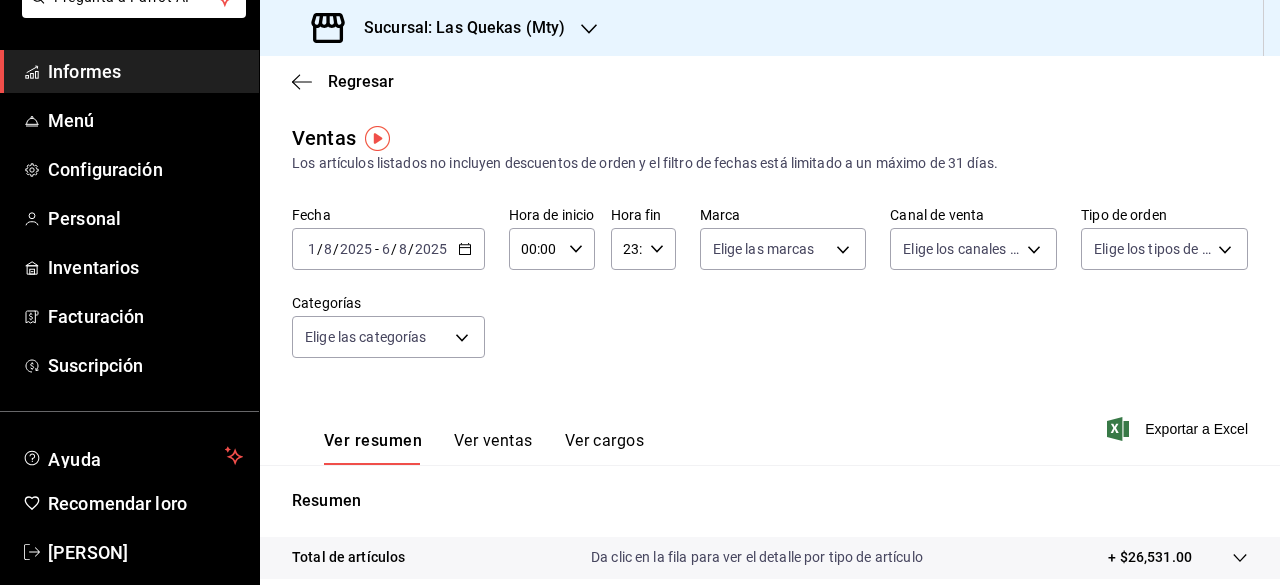 click 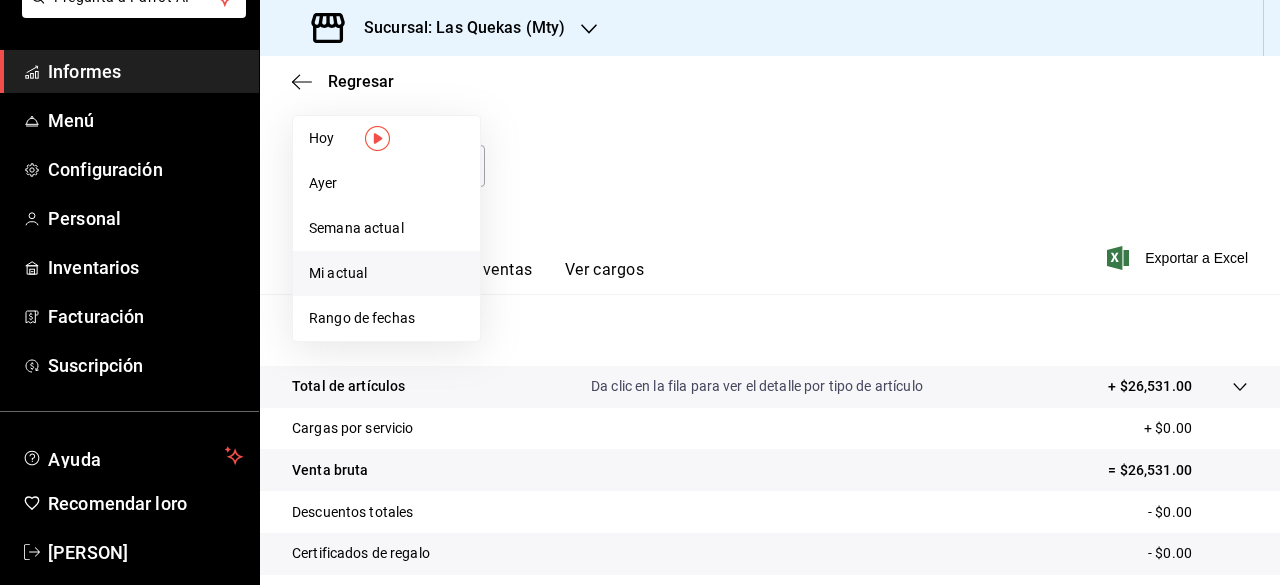 scroll, scrollTop: 0, scrollLeft: 0, axis: both 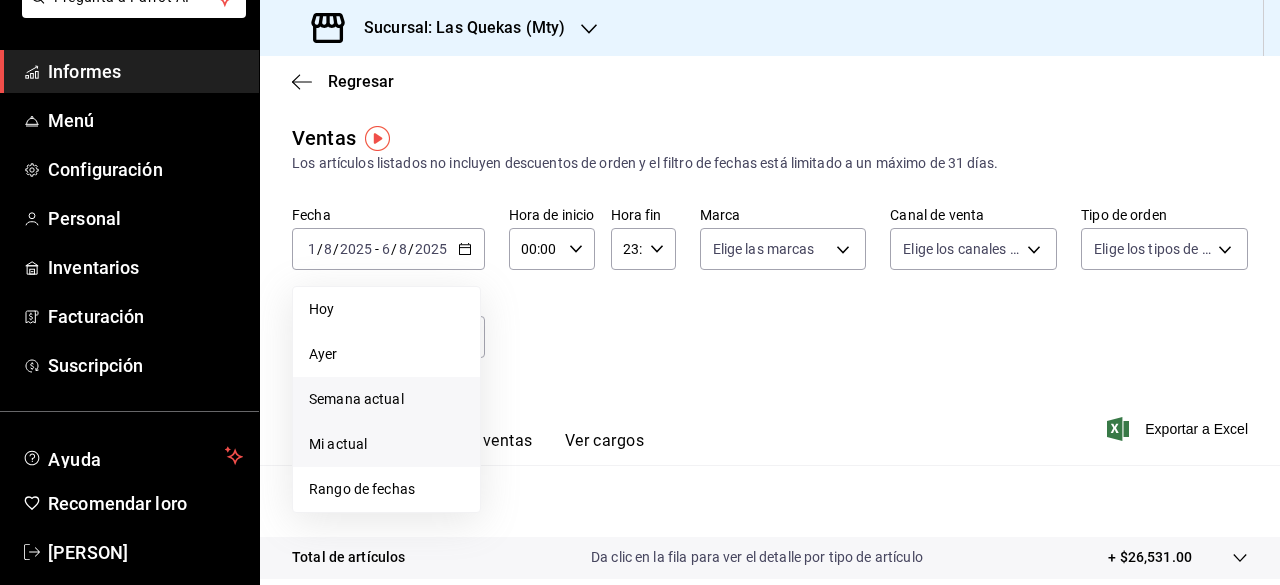 click on "Semana actual" at bounding box center [356, 399] 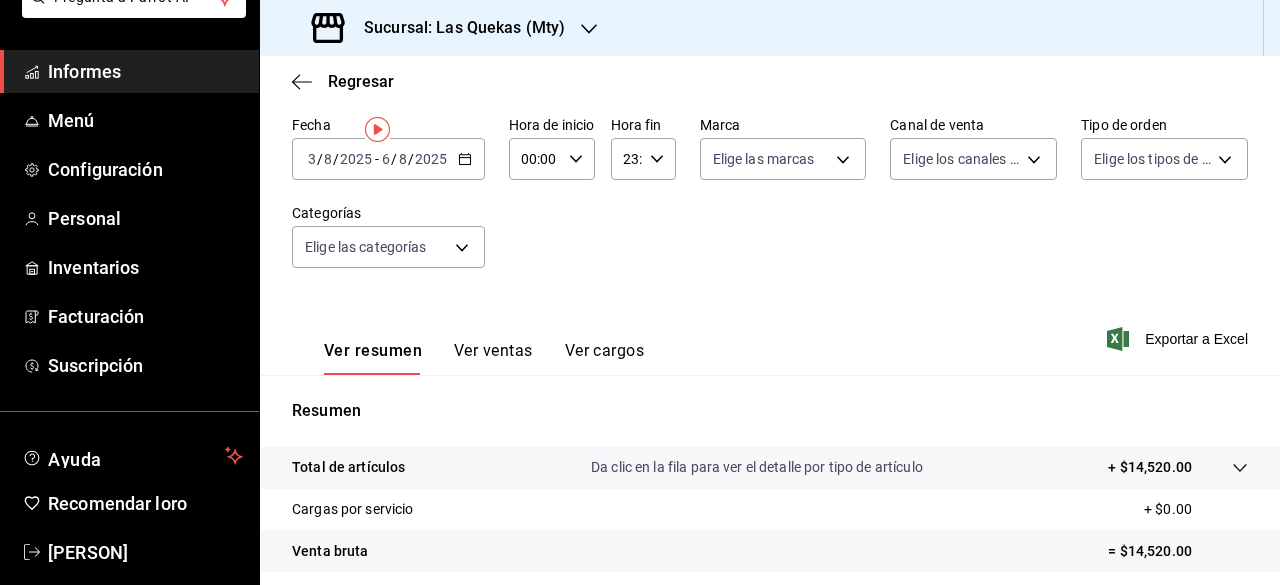 scroll, scrollTop: 0, scrollLeft: 0, axis: both 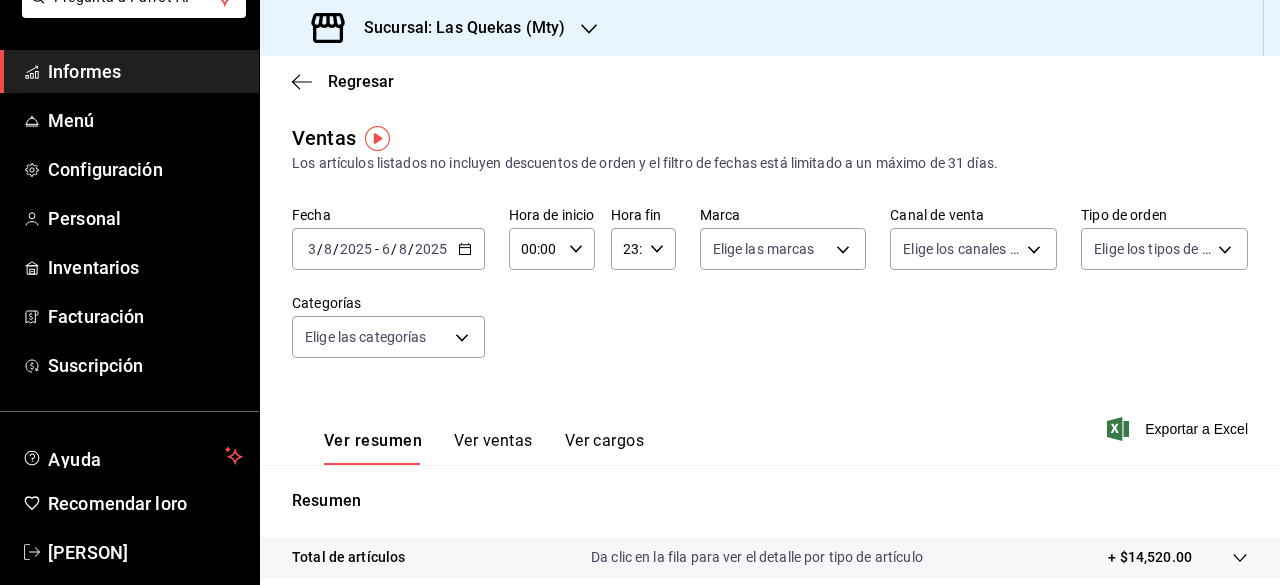 click 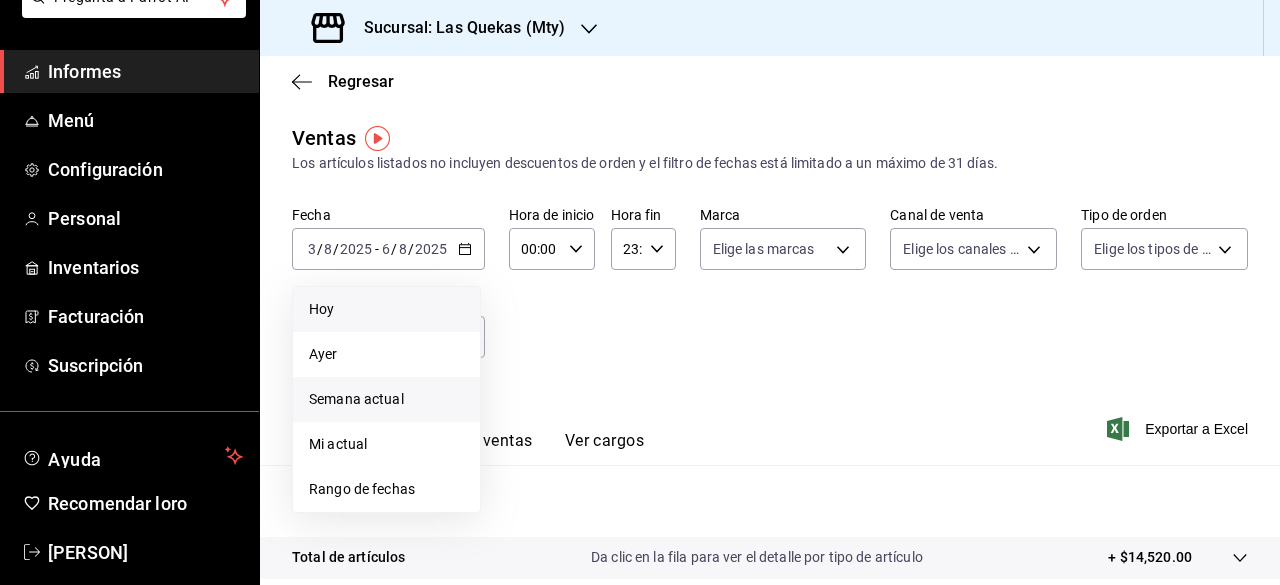 click on "Hoy" at bounding box center [386, 309] 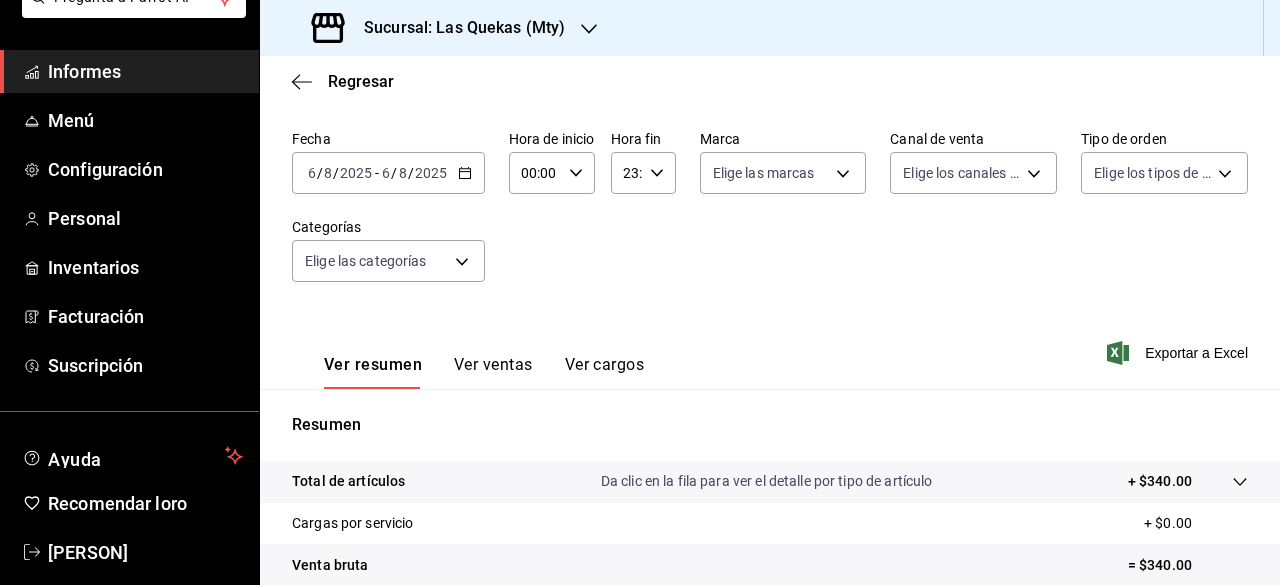 scroll, scrollTop: 74, scrollLeft: 0, axis: vertical 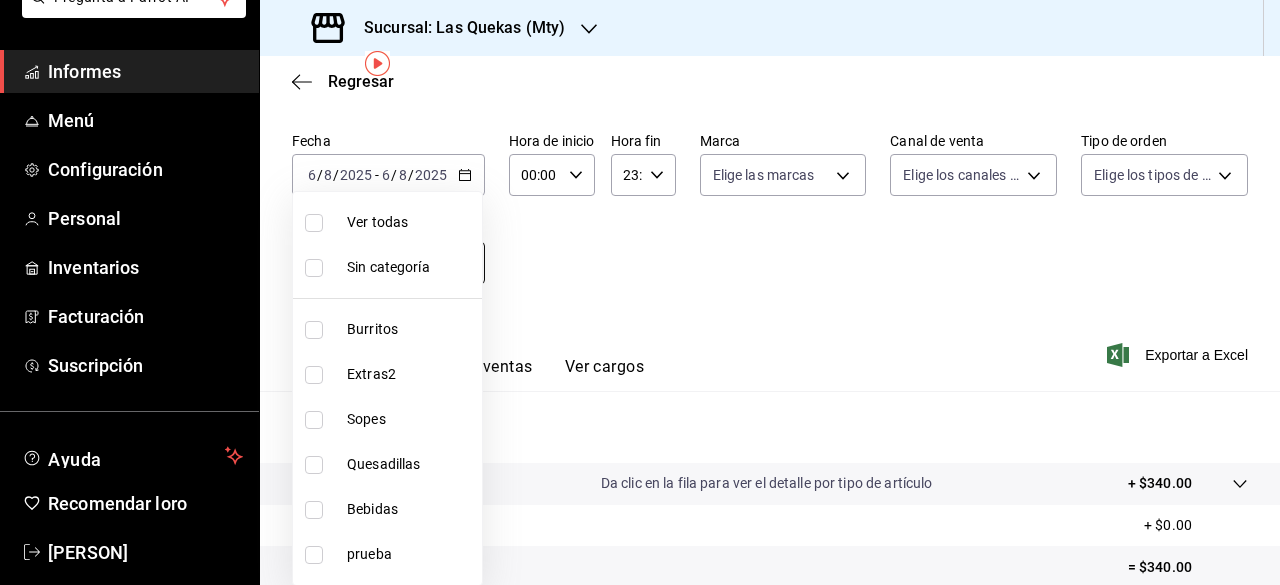 click on "Pregunta a Parrot AI Informes   Menú   Configuración   Personal   Inventarios   Facturación   Suscripción   Ayuda Recomendar loro   [PERSON]   Sugerir nueva función   Sucursal: Las Quekas - [CITY] Regresar Ventas Los artículos listados no incluyen descuentos de orden y el filtro de fechas está limitado a un máximo de 31 días. Fecha [DATE] [DATE] - [DATE] [DATE] Hora de inicio 00:00 Hora de inicio Hora fin 23:59 Hora fin Marca Elige las marcas Canal de venta Elige los canales de venta Tipo de orden Elige los tipos de orden Categorías Elige las categorías Ver resumen Ver ventas Ver cargos Exportar a Excel Resumen Total de artículos Da clic en la fila para ver el detalle por tipo de artículo + $340.00 Cargas por servicio + $0.00 Venta bruta = $340.00 Descuentos totales - $0.00 Certificados de regalo - $0.00 Venta total = $340.00 Impuestos - $46.90 Venta neta = $293.10 GANA 1 MES GRATIS EN TU SUSCRIPCIÓN AQUÍ Ver video tutorial Ir a un video Texto original Informes   Menú" at bounding box center [640, 292] 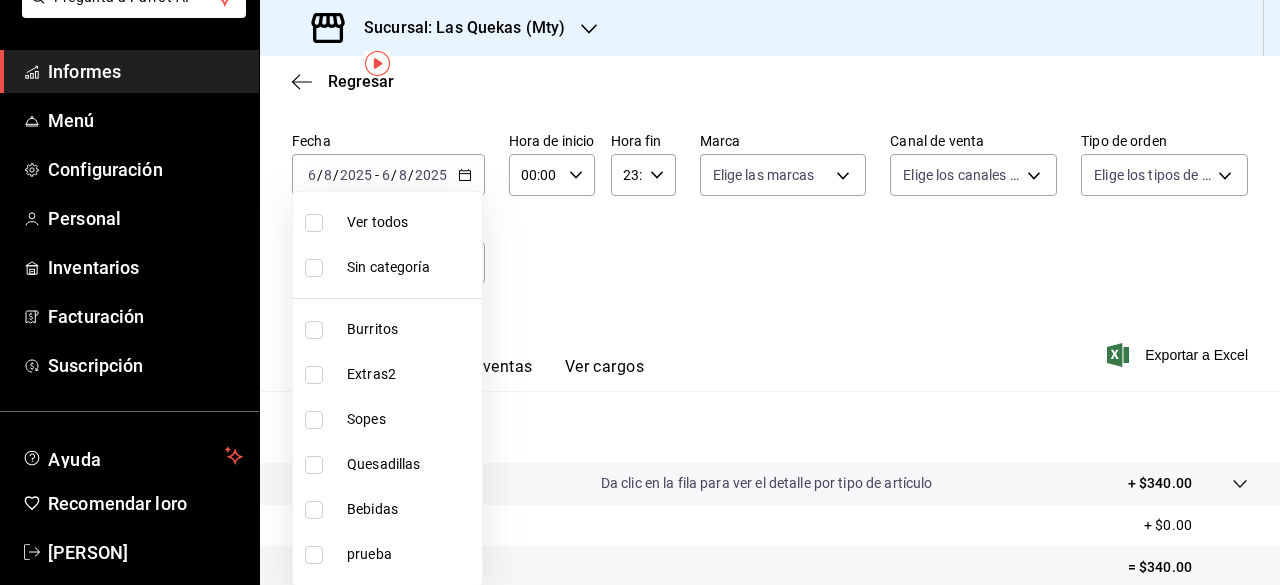 click at bounding box center [640, 292] 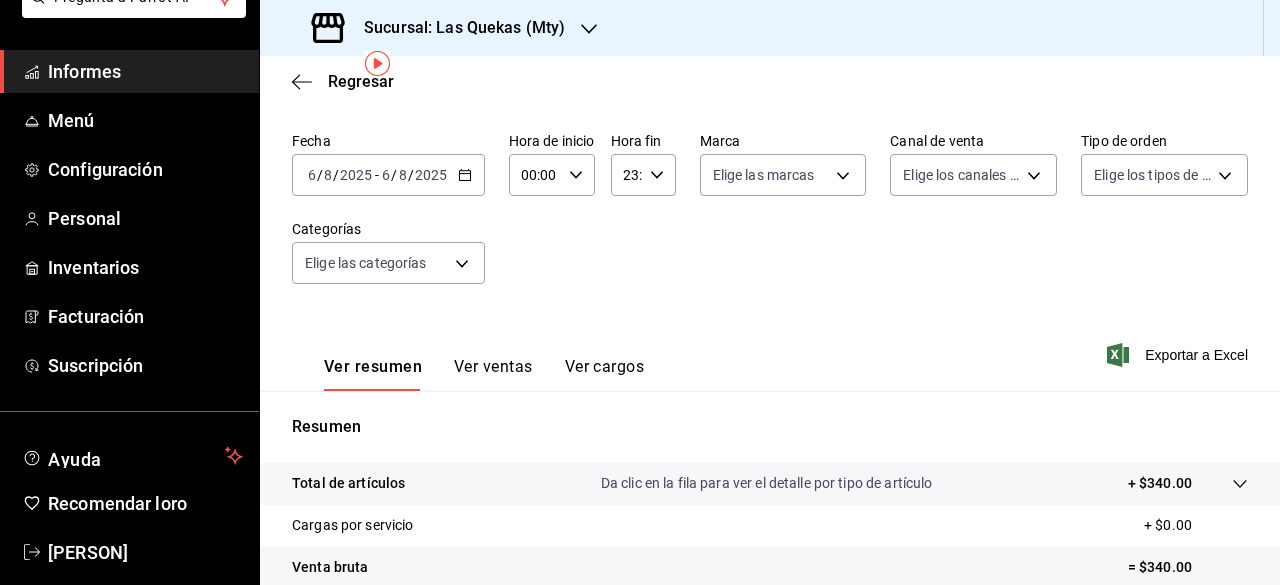 click 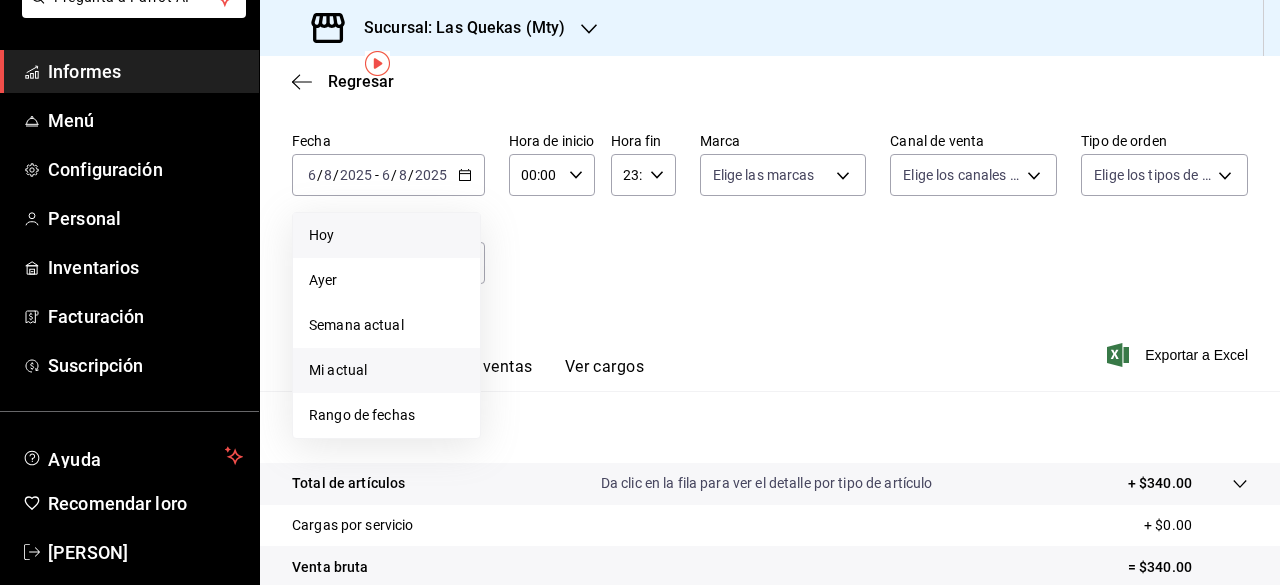 click on "Mi actual" at bounding box center (338, 370) 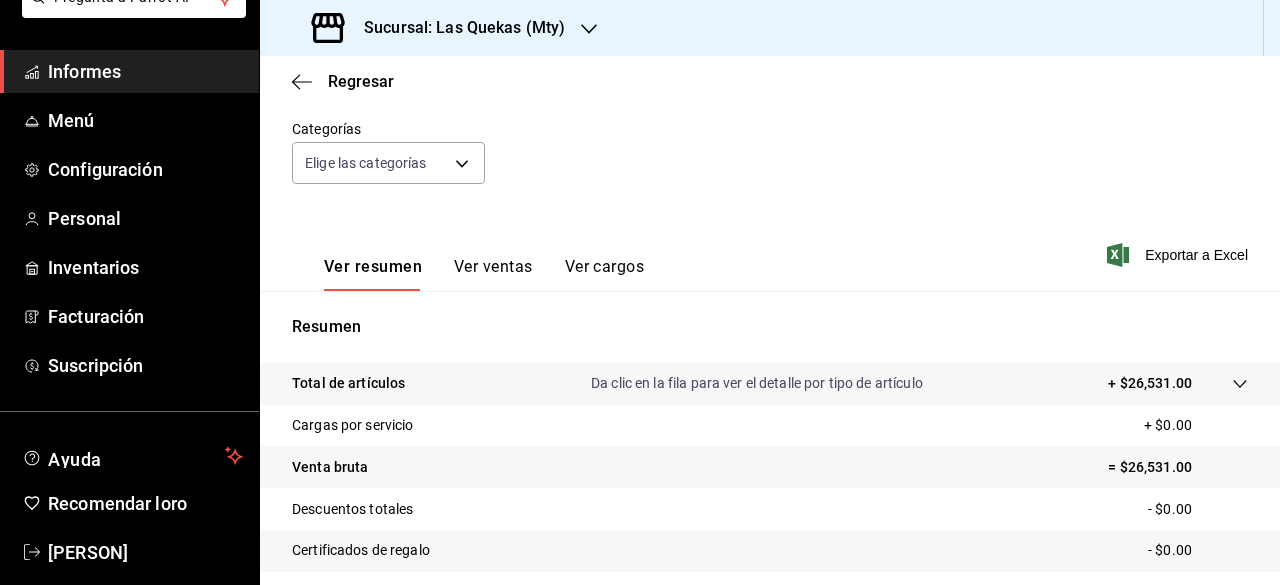 scroll, scrollTop: 0, scrollLeft: 0, axis: both 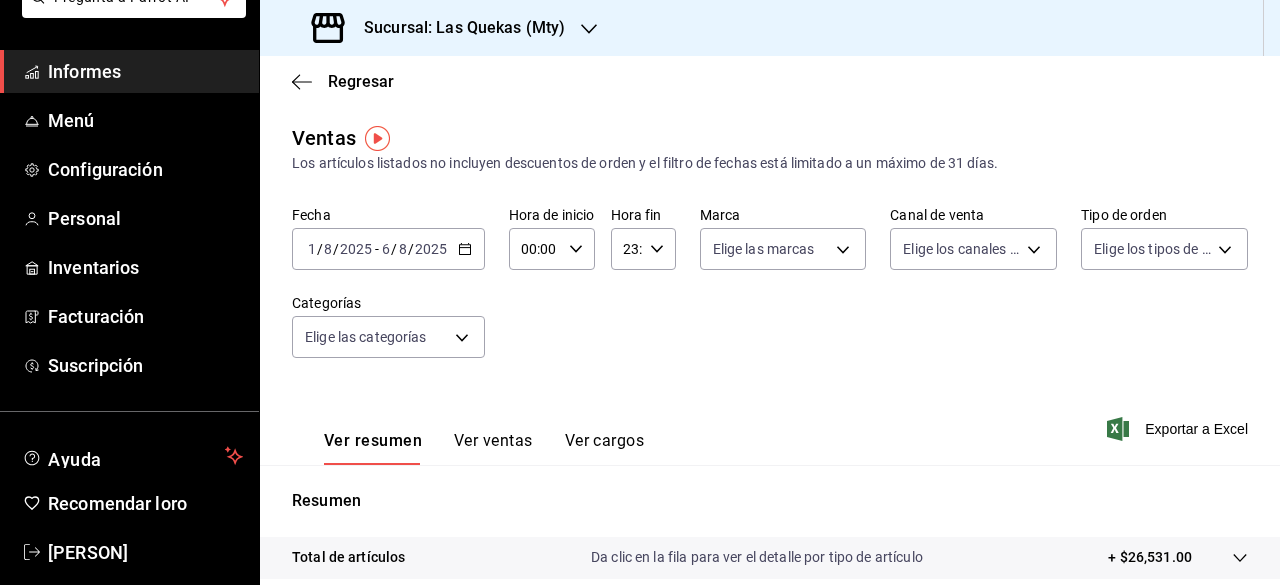 click 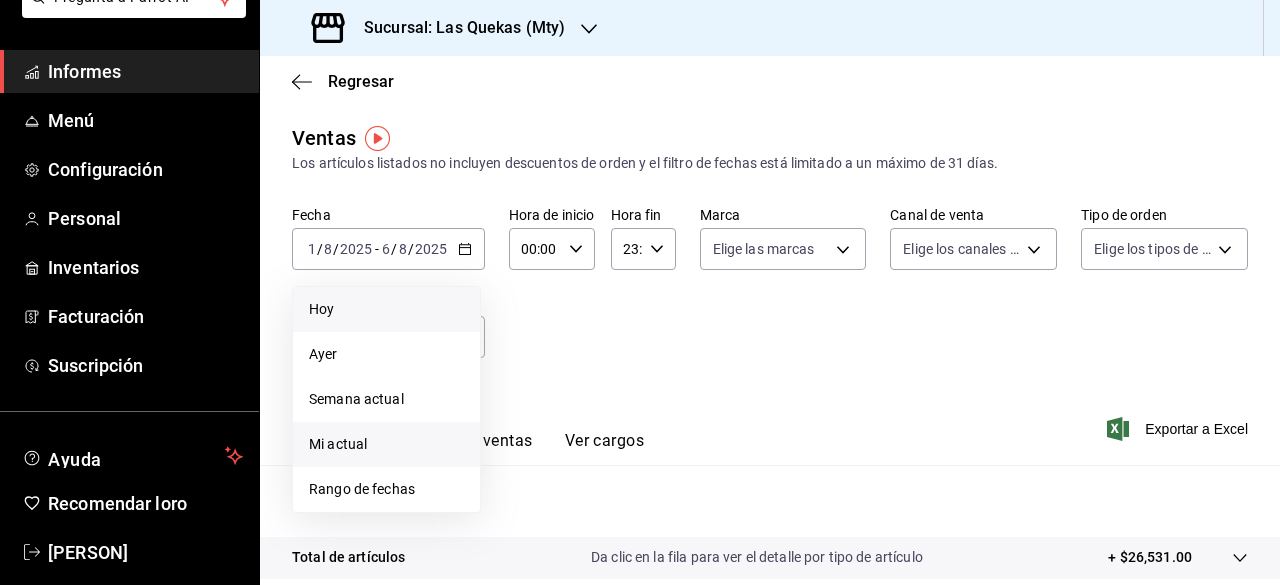 click on "Hoy" at bounding box center [386, 309] 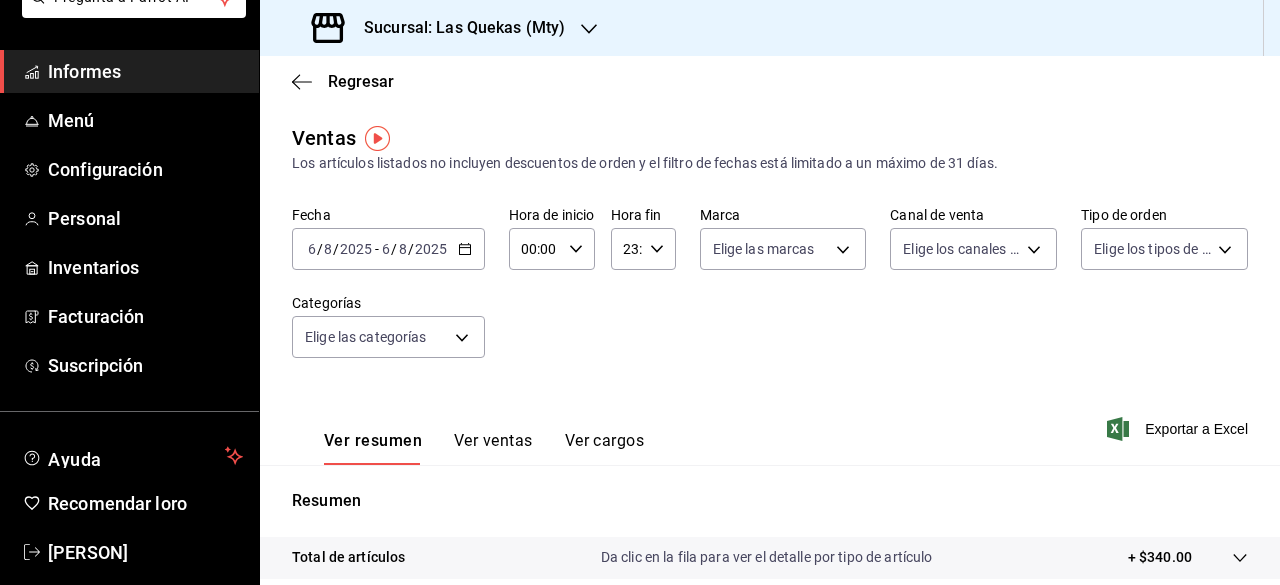 click 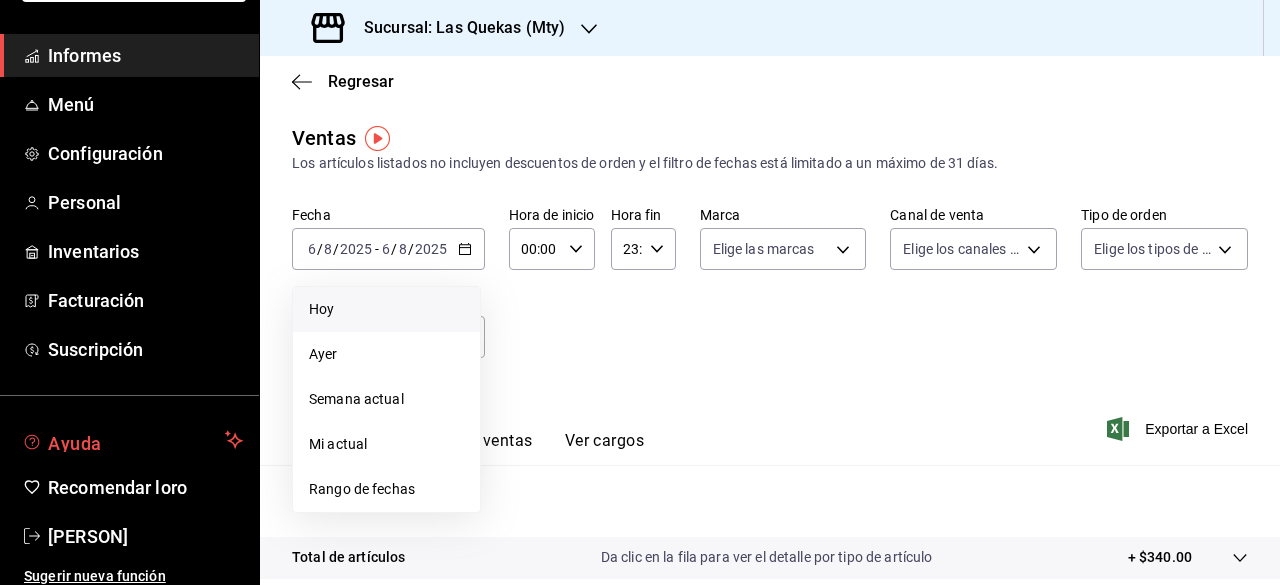 scroll, scrollTop: 169, scrollLeft: 0, axis: vertical 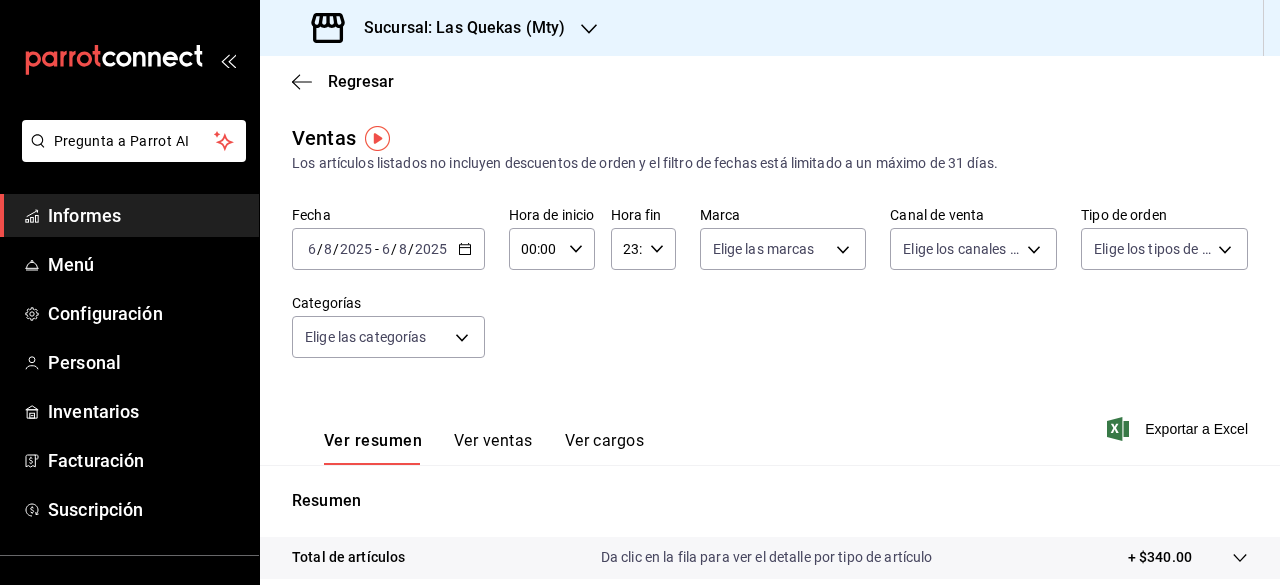 click on "Informes" at bounding box center (145, 215) 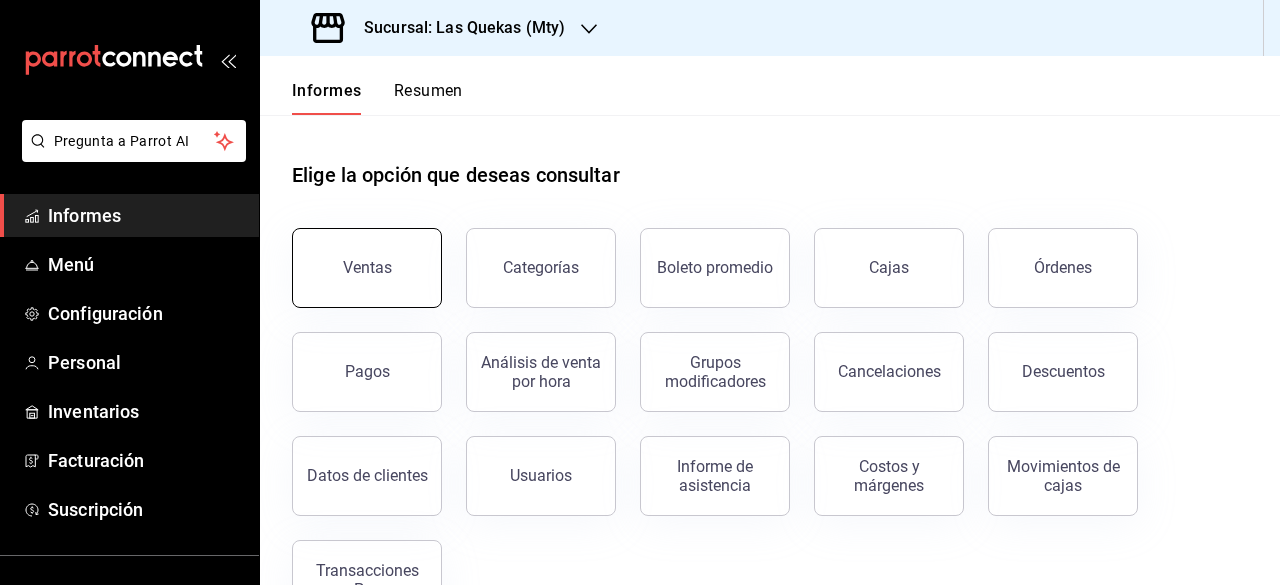 scroll, scrollTop: 66, scrollLeft: 0, axis: vertical 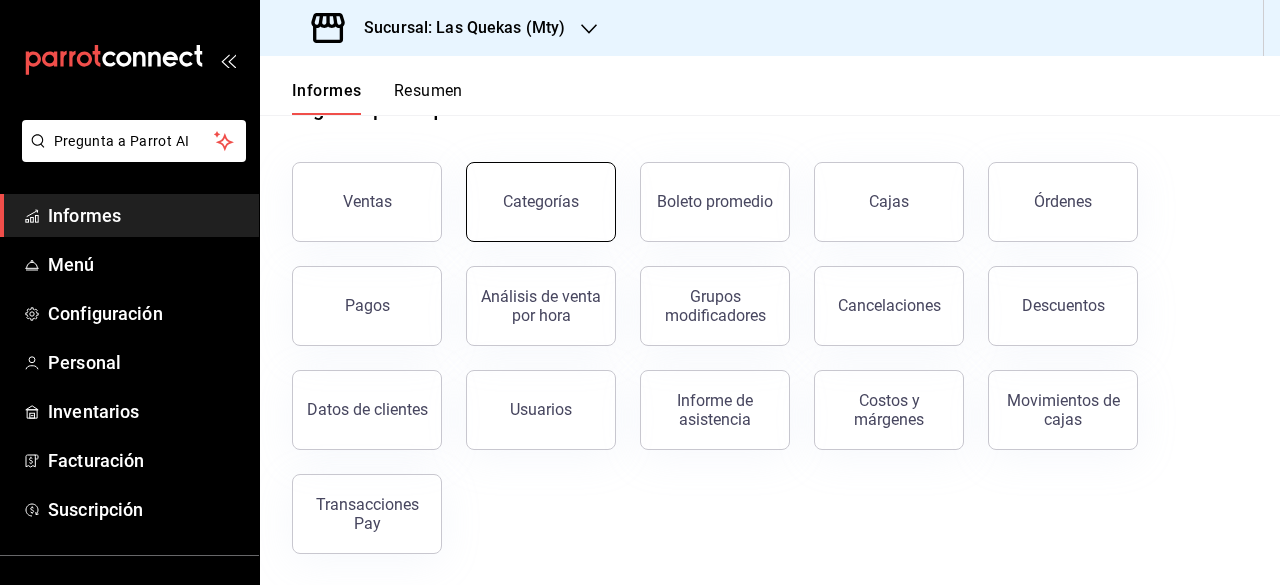 click on "Categorías" at bounding box center [541, 201] 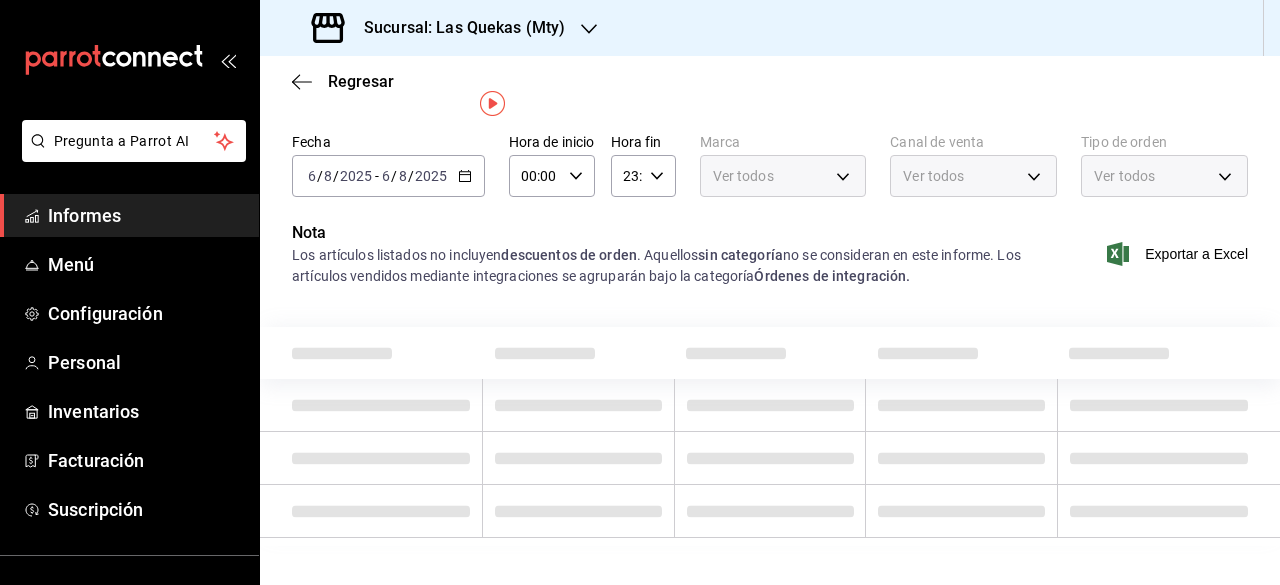 scroll, scrollTop: 84, scrollLeft: 0, axis: vertical 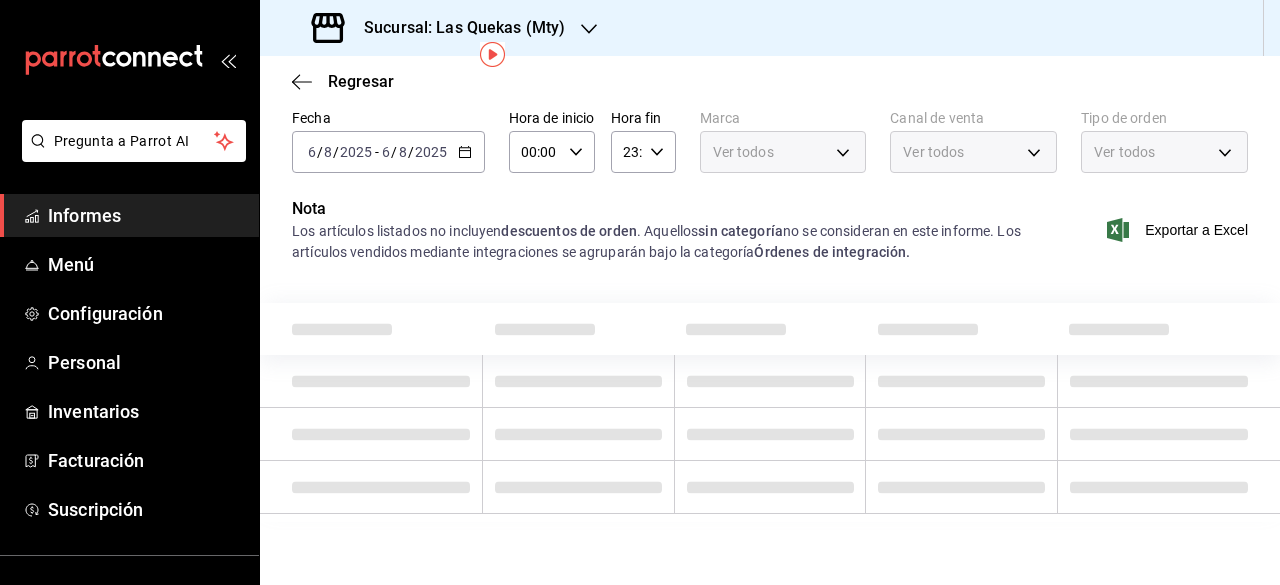 click on "Ver todos" at bounding box center (783, 152) 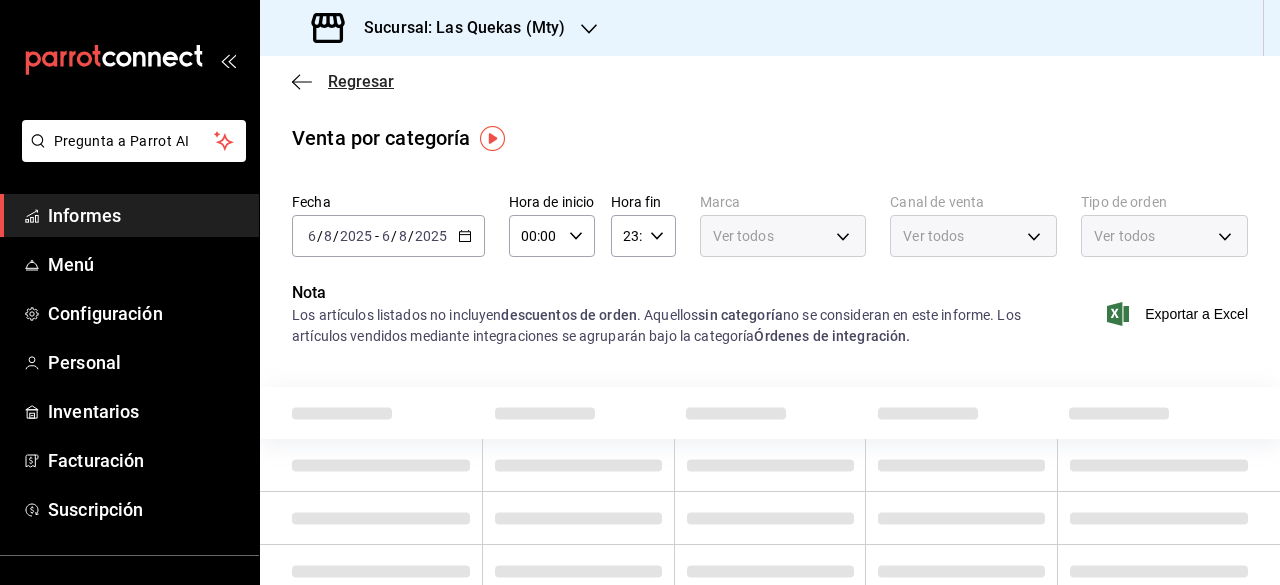click 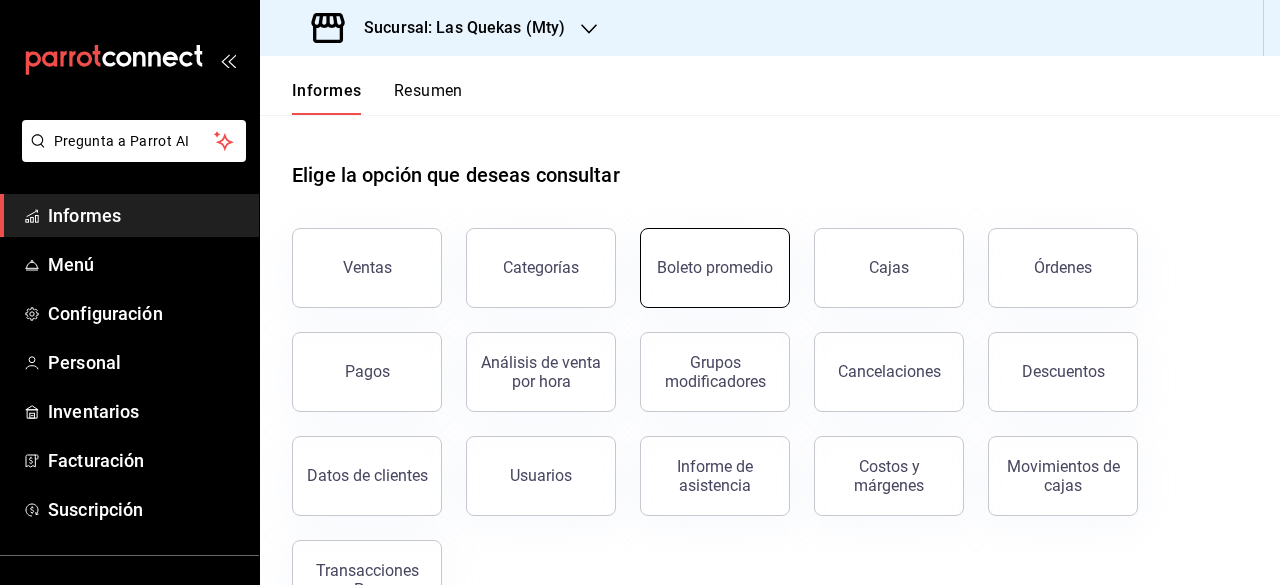 click on "Boleto promedio" at bounding box center [715, 268] 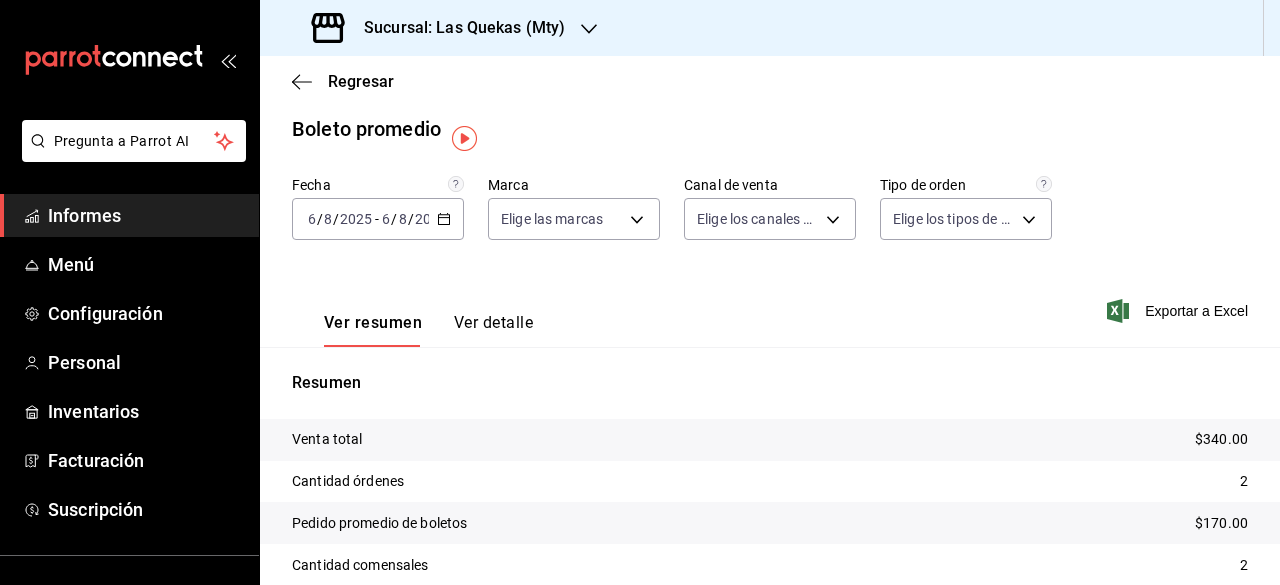 scroll, scrollTop: 0, scrollLeft: 0, axis: both 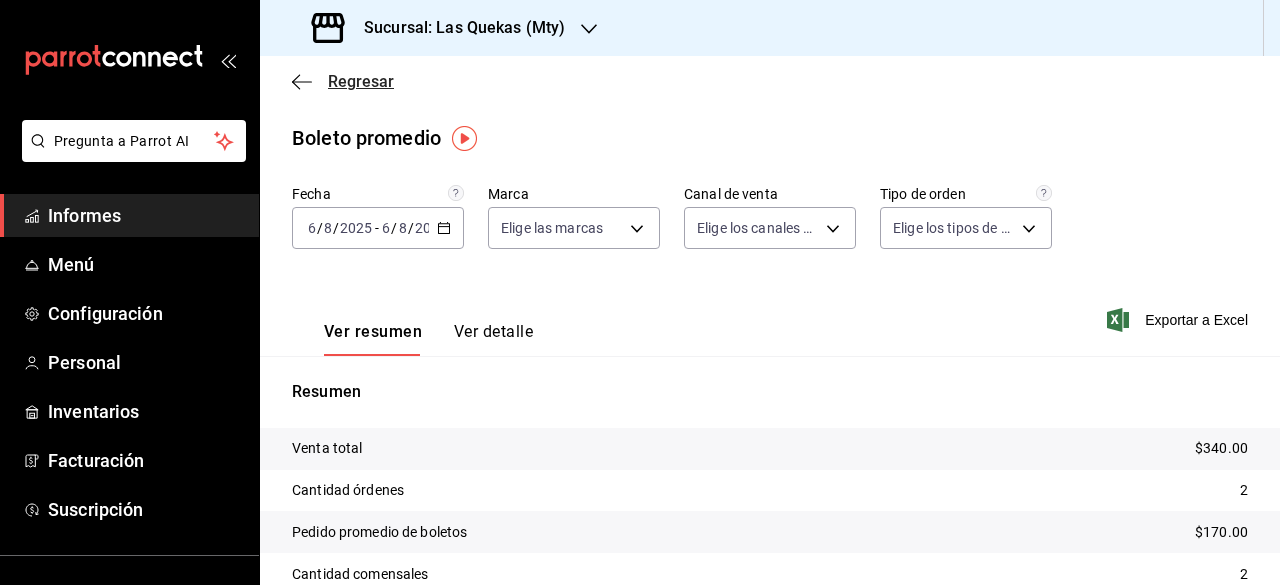 click 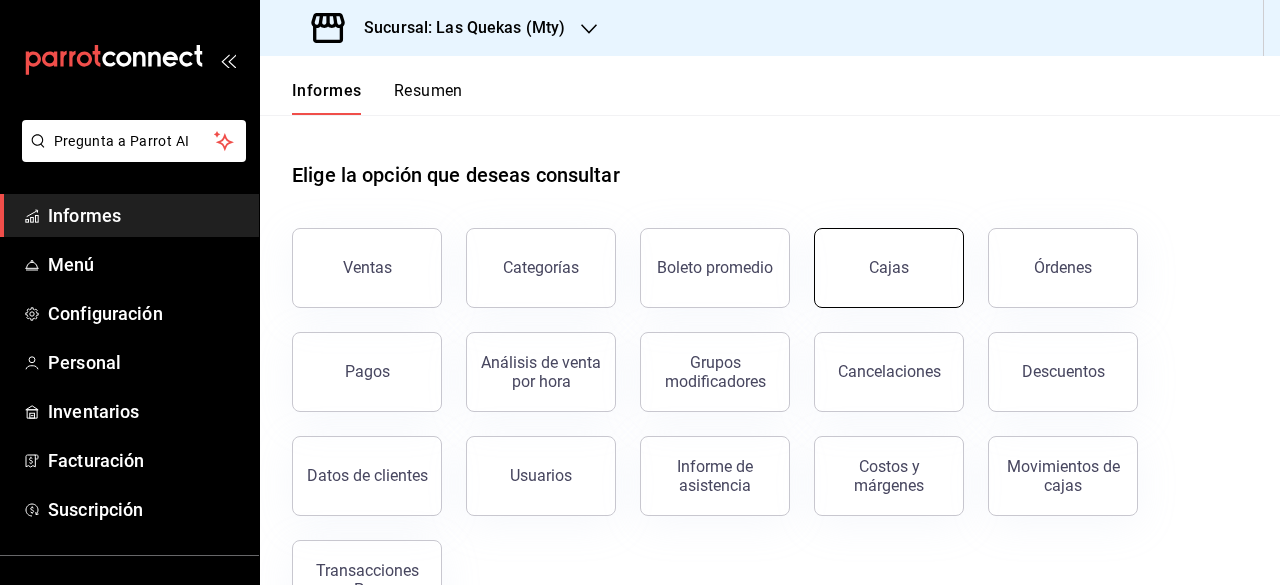 click on "Cajas" at bounding box center [889, 268] 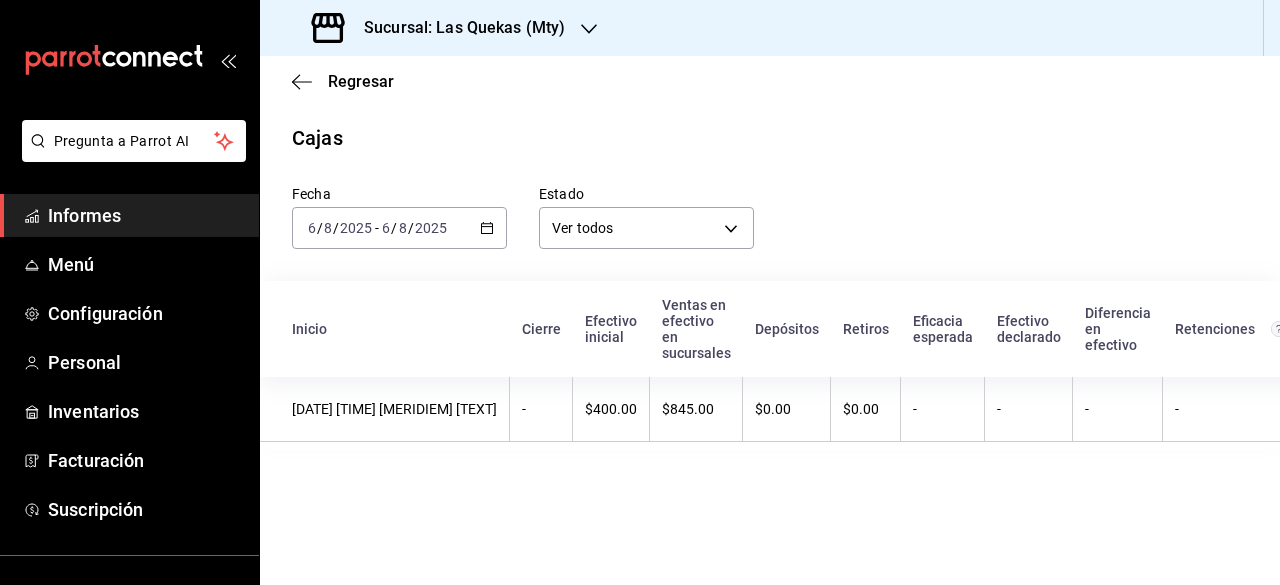 click 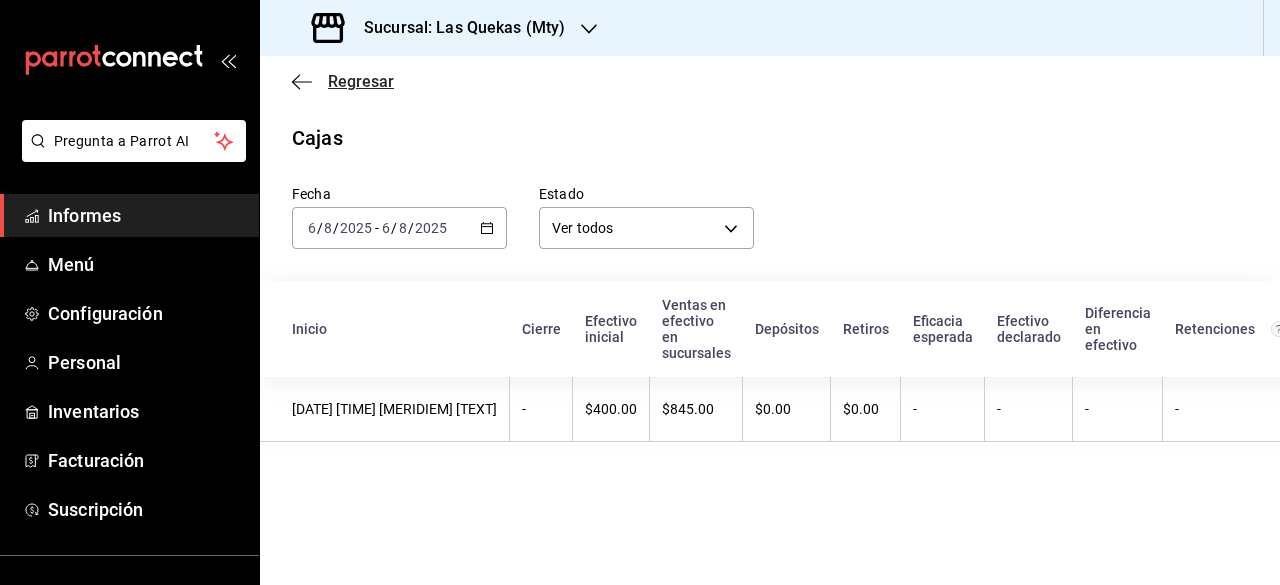 click 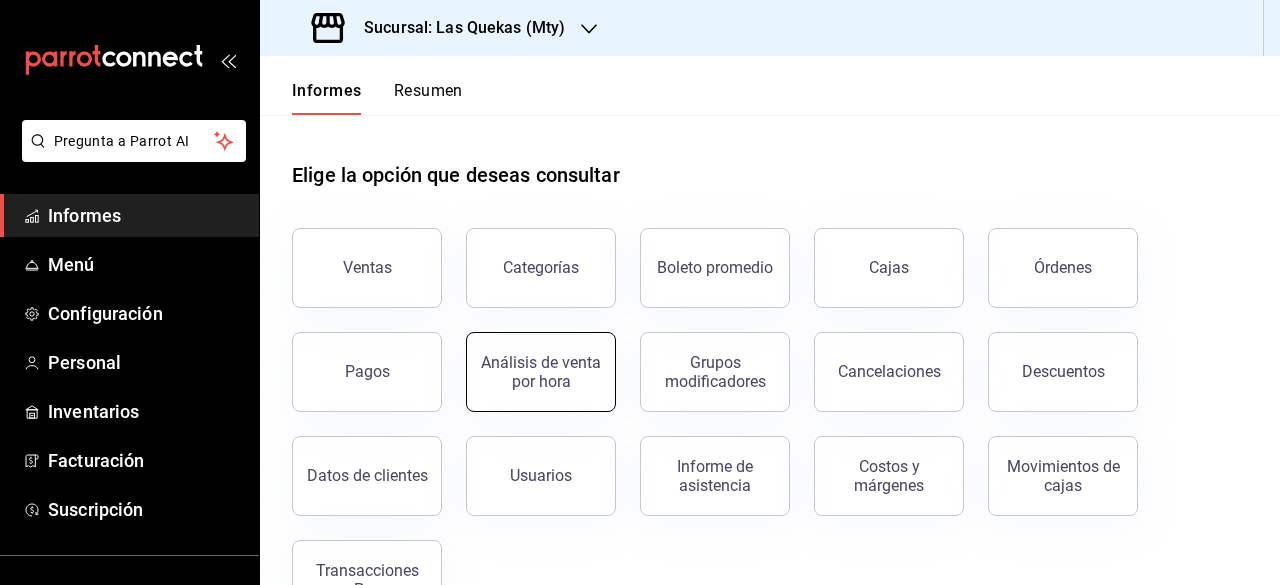 click on "Análisis de venta por hora" at bounding box center (541, 372) 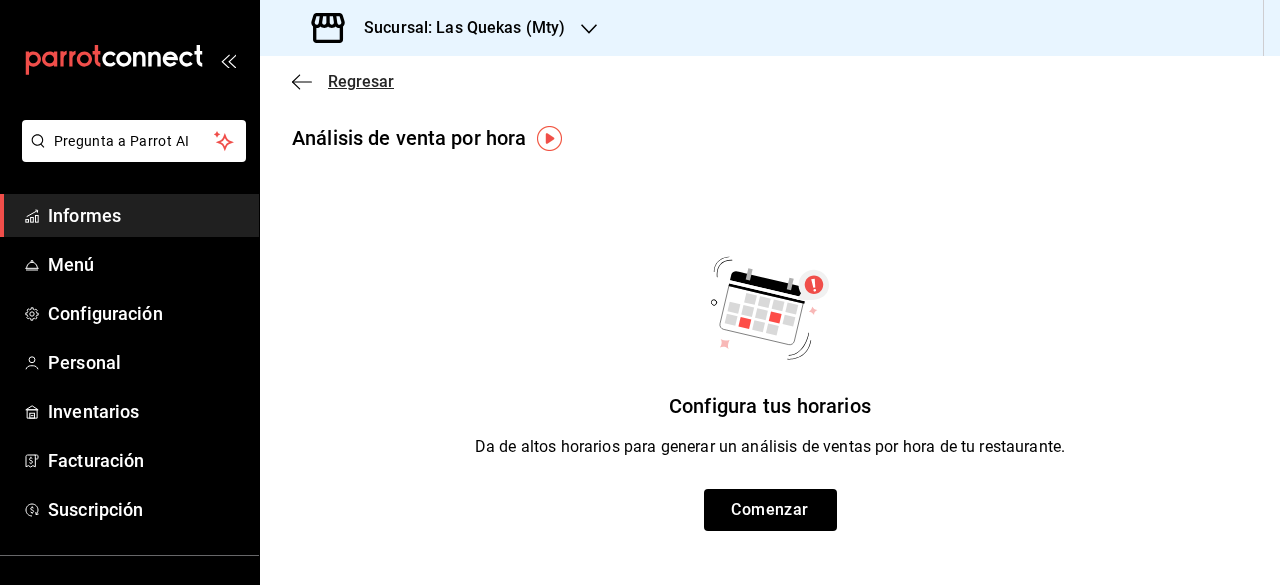 click 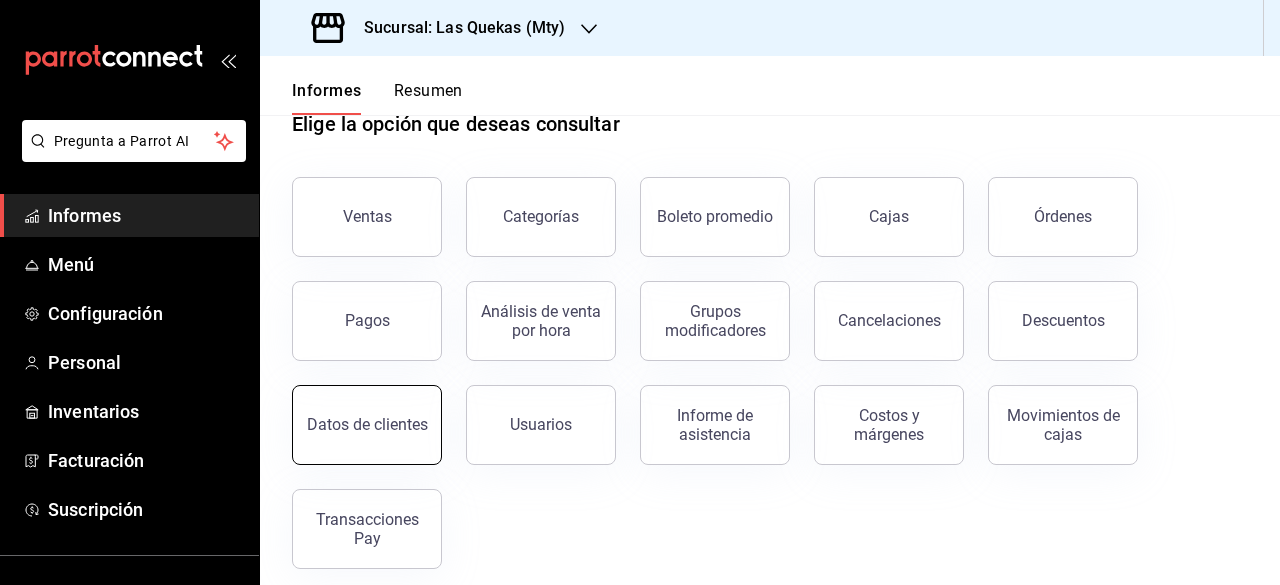 scroll, scrollTop: 66, scrollLeft: 0, axis: vertical 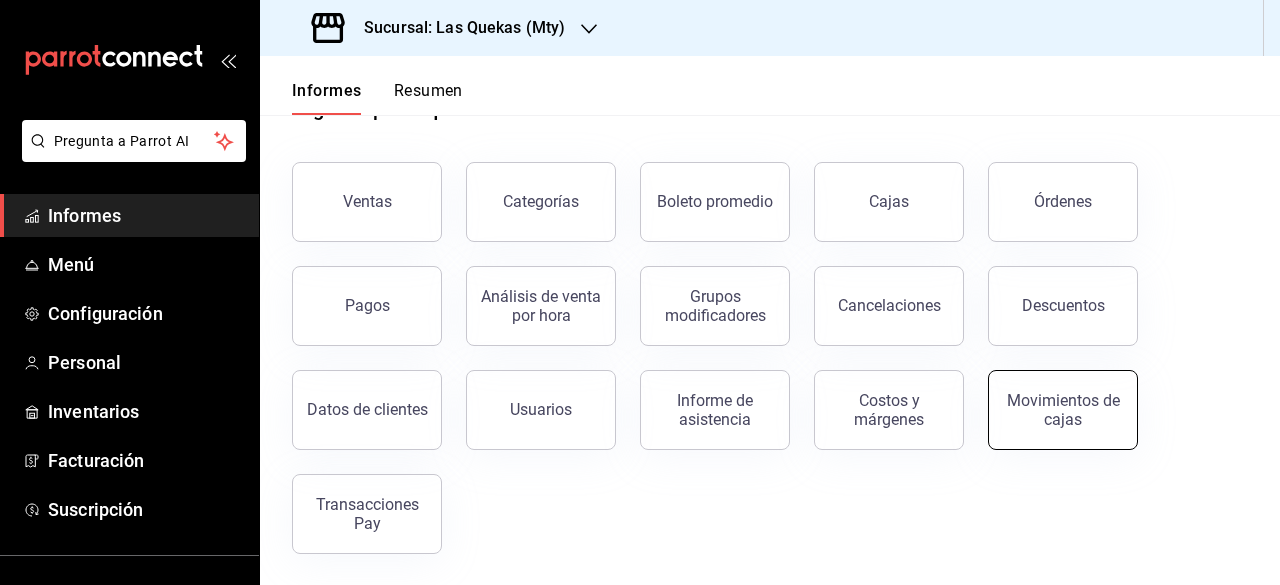 click on "Movimientos de cajas" at bounding box center [1063, 410] 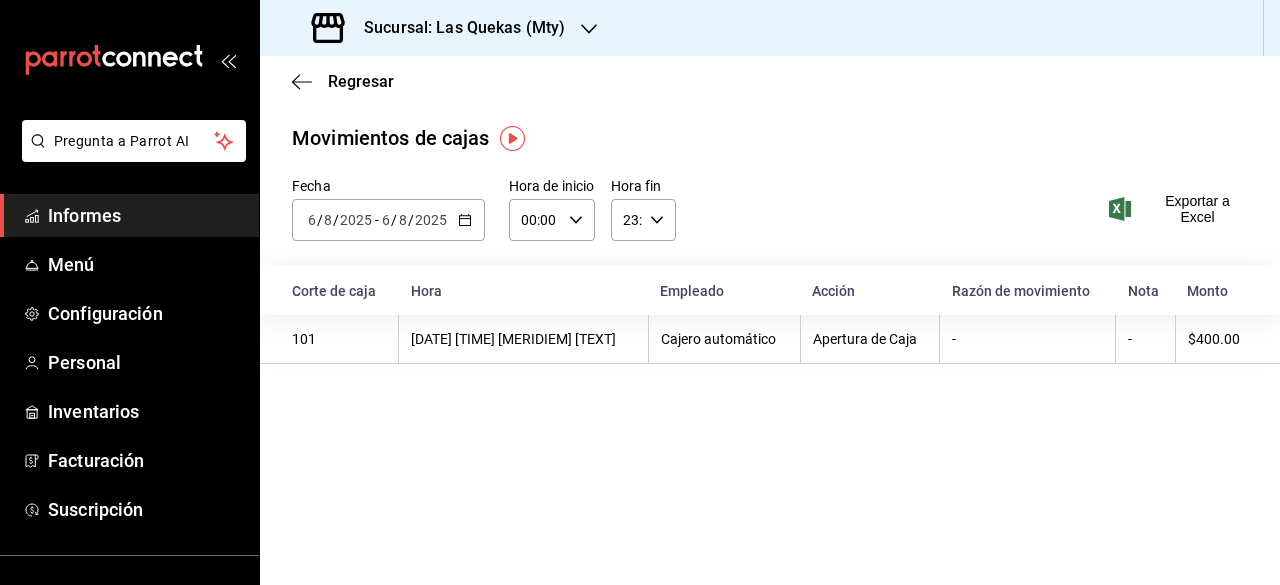 click on "Regresar" at bounding box center (770, 81) 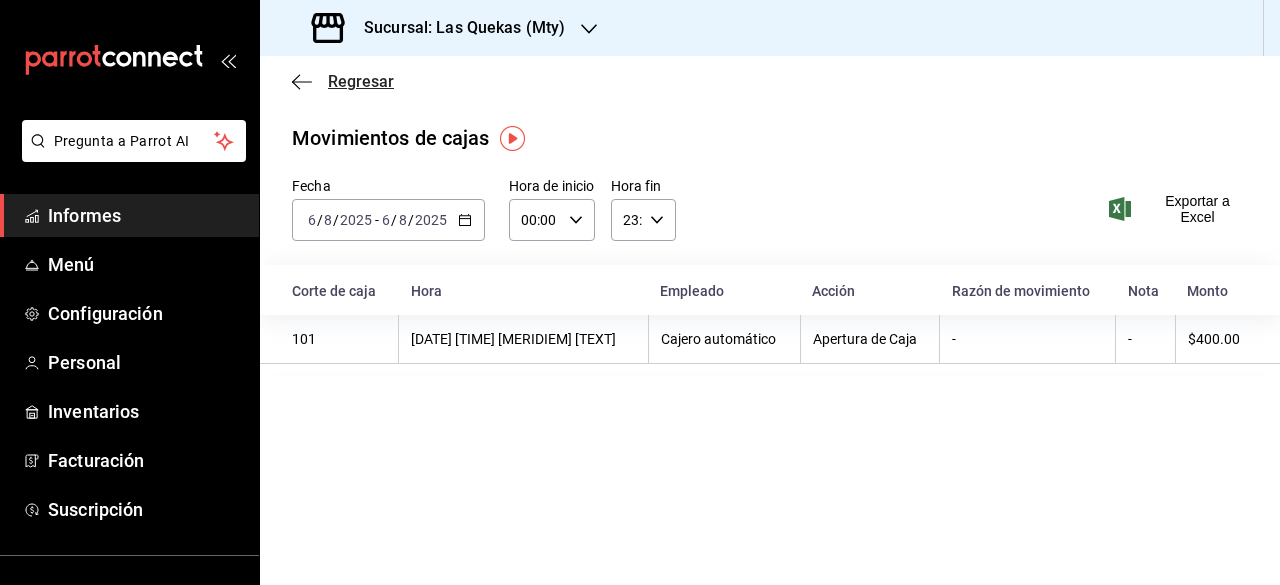 click 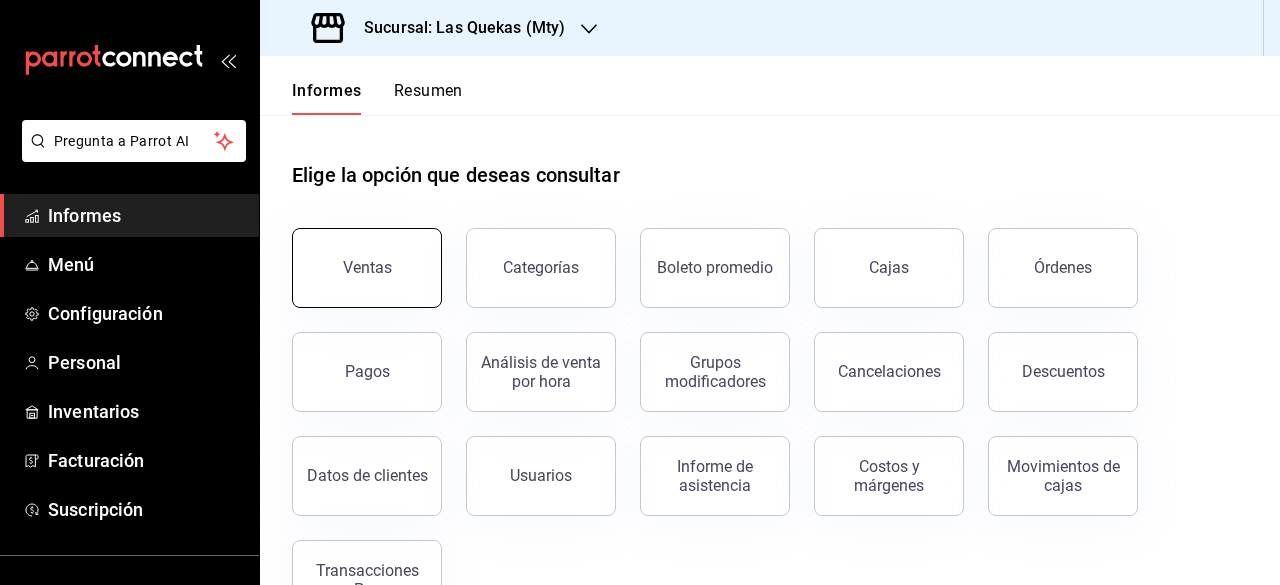 click on "Ventas" at bounding box center (367, 268) 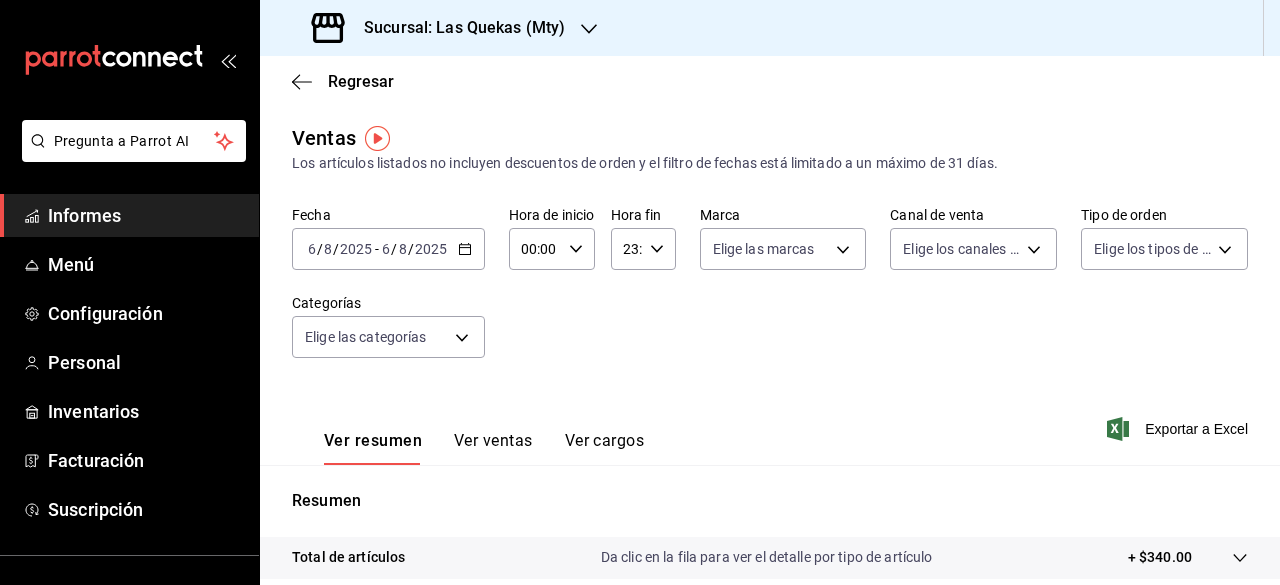 click 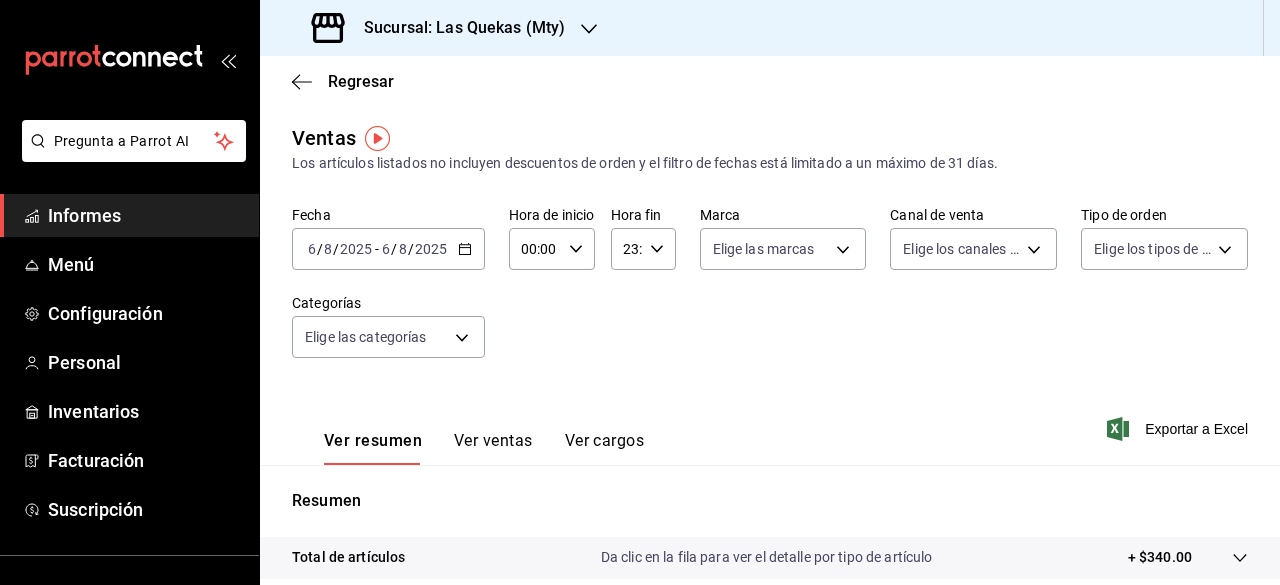click 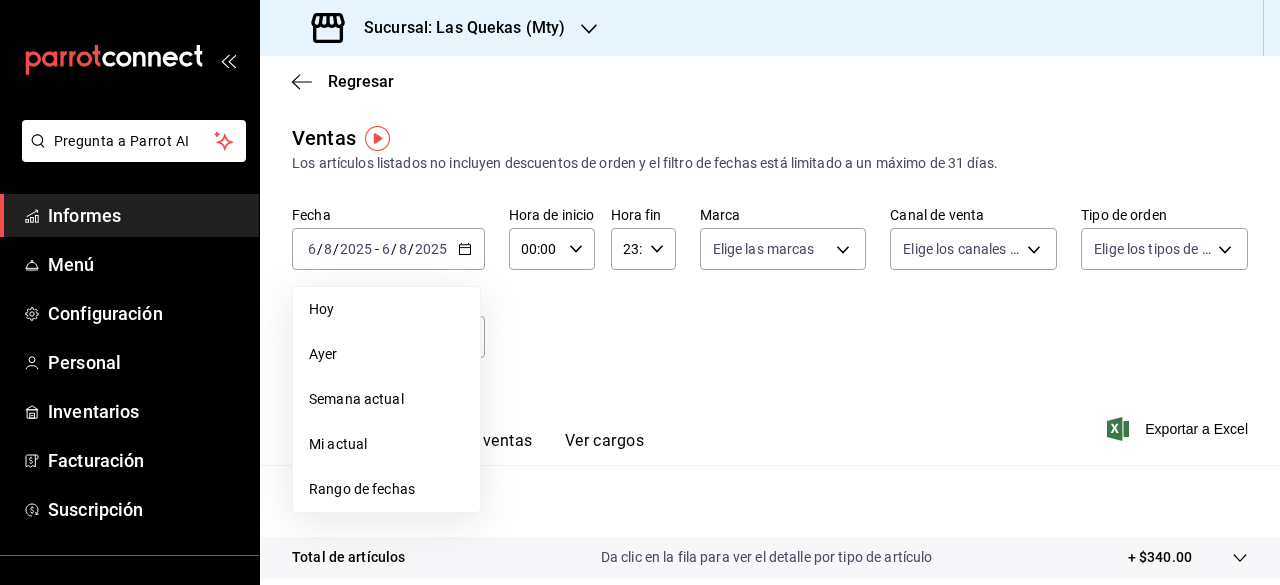 click on "Fecha [DATE] [DATE] - [DATE] [DATE] Hoy Ayer Semana actual Mi actual Rango de fechas Hora de inicio 00:00 Hora de inicio Hora fin 23:59 Hora fin Marca Elige las marcas Canal de venta Elige los canales de venta Tipo de orden Elige los tipos de orden Categorías Elige las categorías" at bounding box center (770, 294) 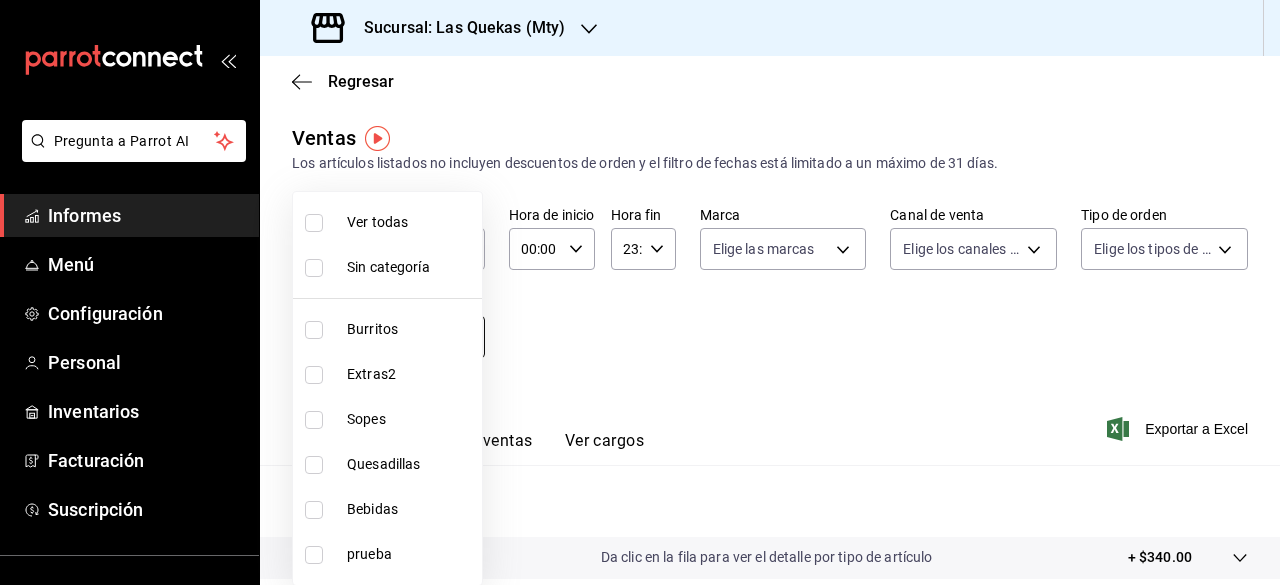 click on "Pregunta a Parrot AI Informes   Menú   Configuración   Personal   Inventarios   Facturación   Suscripción   Ayuda Recomendar loro   [PERSON]   Sugerir nueva función   Sucursal: Las Quekas - [CITY] Regresar Ventas Los artículos listados no incluyen descuentos de orden y el filtro de fechas está limitado a un máximo de 31 días. Fecha [DATE] [DATE] - [DATE] [DATE] Hora de inicio 00:00 Hora de inicio Hora fin 23:59 Hora fin Marca Elige las marcas Canal de venta Elige los canales de venta Tipo de orden Elige los tipos de orden Categorías Elige las categorías Ver resumen Ver ventas Ver cargos Exportar a Excel Resumen Total de artículos Da clic en la fila para ver el detalle por tipo de artículo + $340.00 Cargas por servicio + $0.00 Venta bruta = $340.00 Descuentos totales - $0.00 Certificados de regalo - $0.00 Venta total = $340.00 Impuestos - $46.90 Venta neta = $293.10 GANA 1 MES GRATIS EN TU SUSCRIPCIÓN AQUÍ Ver video tutorial Ir a un video Texto original Informes   Menú" at bounding box center [640, 292] 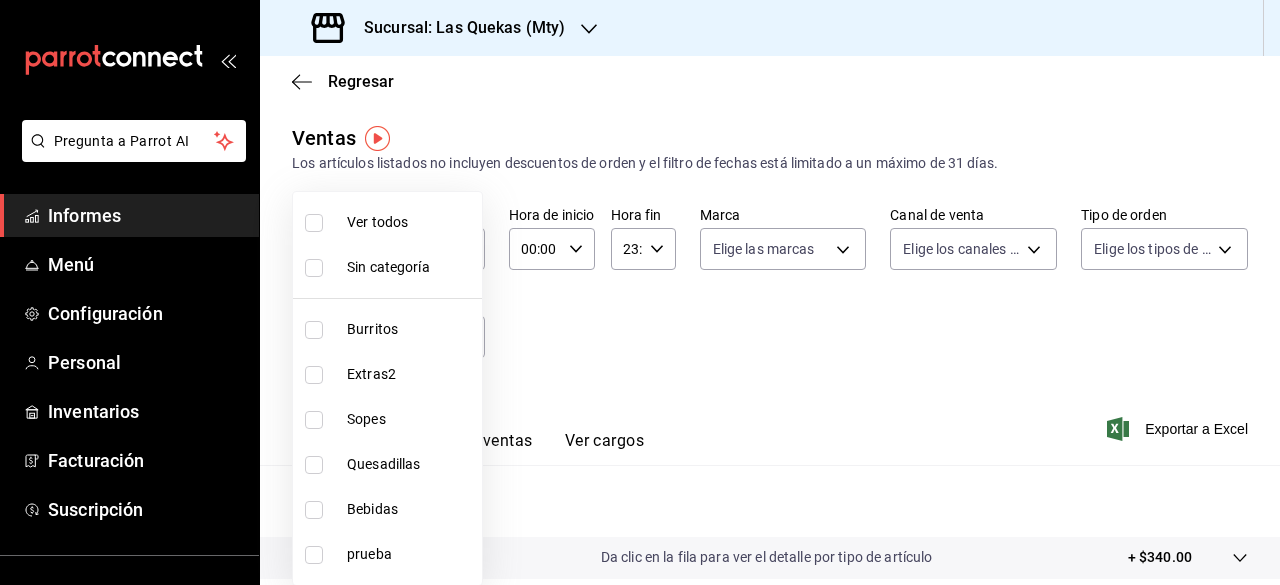 click on "Sin categoría" at bounding box center (388, 267) 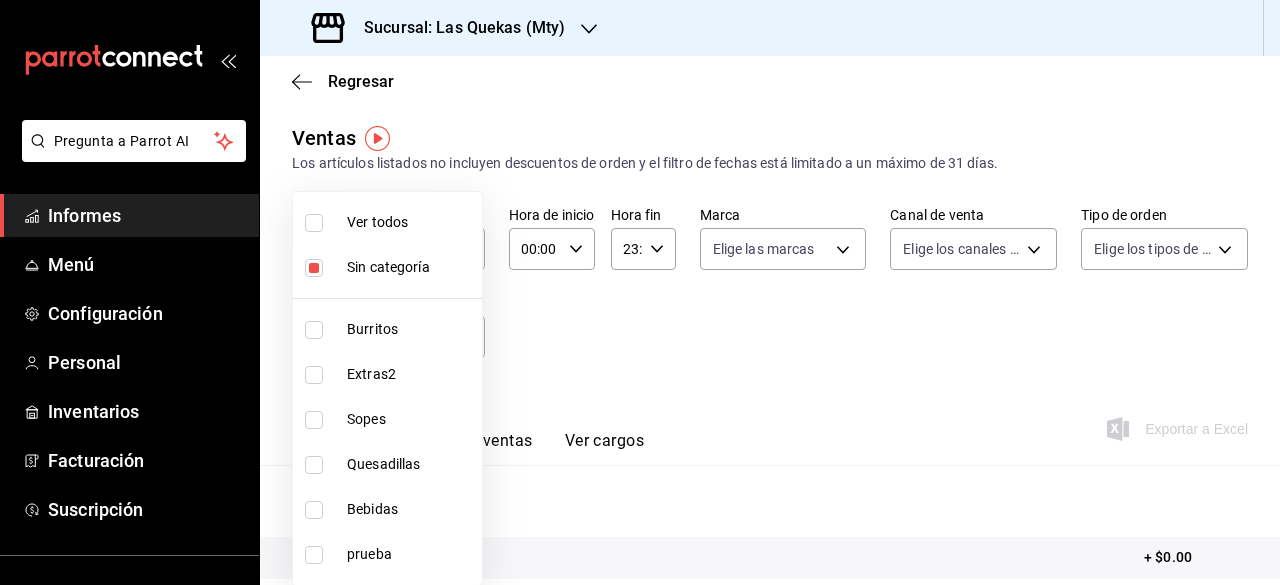click at bounding box center [640, 292] 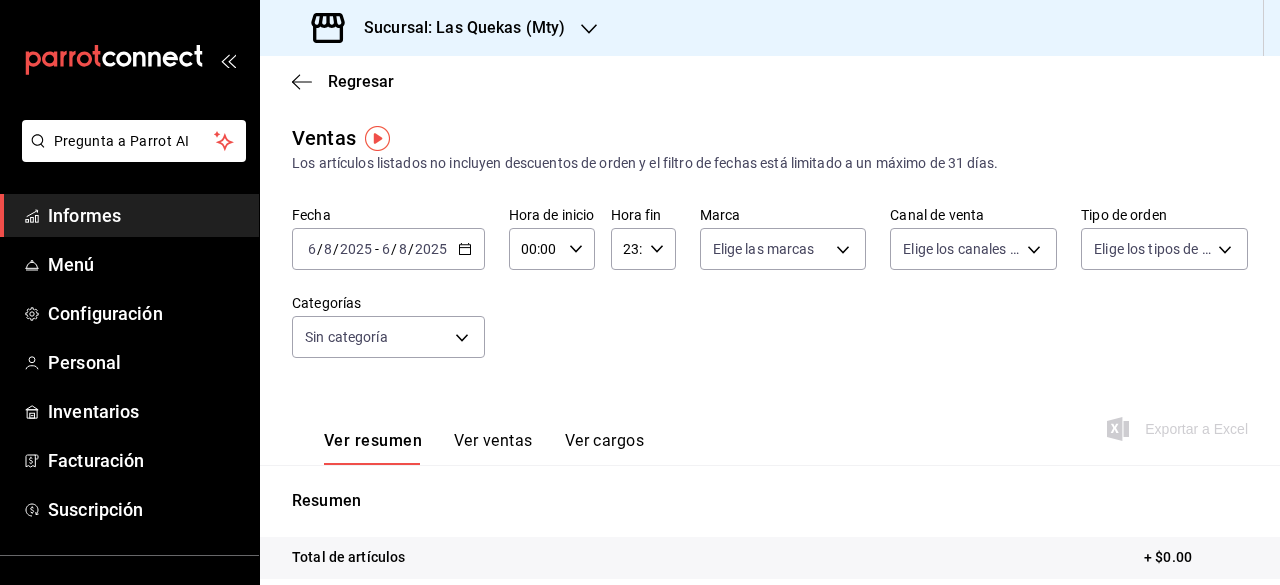 click 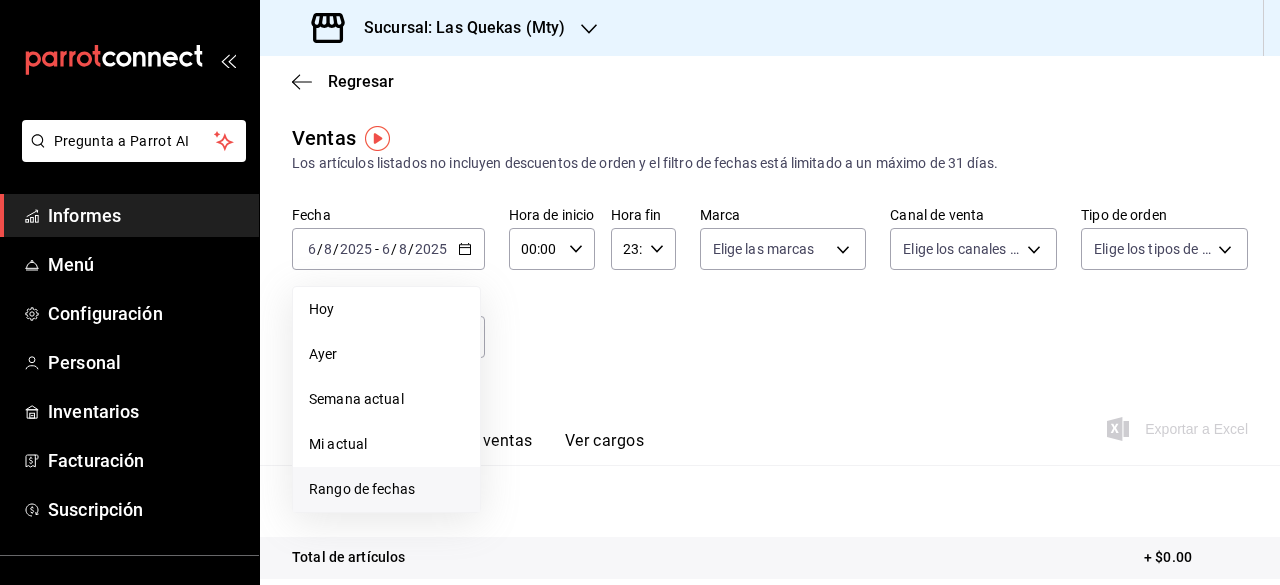 click on "Rango de fechas" at bounding box center [362, 489] 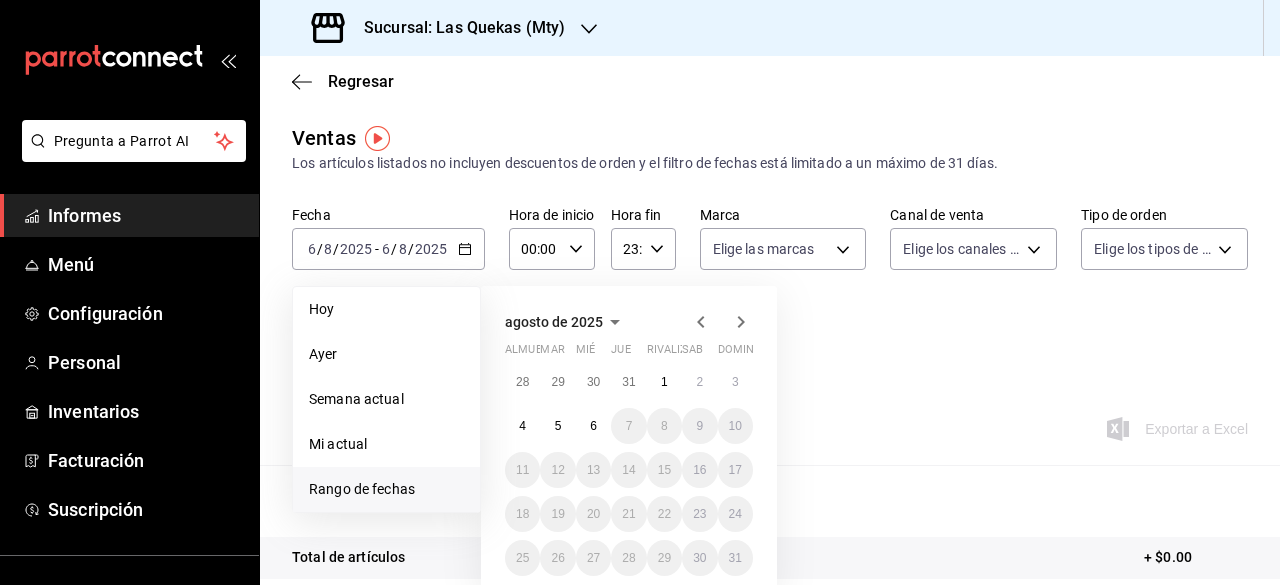 click 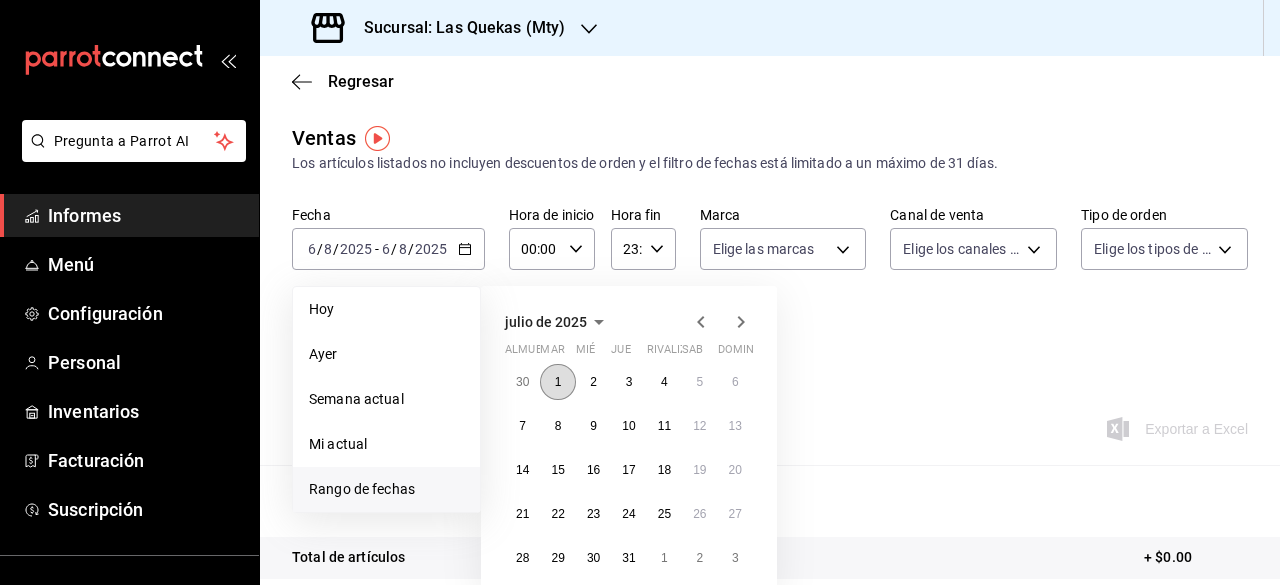 click on "1" at bounding box center [557, 382] 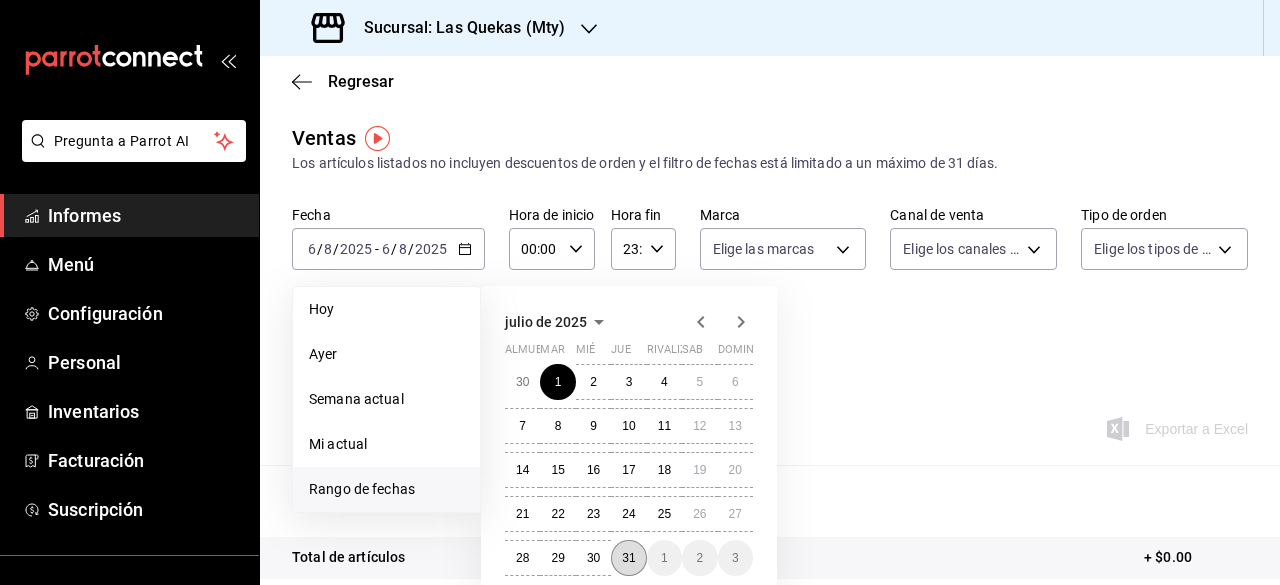click on "31" at bounding box center (628, 558) 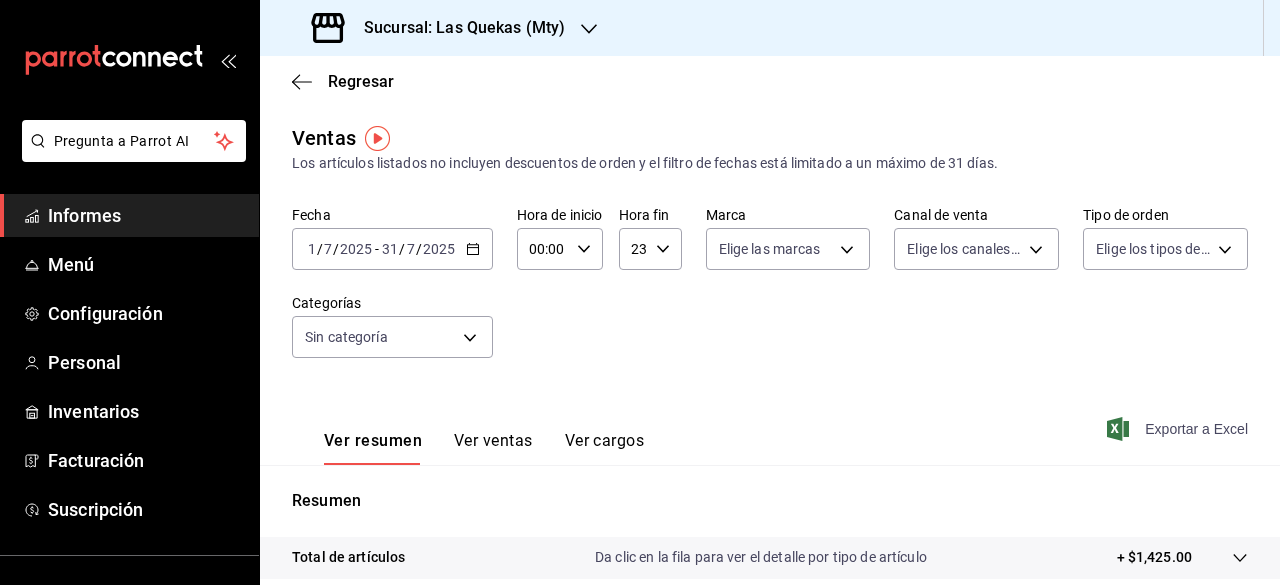 click on "Exportar a Excel" at bounding box center (1196, 429) 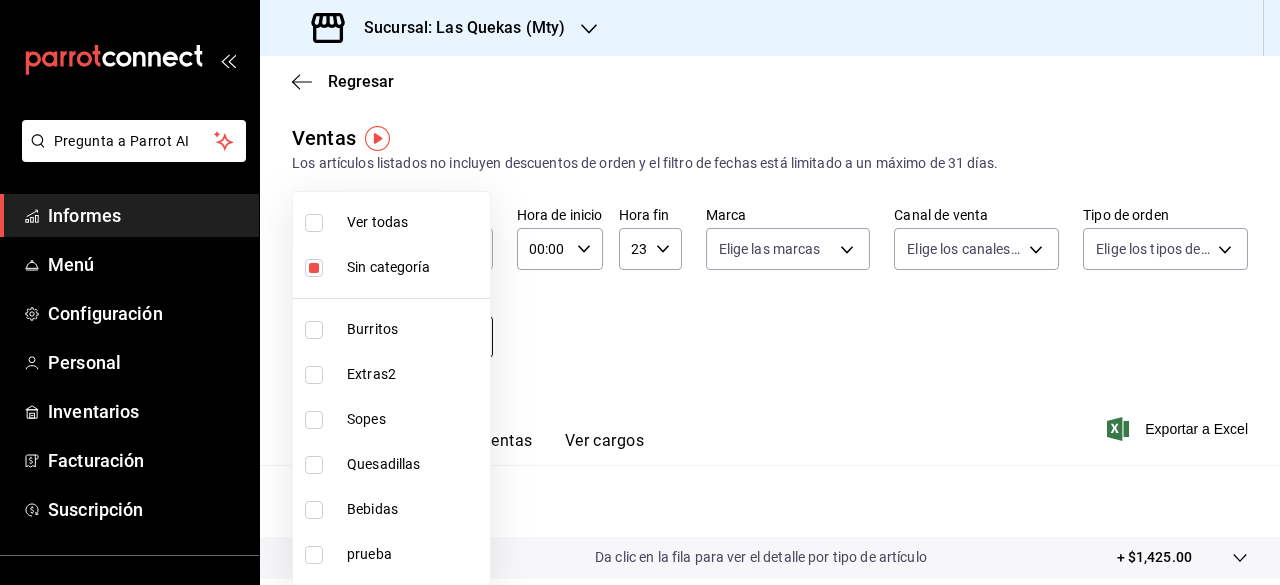 click on "Pregunta a Parrot AI Informes   Menú   Configuración   Personal   Inventarios   Facturación   Suscripción   Ayuda Recomendar loro   [PERSON]   Sugerir nueva función   Sucursal: Las Quekas - [CITY] Regresar Ventas Los artículos listados no incluyen descuentos de orden y el filtro de fechas está limitado a un máximo de 31 días. Fecha [DATE] [DATE] - [DATE] [DATE] Hora de inicio 00:00 Hora de inicio Hora fin 23:59 Hora fin Marca Elige las marcas Canal de venta Elige los canales de venta Tipo de orden Elige los tipos de orden Categorías Sin categoría Ver resumen Ver ventas Ver cargos Exportar a Excel Resumen Total de artículos Da clic en la fila para ver el detalle por tipo de artículo + $1,425.00 Cargas por servicio Sin datos por que no se pueden calcular debido al filtro de categorías seleccionado Venta bruta = $1,425.00 Descuentos totales Sin datos por que no se pueden calcular debido al filtro de categorías seleccionado Certificados de regalo Venta total = $1,425.00" at bounding box center [640, 292] 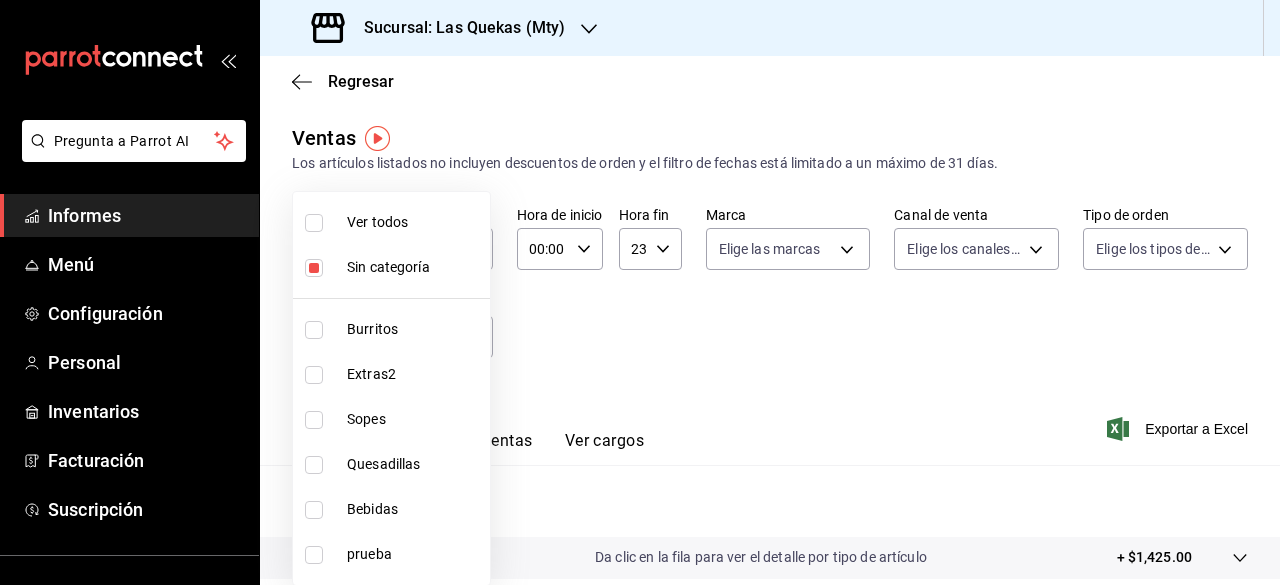 click at bounding box center [640, 292] 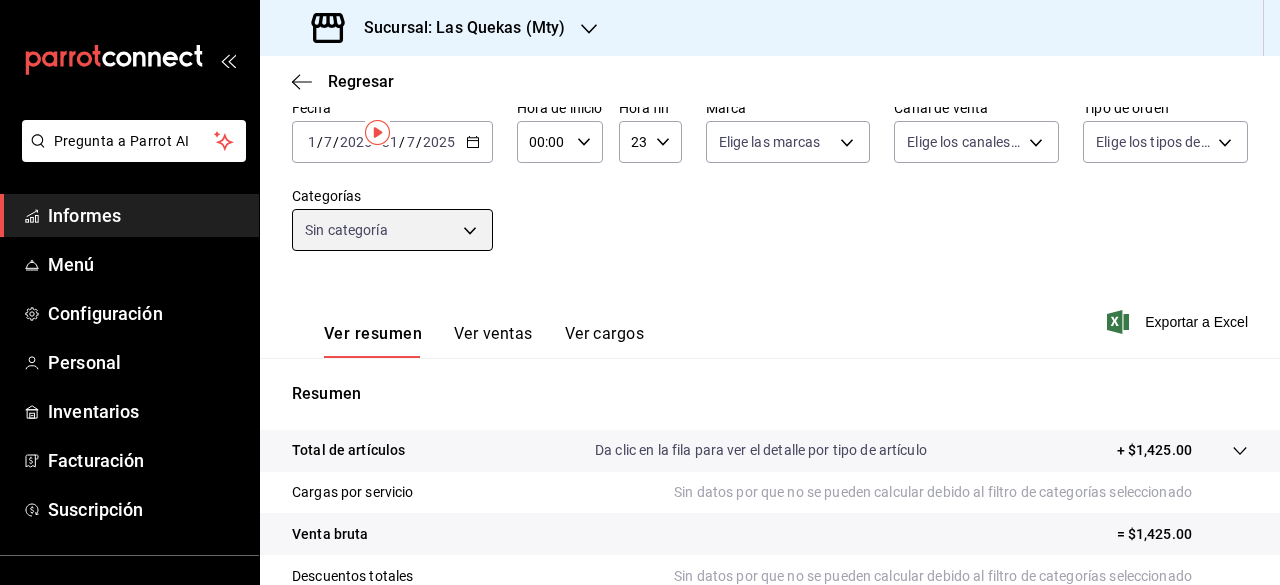 scroll, scrollTop: 0, scrollLeft: 0, axis: both 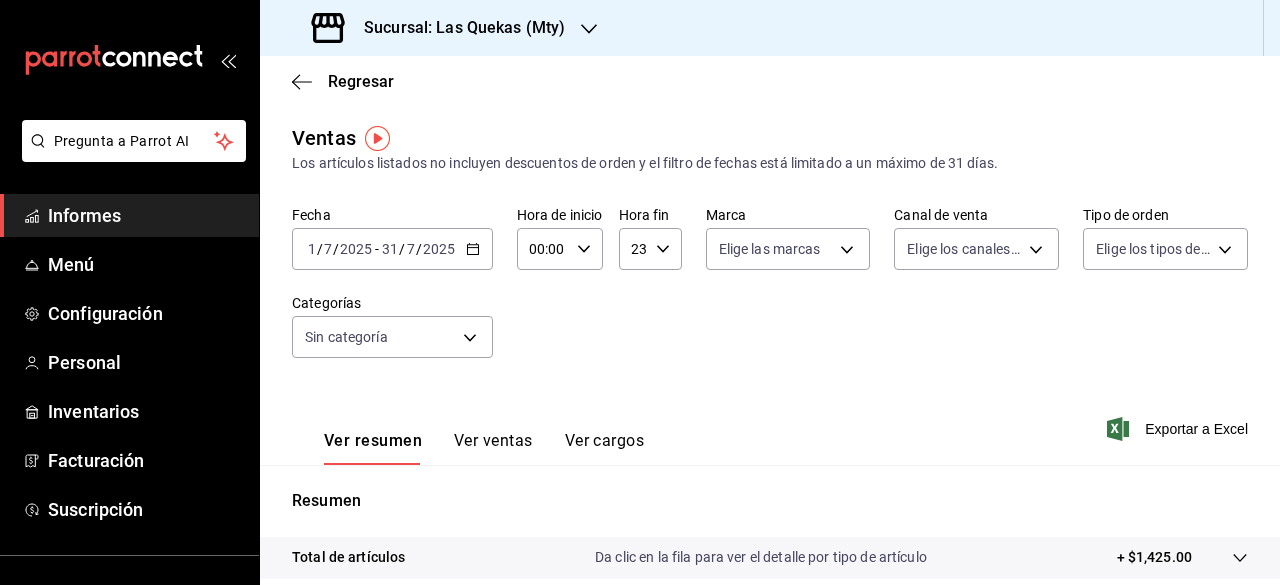 click 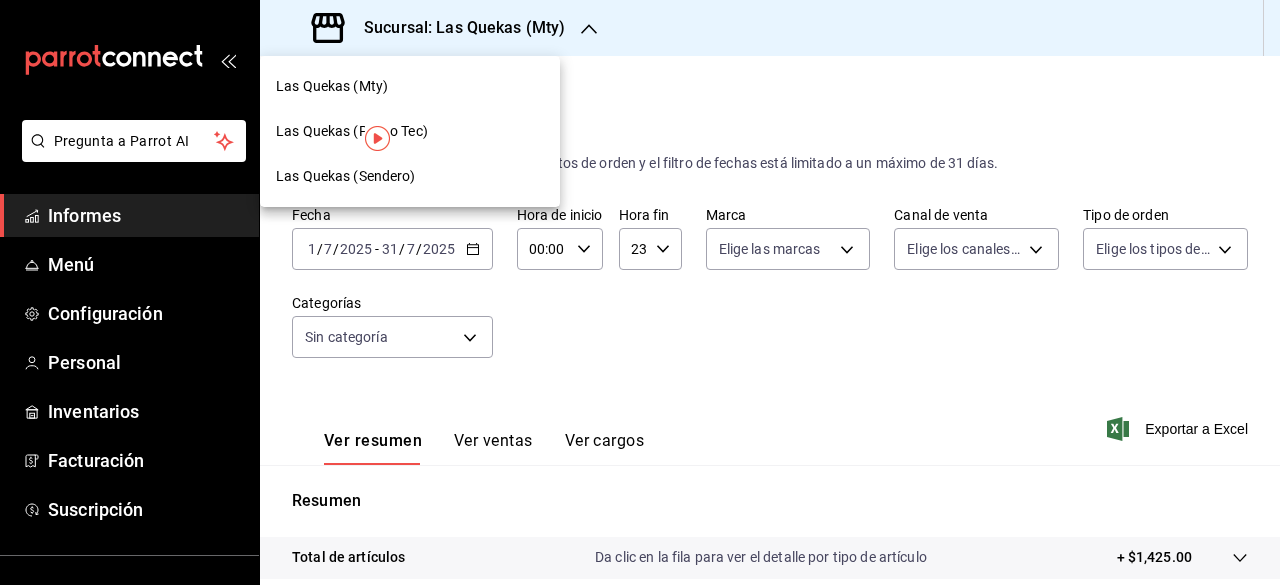 click at bounding box center [640, 292] 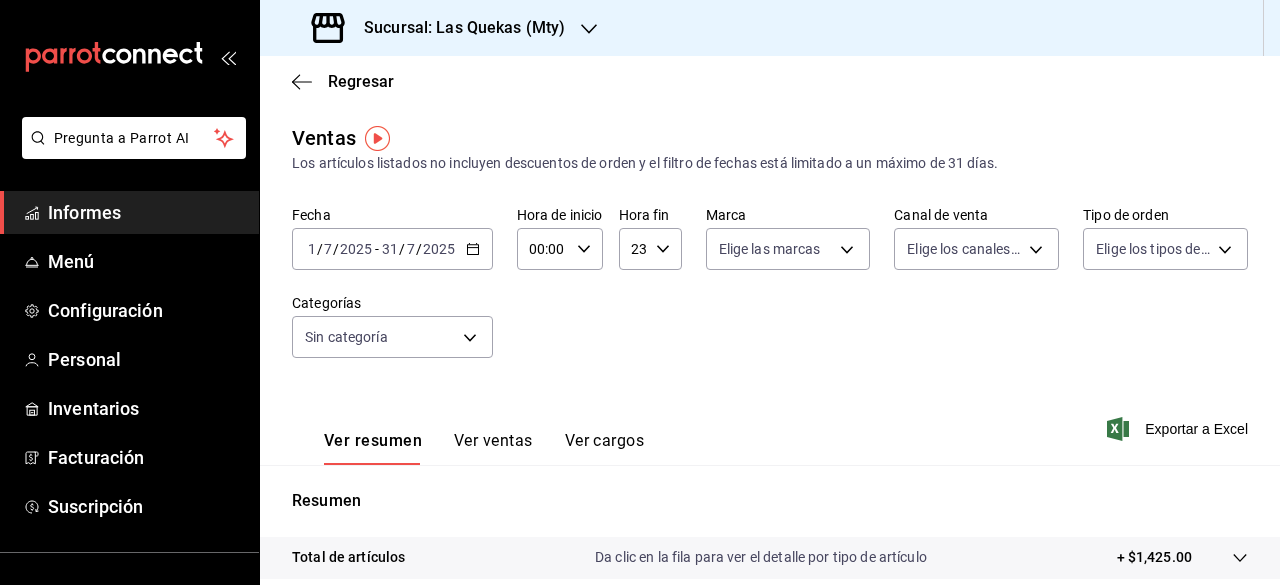 scroll, scrollTop: 0, scrollLeft: 0, axis: both 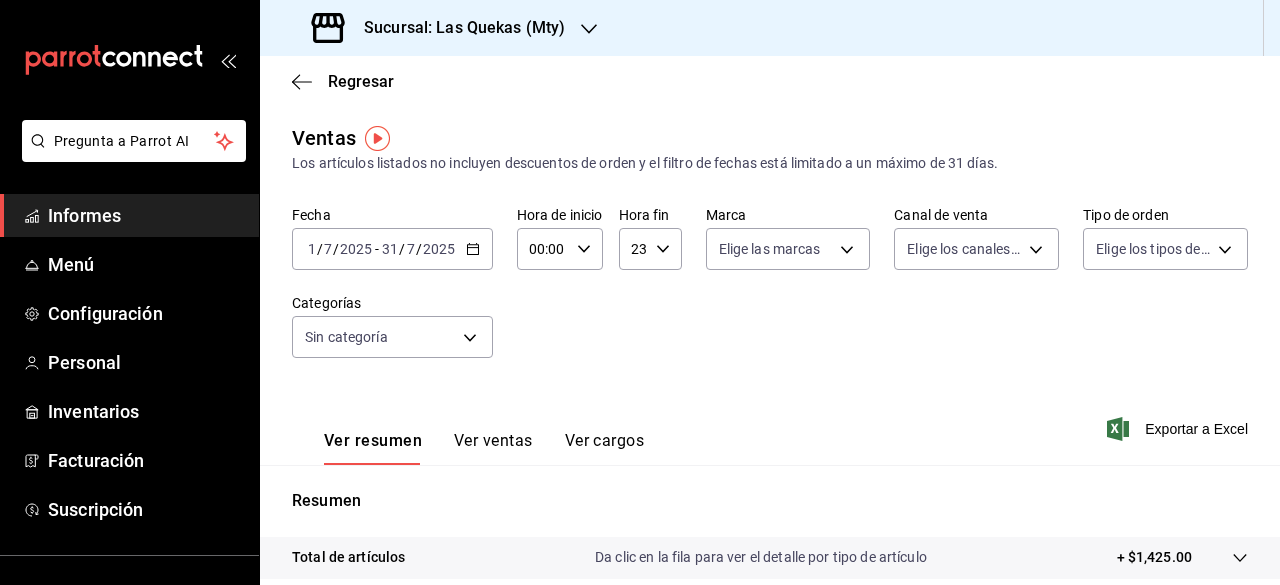click on "Ver ventas" at bounding box center (493, 440) 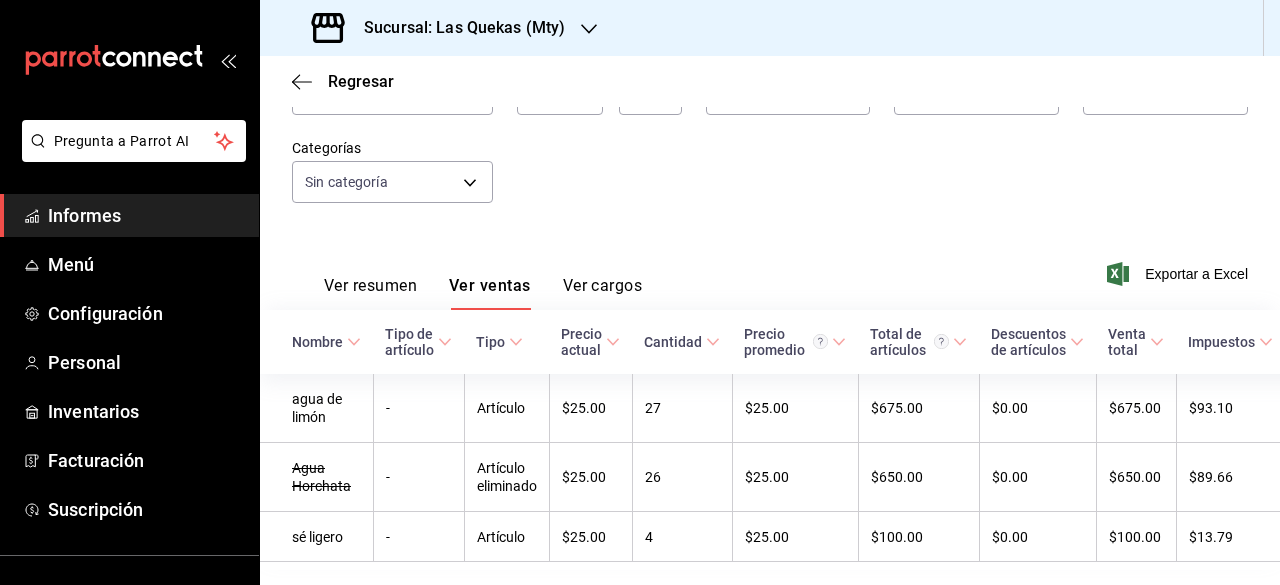 scroll, scrollTop: 200, scrollLeft: 0, axis: vertical 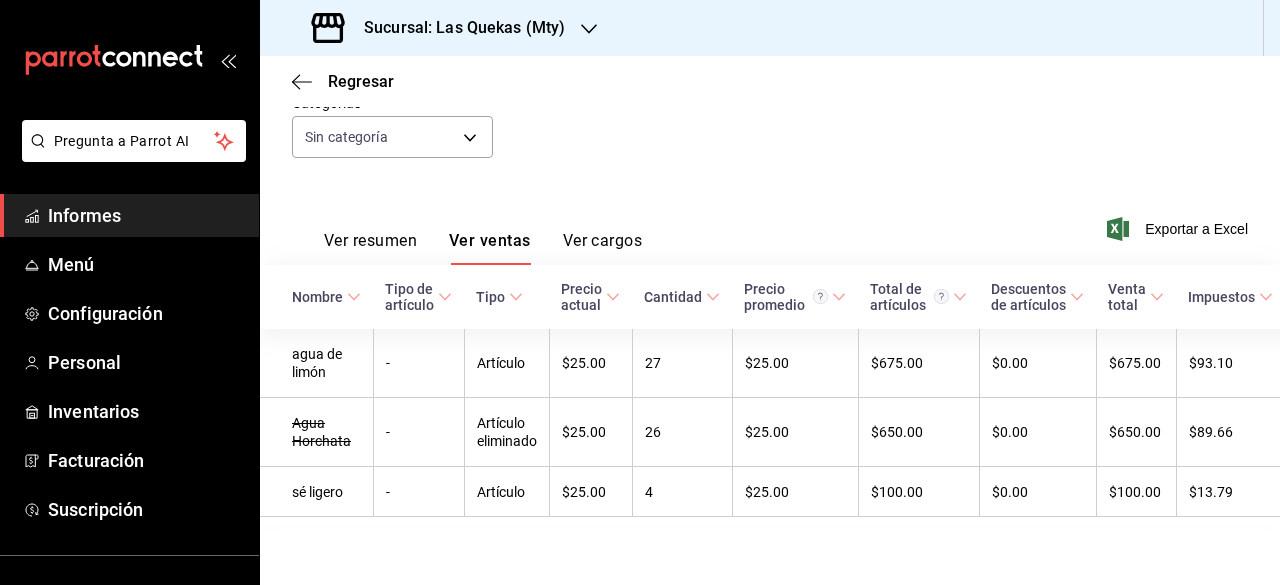click on "Ver cargos" at bounding box center (603, 240) 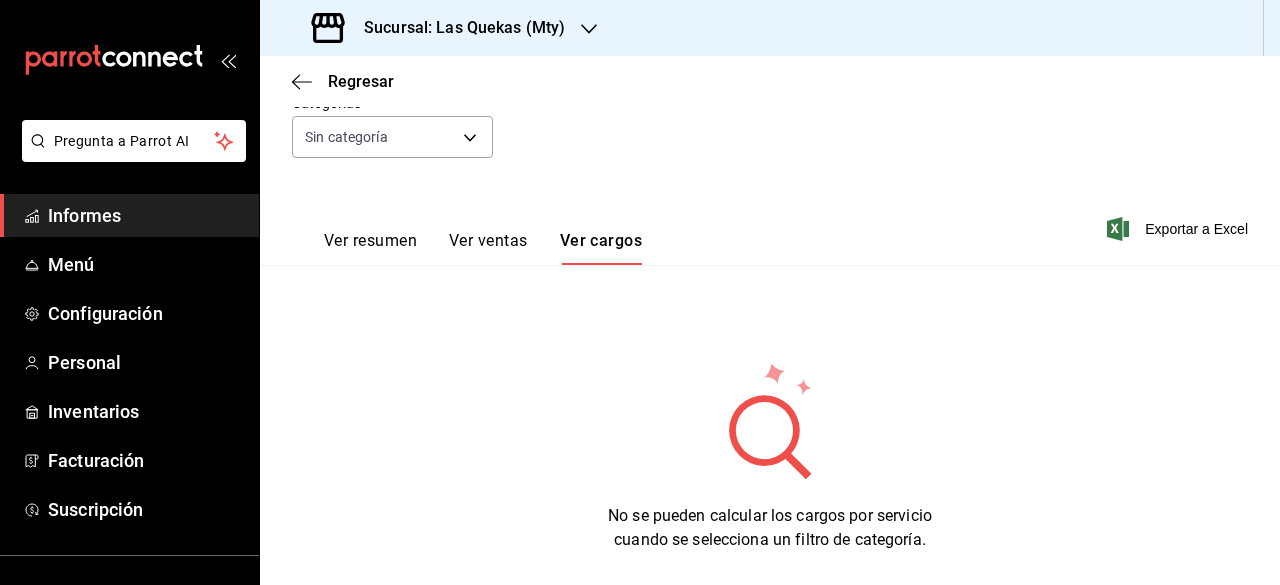 click on "Ver ventas" at bounding box center [488, 240] 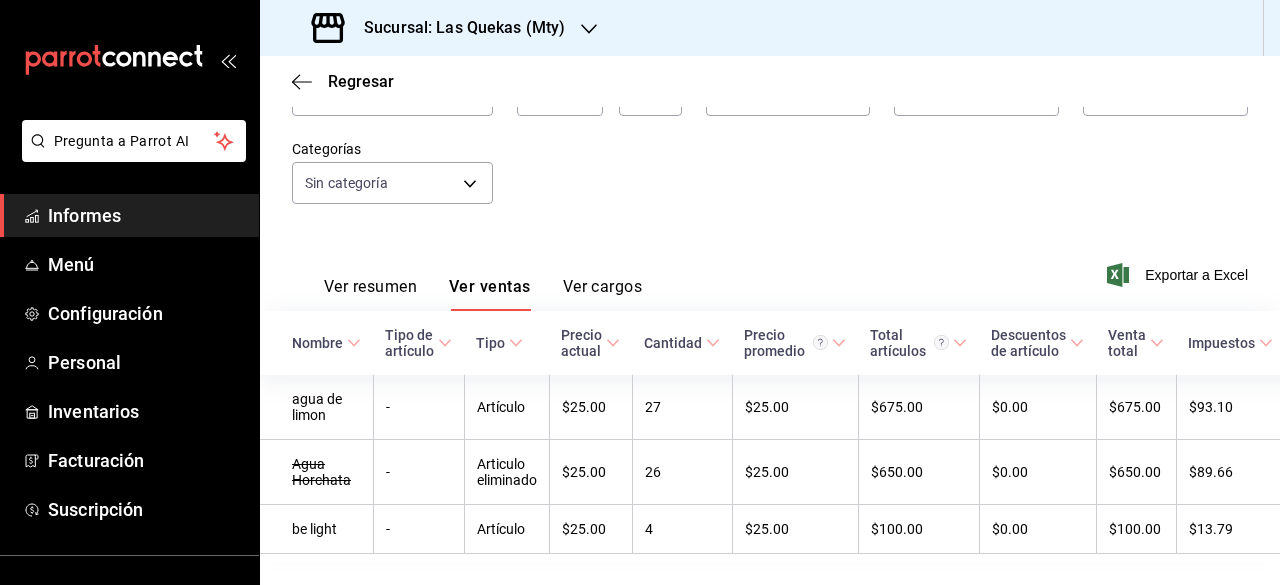 scroll, scrollTop: 200, scrollLeft: 0, axis: vertical 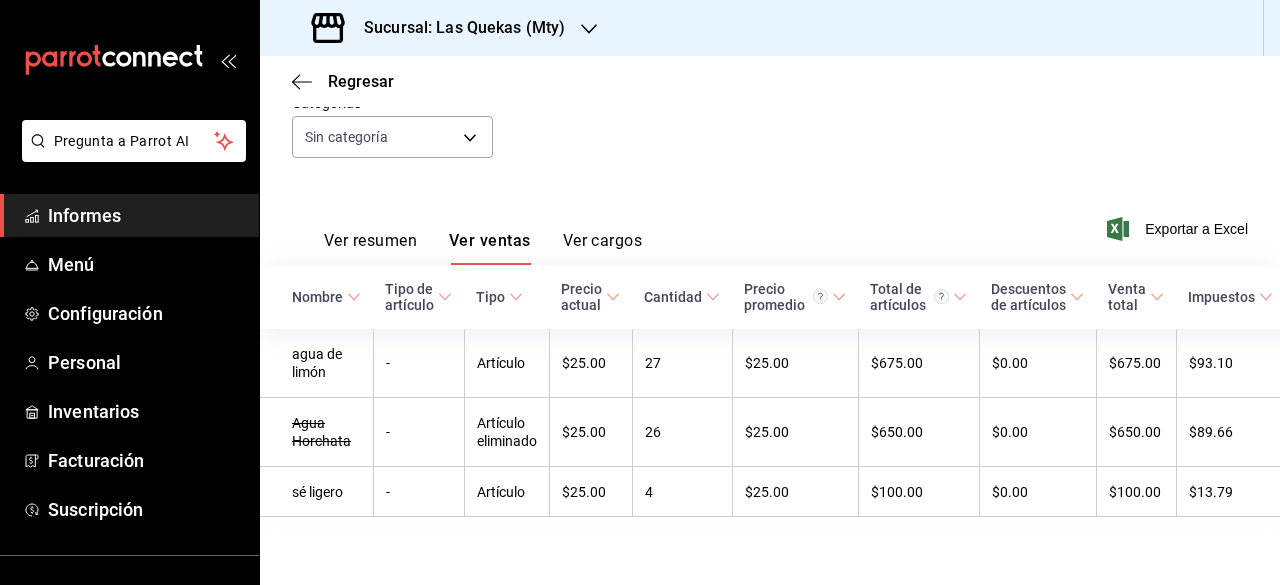 click on "Ver resumen" at bounding box center (370, 240) 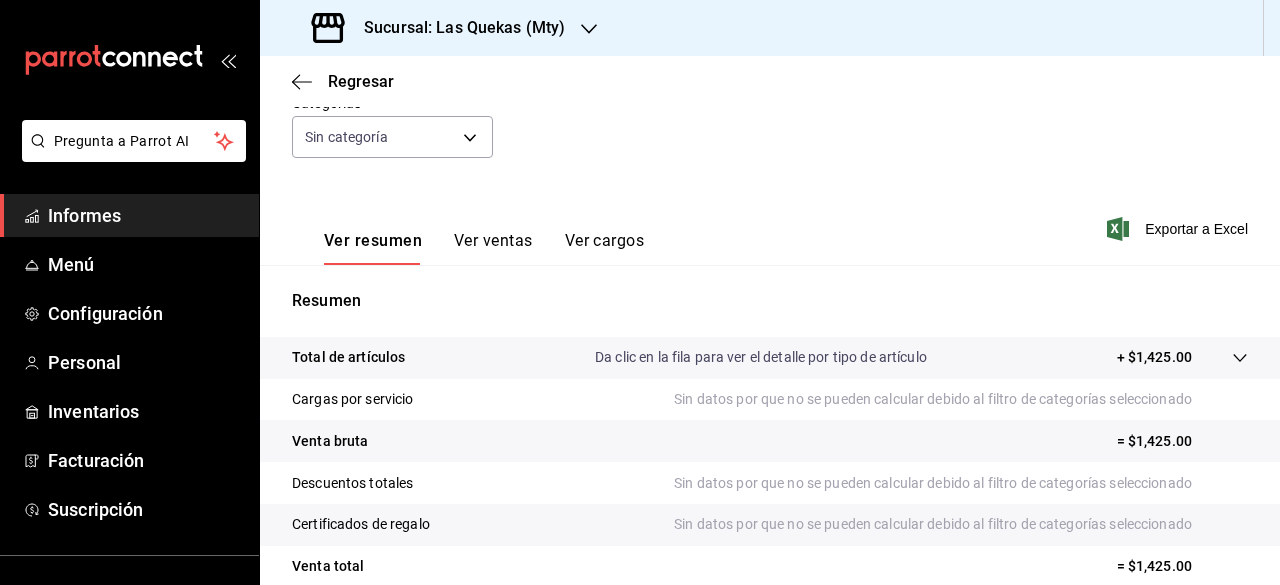 click on "Ver ventas" at bounding box center [493, 240] 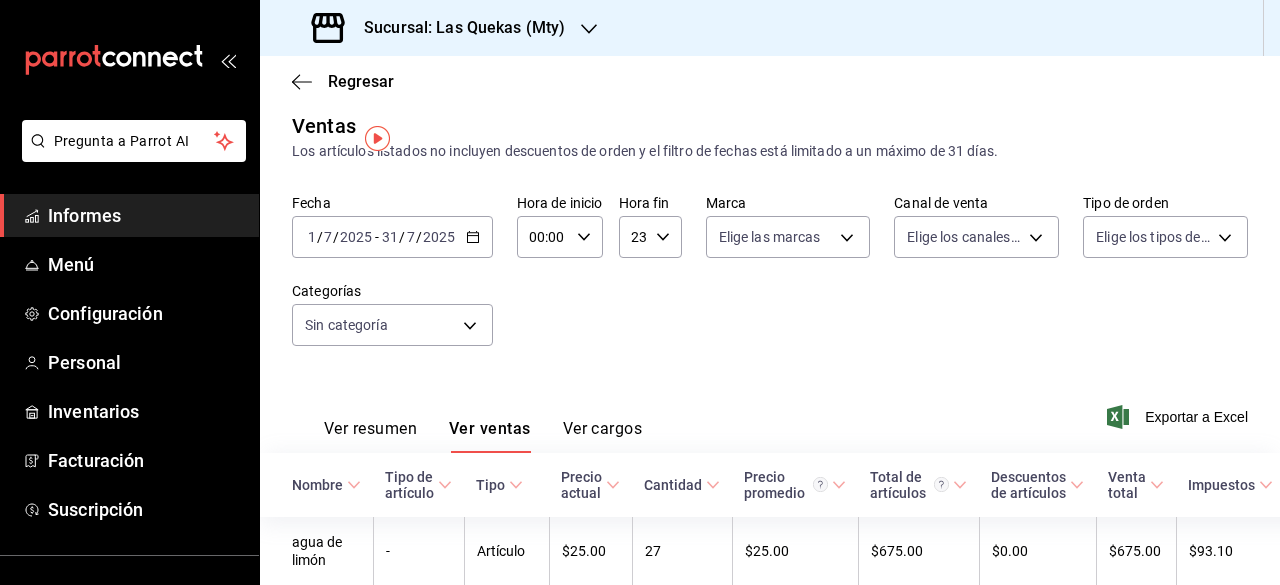 scroll, scrollTop: 0, scrollLeft: 0, axis: both 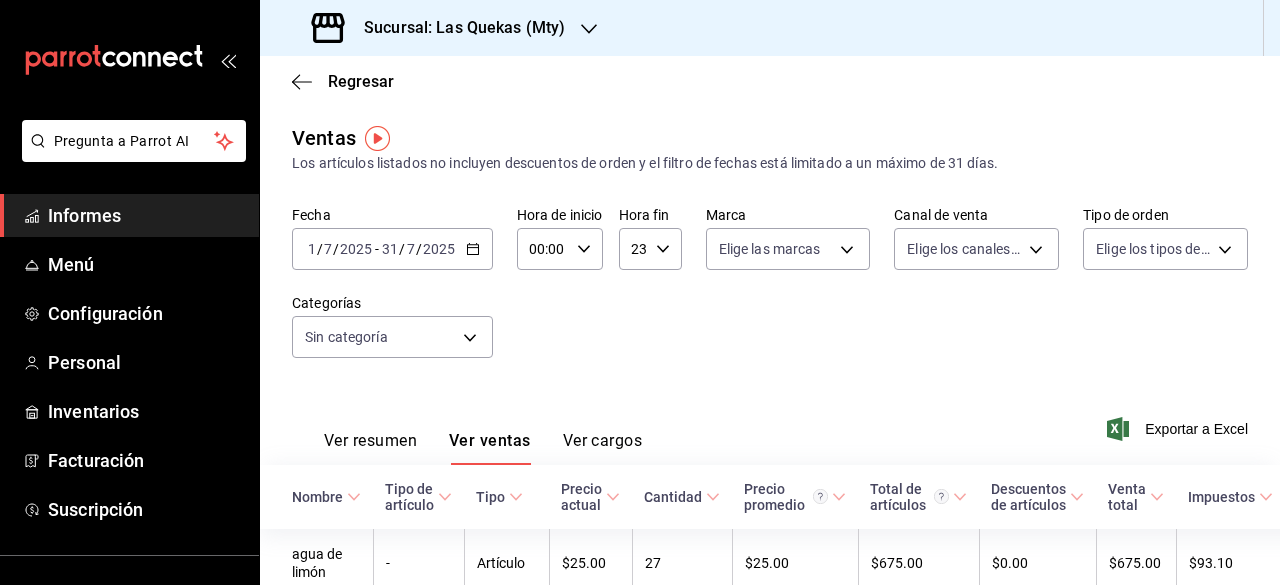 click on "2025-07-01 1 / 7 / 2025 - 2025-07-31 31 / 7 / 2025" at bounding box center (392, 249) 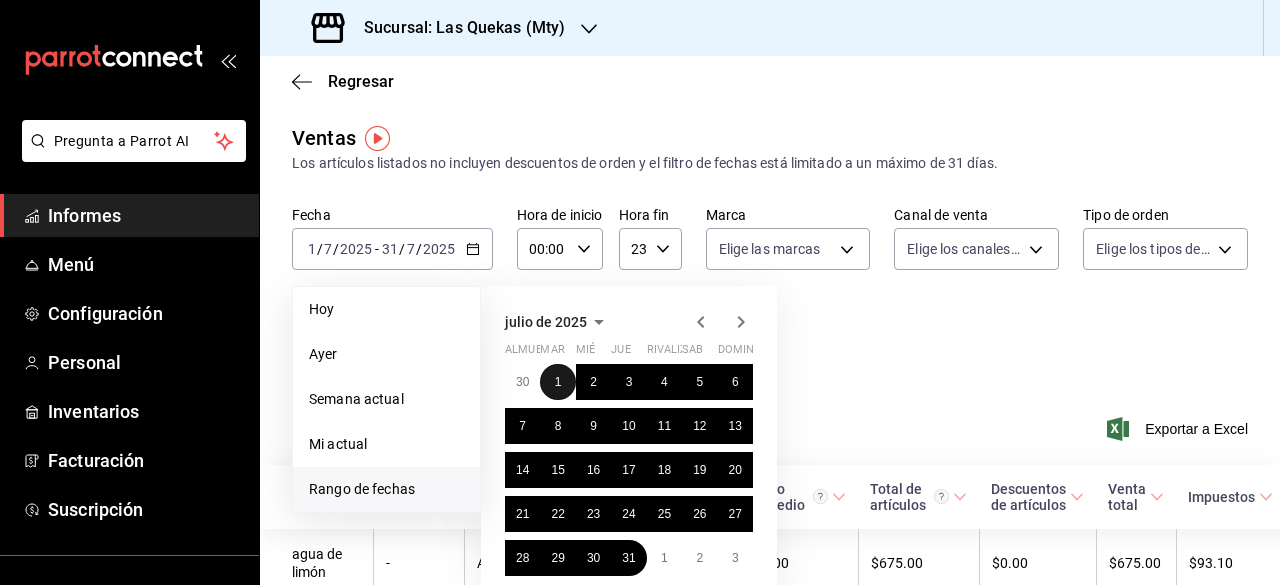 click on "1" at bounding box center (557, 382) 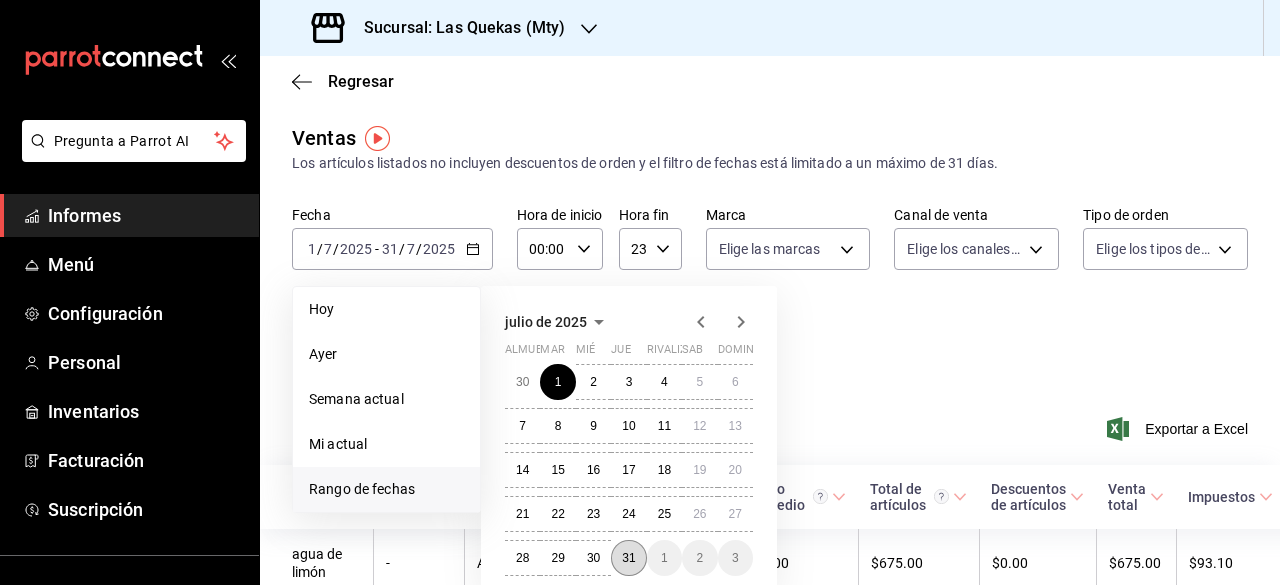 click on "31" at bounding box center (628, 558) 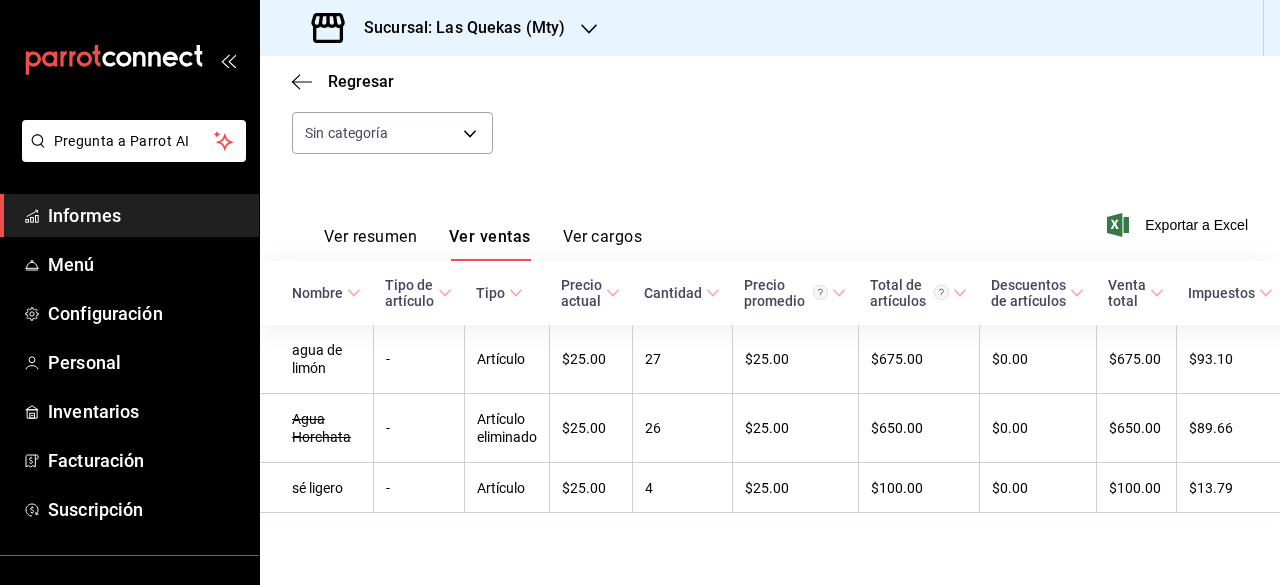 scroll, scrollTop: 240, scrollLeft: 0, axis: vertical 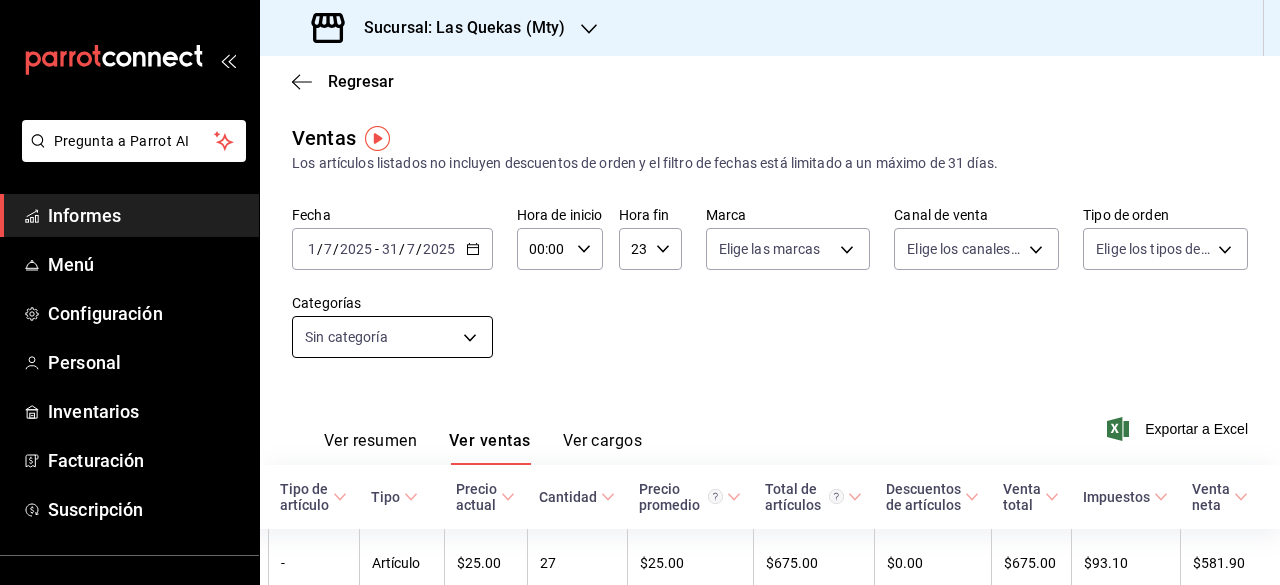 click on "Pregunta a Parrot AI Informes   Menú   Configuración   Personal   Inventarios   Facturación   Suscripción   Ayuda Recomendar loro   [PERSON]   Sugerir nueva función   Sucursal: Las Quekas - [CITY] Regresar Ventas Los artículos listados no incluyen descuentos de orden y el filtro de fechas está limitado a un máximo de 31 días. Fecha [DATE] [DATE] - [DATE] [DATE] Hora de inicio 00:00 Hora de inicio Hora fin 23:59 Hora fin Marca Elige las marcas Canal de venta Elige los canales de venta Tipo de orden Elige los tipos de orden Categorías Sin categoría Ver resumen Ver ventas Ver cargos Exportar a Excel Nombre Tipo de artículo Tipo Precio actual Cantidad Precio promedio   Total de artículos   Descuentos de artículos Venta total Impuestos Venta neta agua de limón - Artículo $25.00 27 $25.00 $675.00 $0.00 $675.00 $93.10 $581.90 Agua Horchata - Artículo eliminado $25.00 26 $25.00 $650.00 $0.00 $650.00 $89.66 $560.34 sé ligero - Artículo $25.00 4 $25.00 $100.00 $0.00 $100.00" at bounding box center [640, 292] 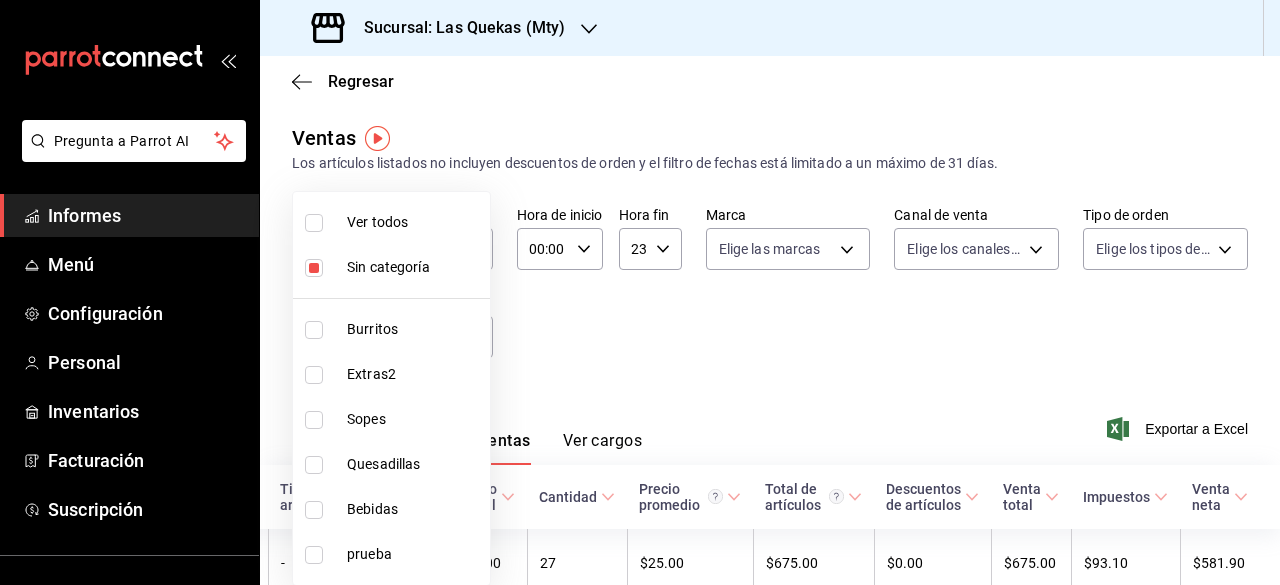 click at bounding box center [314, 268] 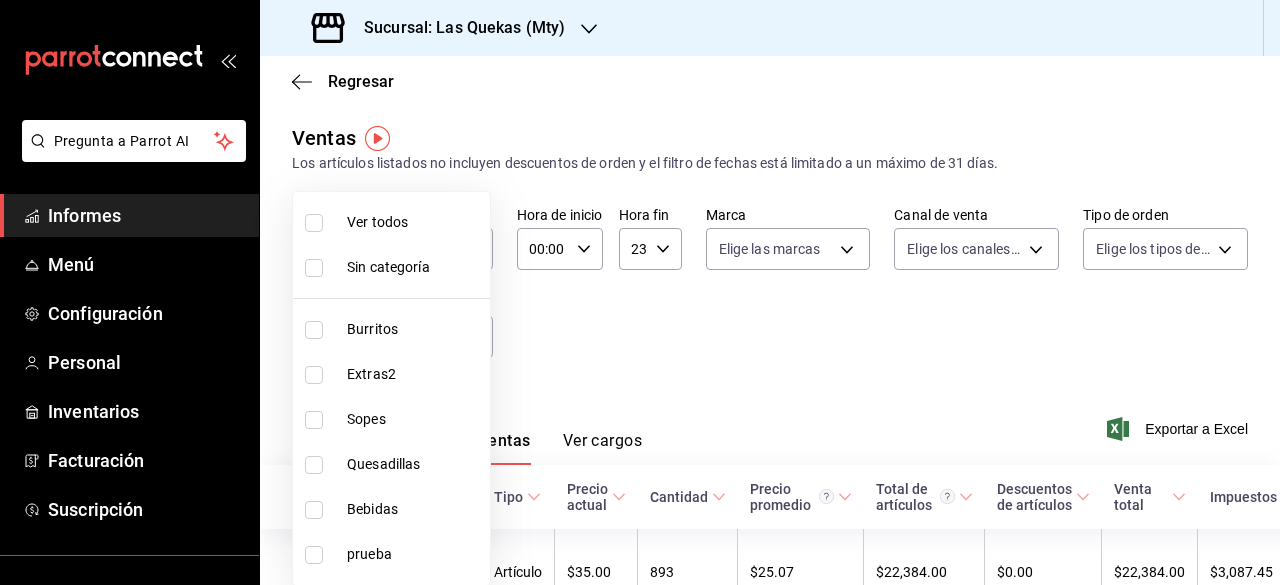 click at bounding box center [318, 223] 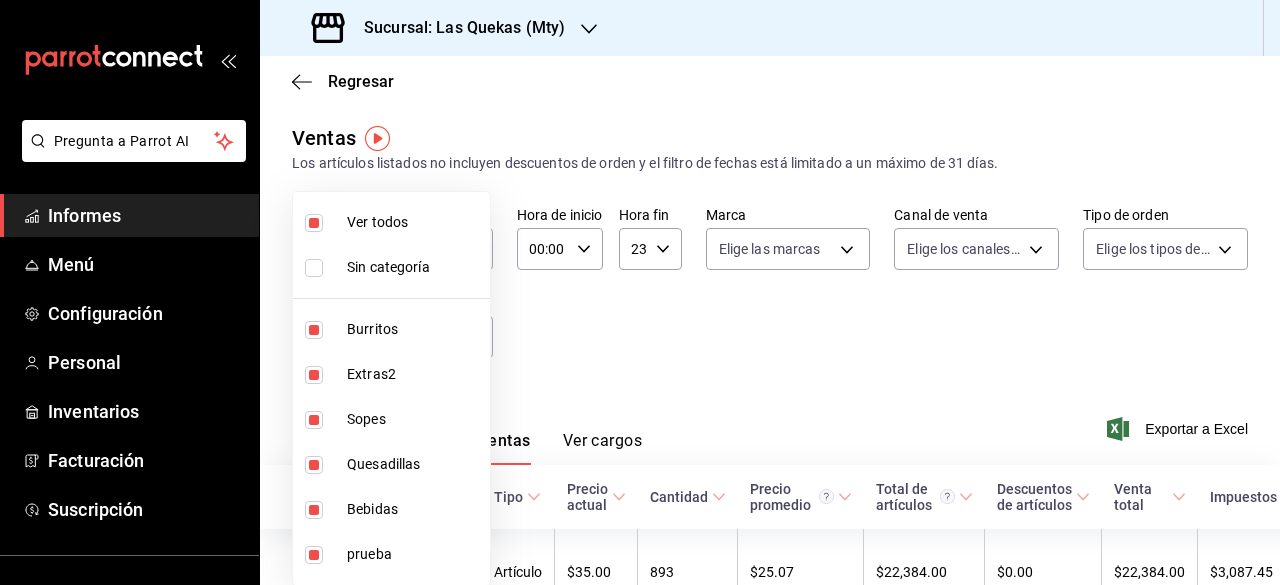 click at bounding box center [640, 292] 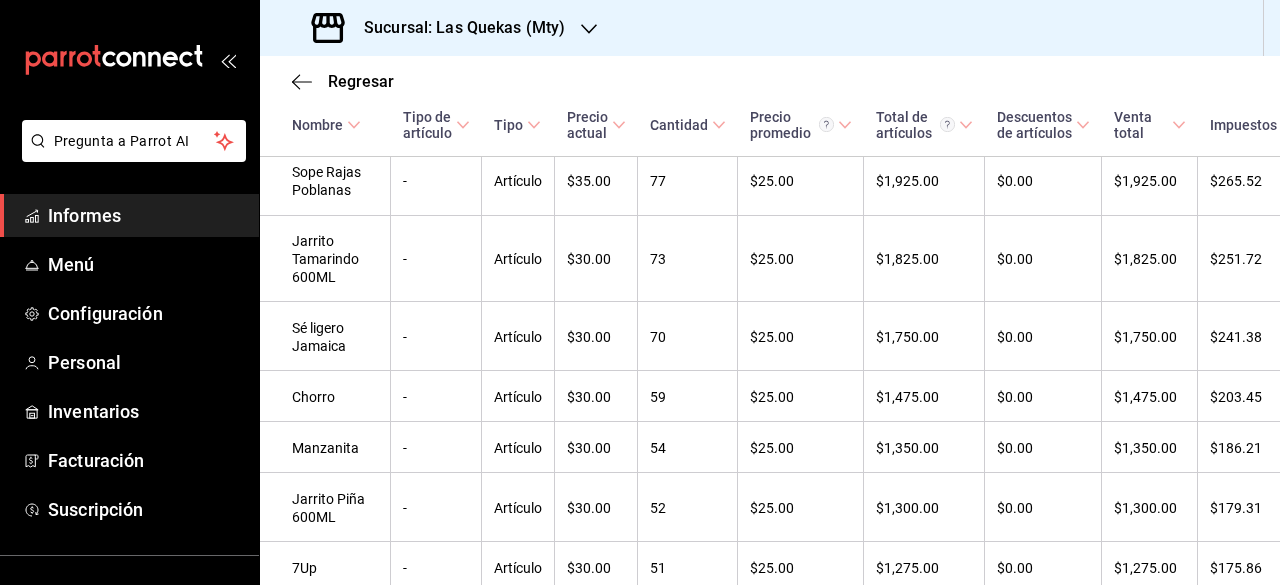 scroll, scrollTop: 2005, scrollLeft: 0, axis: vertical 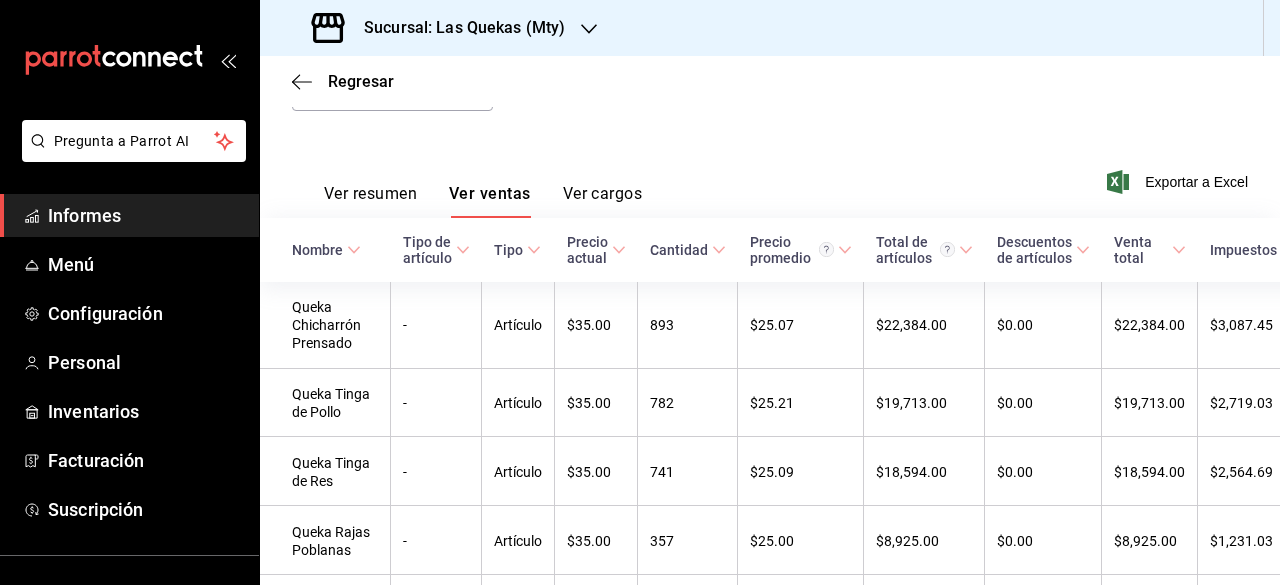 click on "Ver cargos" at bounding box center [603, 193] 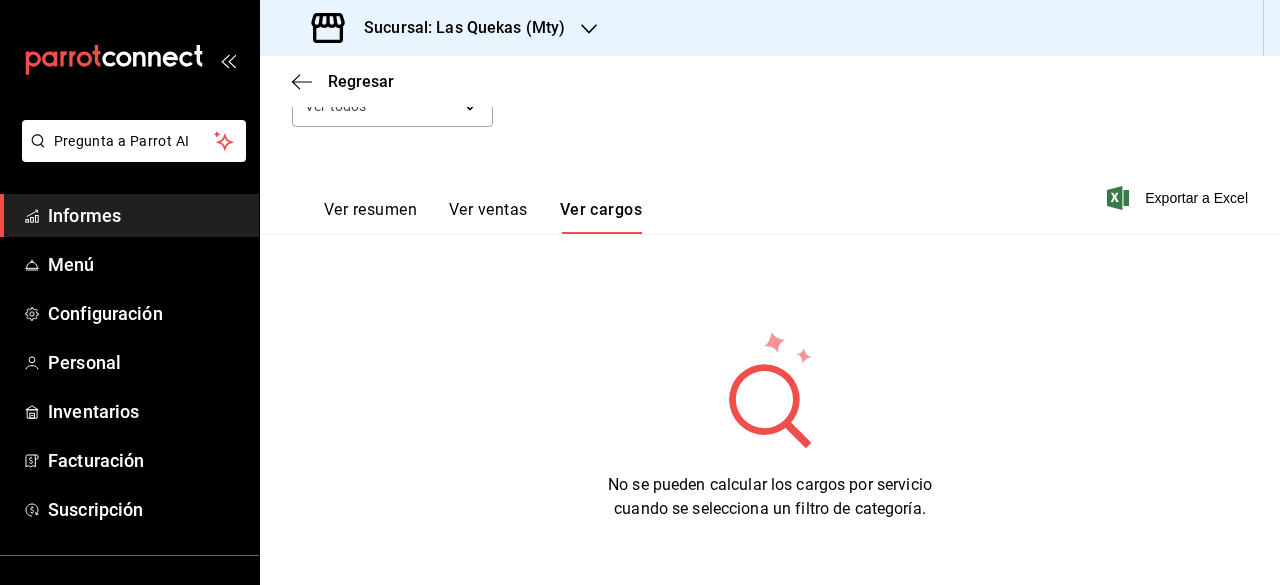 scroll, scrollTop: 230, scrollLeft: 0, axis: vertical 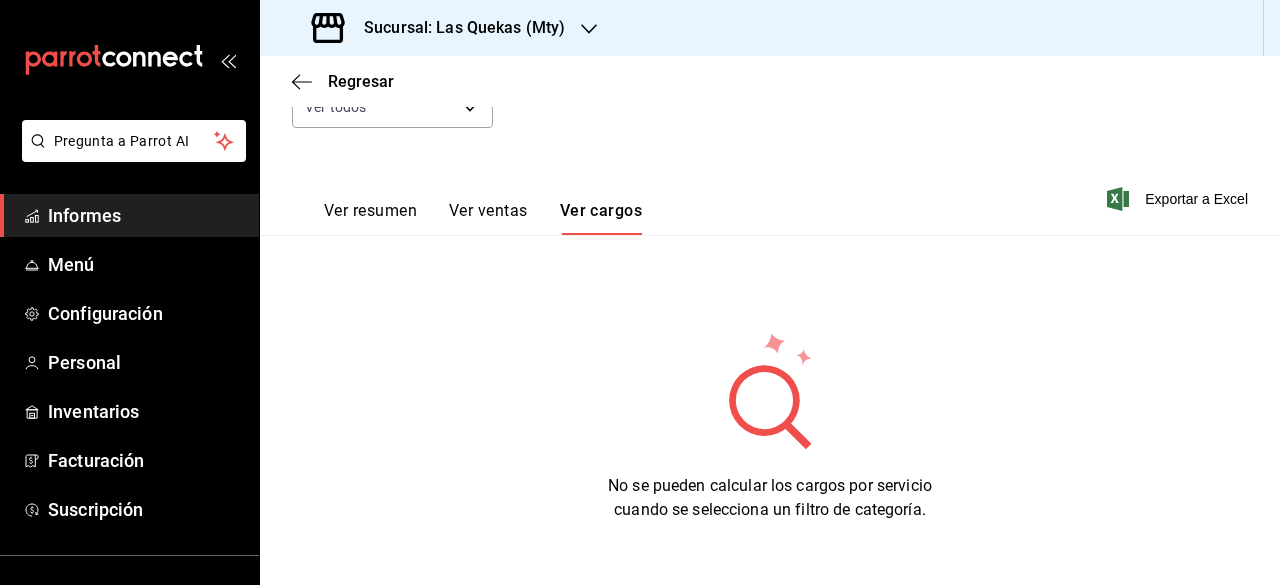 click on "Ver ventas" at bounding box center (488, 210) 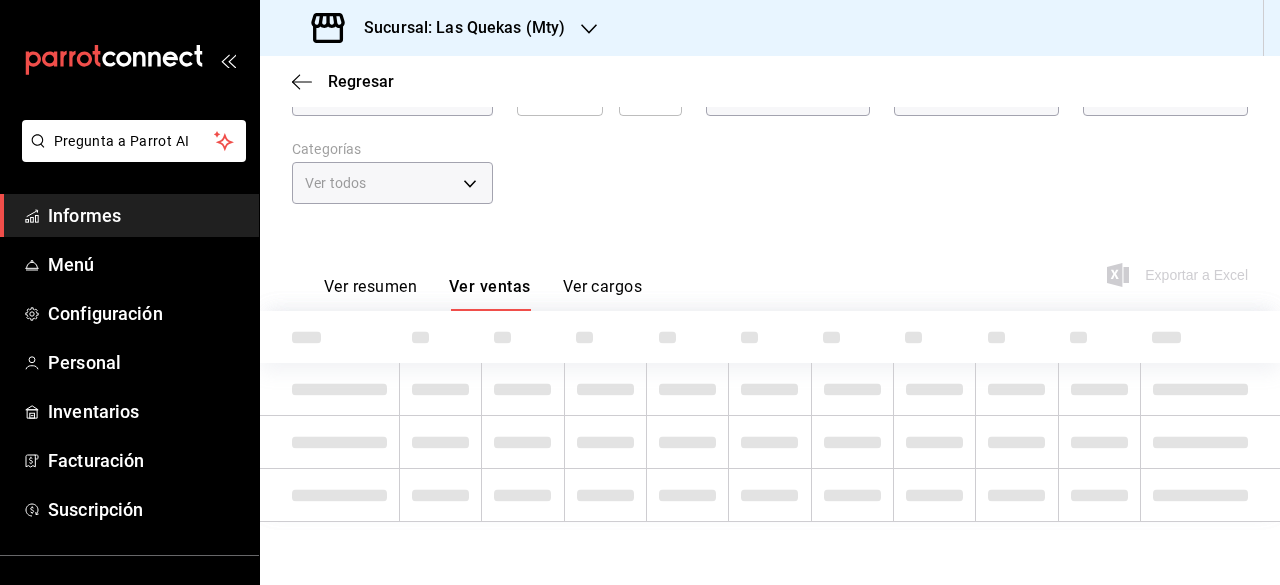 scroll, scrollTop: 230, scrollLeft: 0, axis: vertical 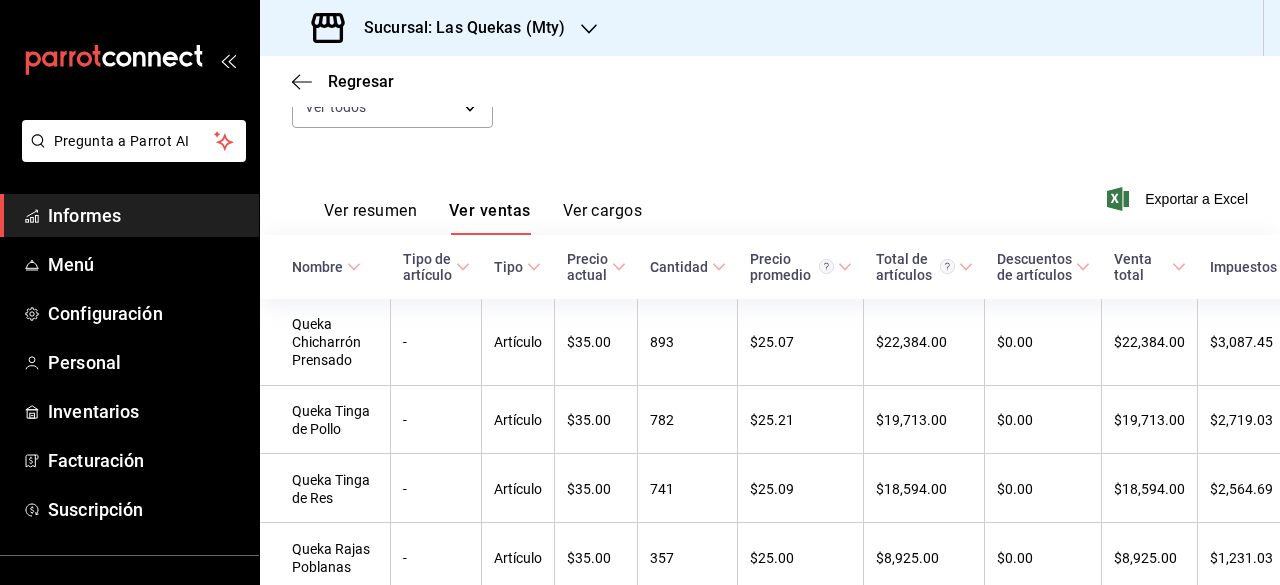 click on "Ver resumen" at bounding box center (370, 210) 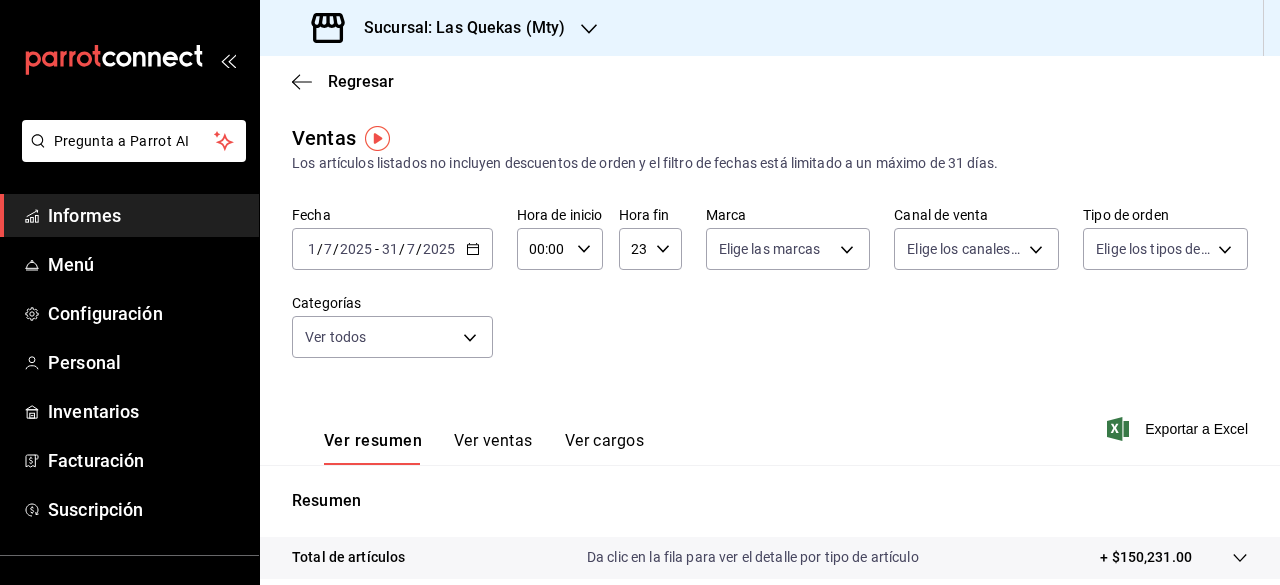 scroll, scrollTop: 0, scrollLeft: 0, axis: both 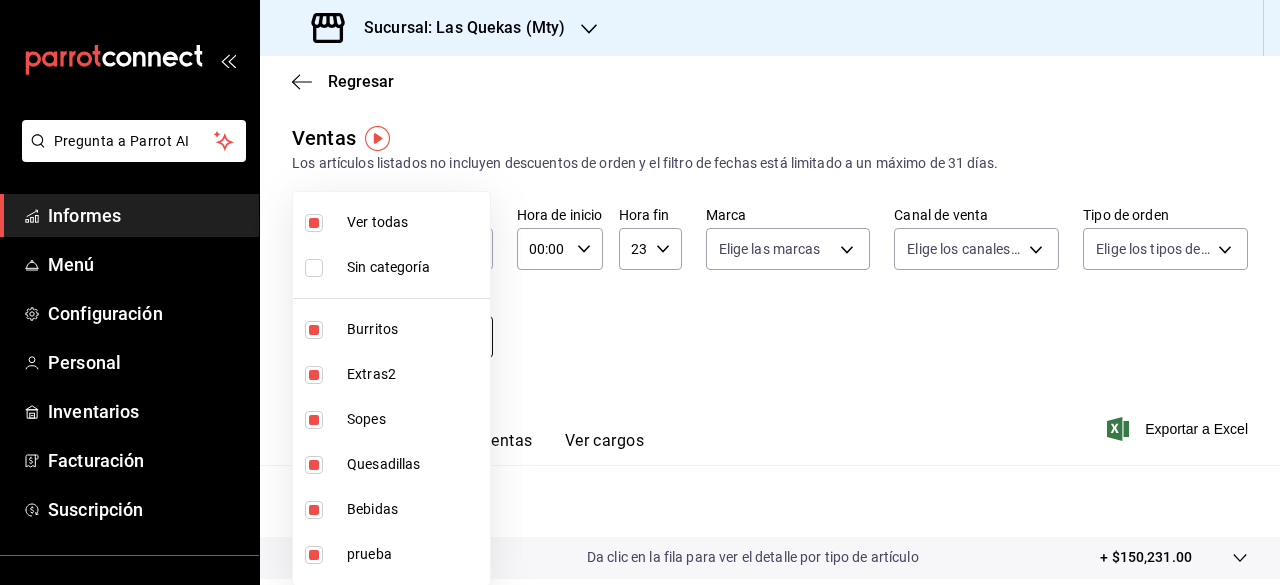 click on "Pregunta a Parrot AI Informes   Menú   Configuración   Personal   Inventarios   Facturación   Suscripción   Ayuda Recomendar loro   [PERSON]   Sugerir nueva función   Sucursal: Las Quekas - [CITY] Regresar Ventas Los artículos listados no incluyen descuentos de orden y el filtro de fechas está limitado a un máximo de 31 días. Fecha [DATE] [DATE] - [DATE] [DATE] Hora de inicio 00:00 Hora de inicio Hora fin 23:59 Hora fin Marca Elige las marcas Canal de venta Elige los canales de venta Tipo de orden Elige los tipos de orden Categorías Ver todos [UUID],[UUID],[UUID],[UUID],[UUID],[UUID] Ver resumen Ver ventas Ver cargos Exportar a Excel Resumen Total de artículos Da clic en la fila para ver el detalle por tipo de artículo + $150,231.00 Cargas por servicio Venta bruta = $150,231.00 Venta total" at bounding box center (640, 292) 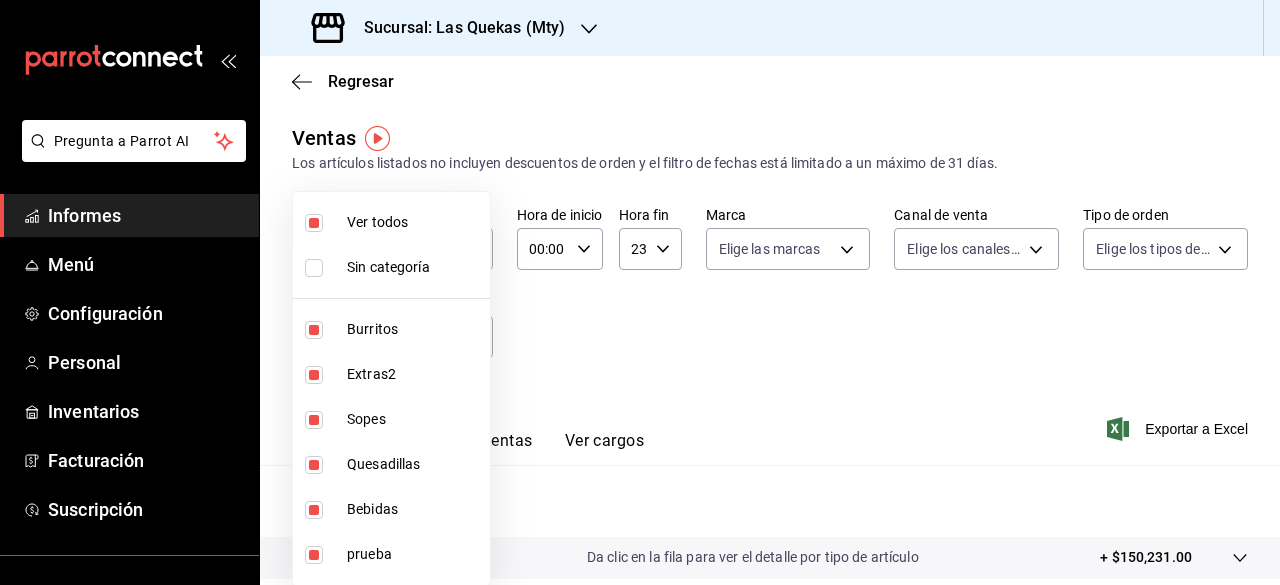 click at bounding box center (640, 292) 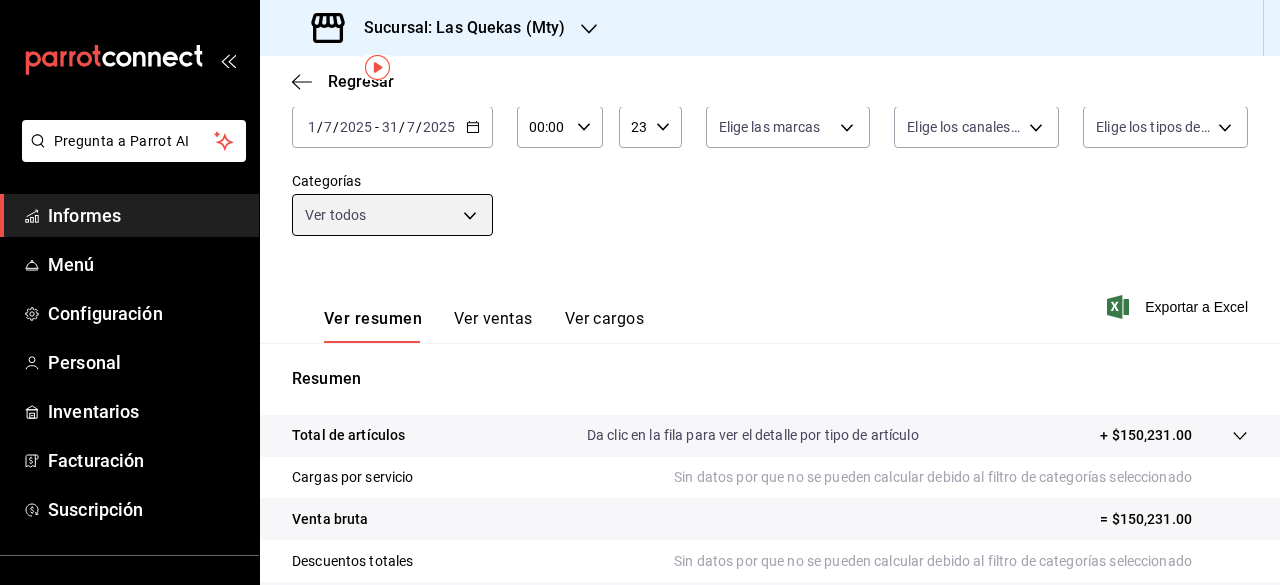 scroll, scrollTop: 0, scrollLeft: 0, axis: both 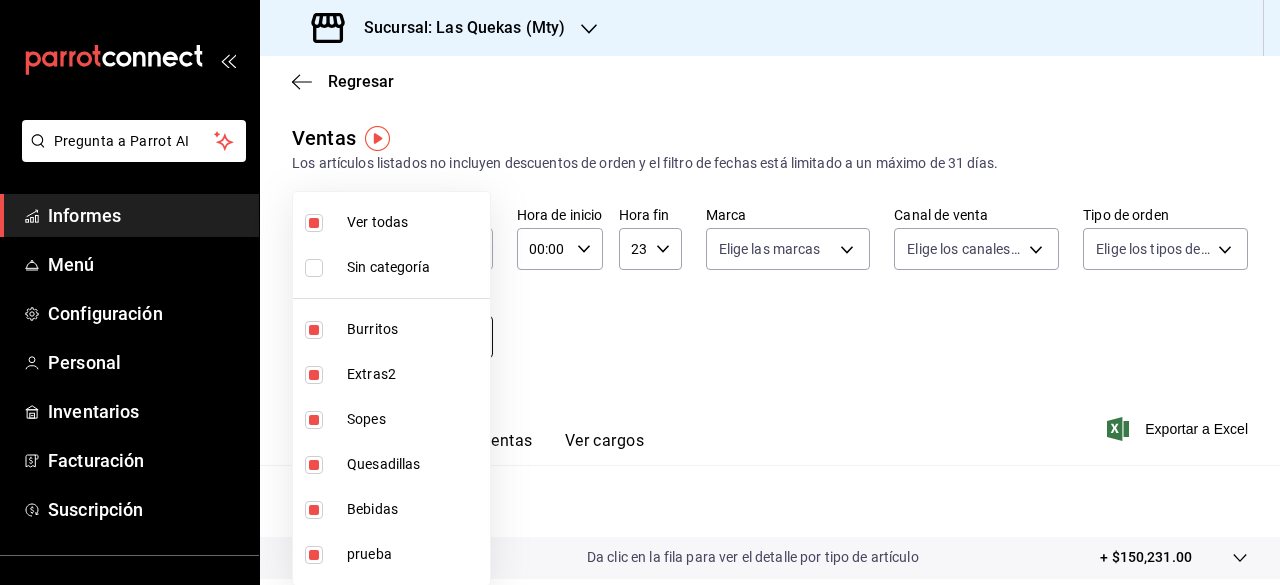 click on "Pregunta a Parrot AI Informes   Menú   Configuración   Personal   Inventarios   Facturación   Suscripción   Ayuda Recomendar loro   [PERSON]   Sugerir nueva función   Sucursal: Las Quekas - [CITY] Regresar Ventas Los artículos listados no incluyen descuentos de orden y el filtro de fechas está limitado a un máximo de 31 días. Fecha [DATE] [DATE] - [DATE] [DATE] Hora de inicio 00:00 Hora de inicio Hora fin 23:59 Hora fin Marca Elige las marcas Canal de venta Elige los canales de venta Tipo de orden Elige los tipos de orden Categorías Ver todos [UUID],[UUID],[UUID],[UUID],[UUID],[UUID] Ver resumen Ver ventas Ver cargos Exportar a Excel Resumen Total de artículos Da clic en la fila para ver el detalle por tipo de artículo + $150,231.00 Cargas por servicio Venta bruta = $150,231.00 Venta total" at bounding box center (640, 292) 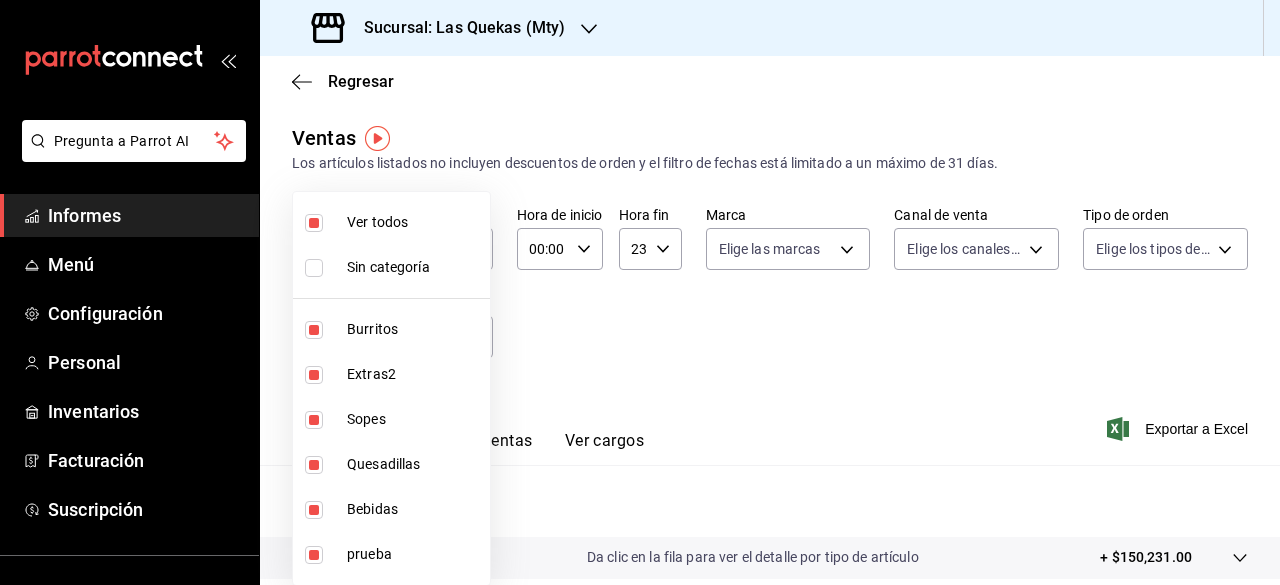 click at bounding box center (640, 292) 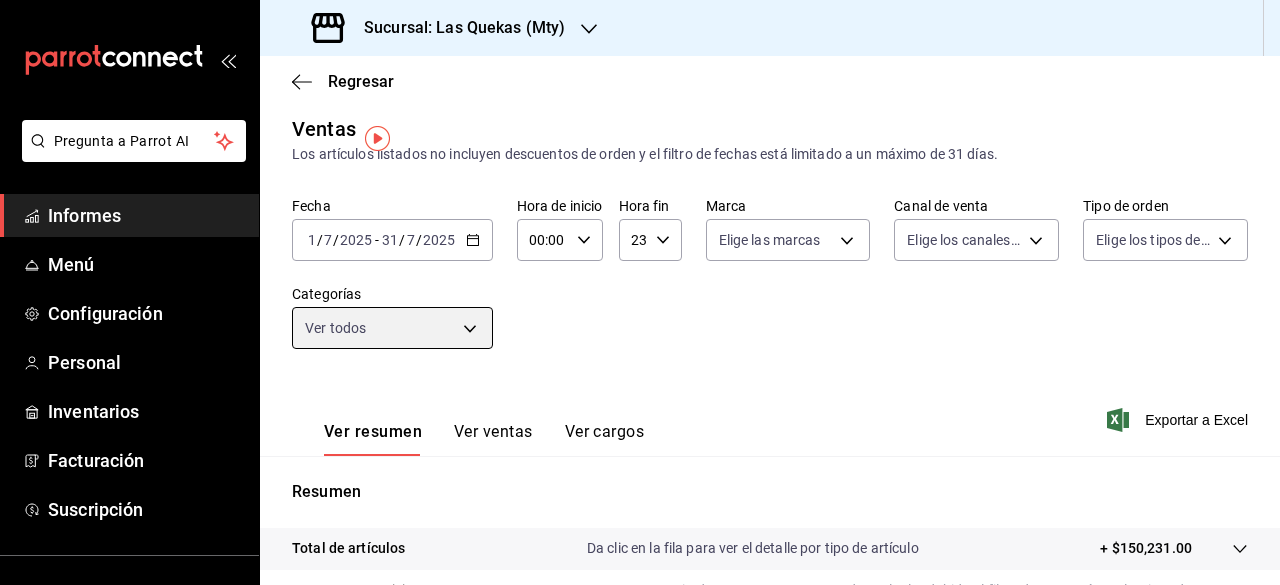 scroll, scrollTop: 0, scrollLeft: 0, axis: both 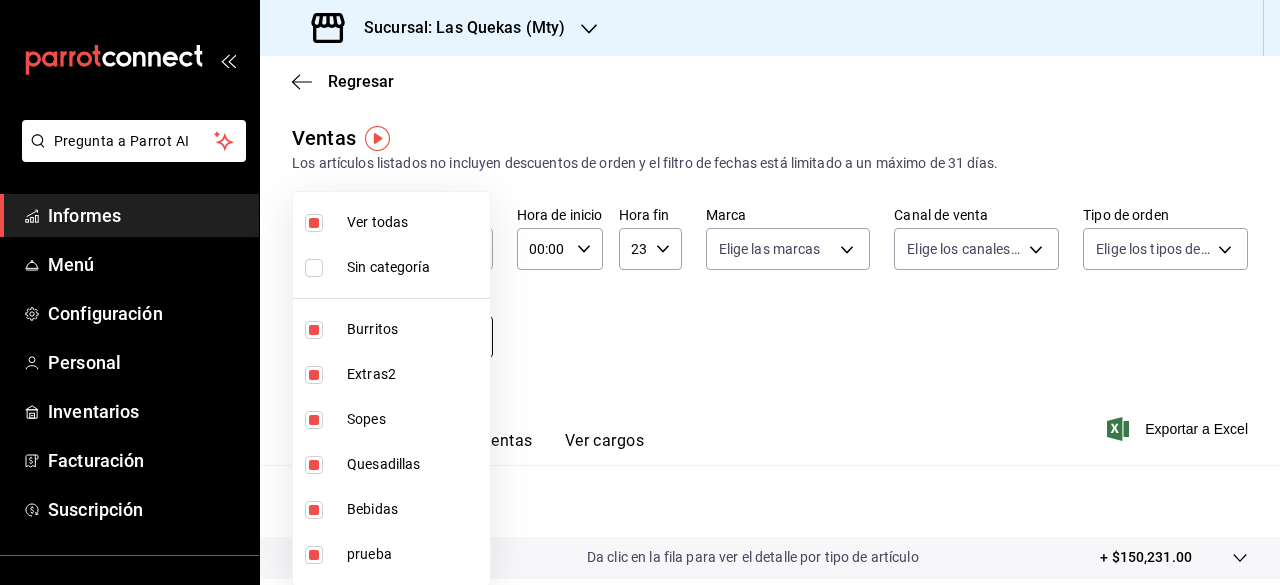 click on "Pregunta a Parrot AI Informes   Menú   Configuración   Personal   Inventarios   Facturación   Suscripción   Ayuda Recomendar loro   [PERSON]   Sugerir nueva función   Sucursal: Las Quekas - [CITY] Regresar Ventas Los artículos listados no incluyen descuentos de orden y el filtro de fechas está limitado a un máximo de 31 días. Fecha [DATE] [DATE] - [DATE] [DATE] Hora de inicio 00:00 Hora de inicio Hora fin 23:59 Hora fin Marca Elige las marcas Canal de venta Elige los canales de venta Tipo de orden Elige los tipos de orden Categorías Ver todos [UUID],[UUID],[UUID],[UUID],[UUID],[UUID] Ver resumen Ver ventas Ver cargos Exportar a Excel Resumen Total de artículos Da clic en la fila para ver el detalle por tipo de artículo + $150,231.00 Cargas por servicio Venta bruta = $150,231.00 Venta total" at bounding box center [640, 292] 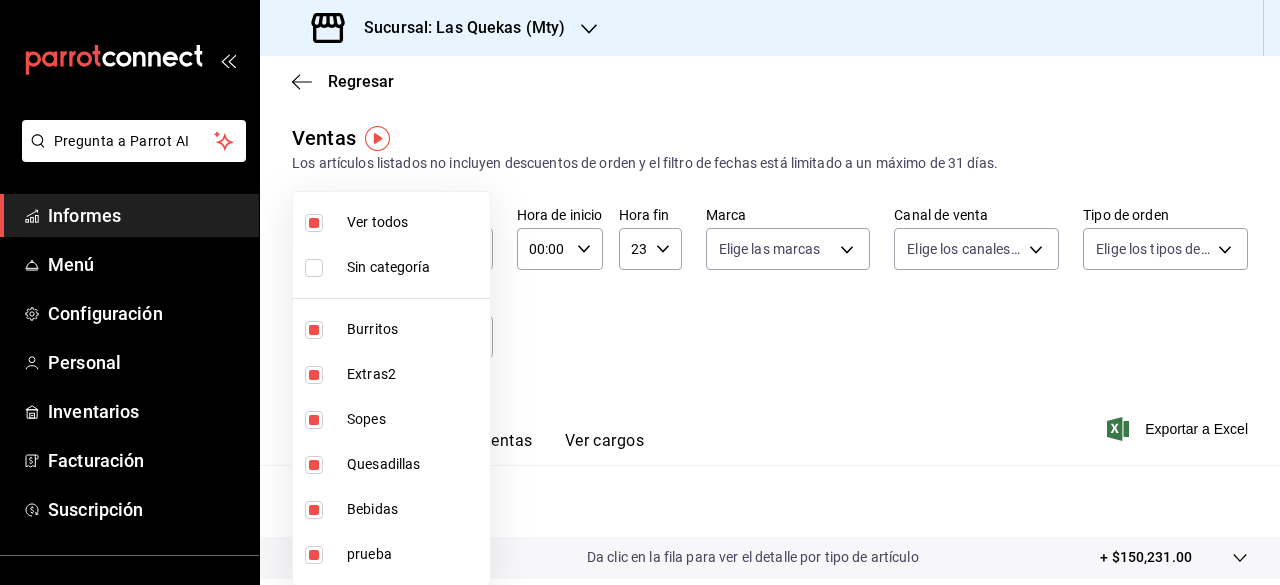 click at bounding box center (640, 292) 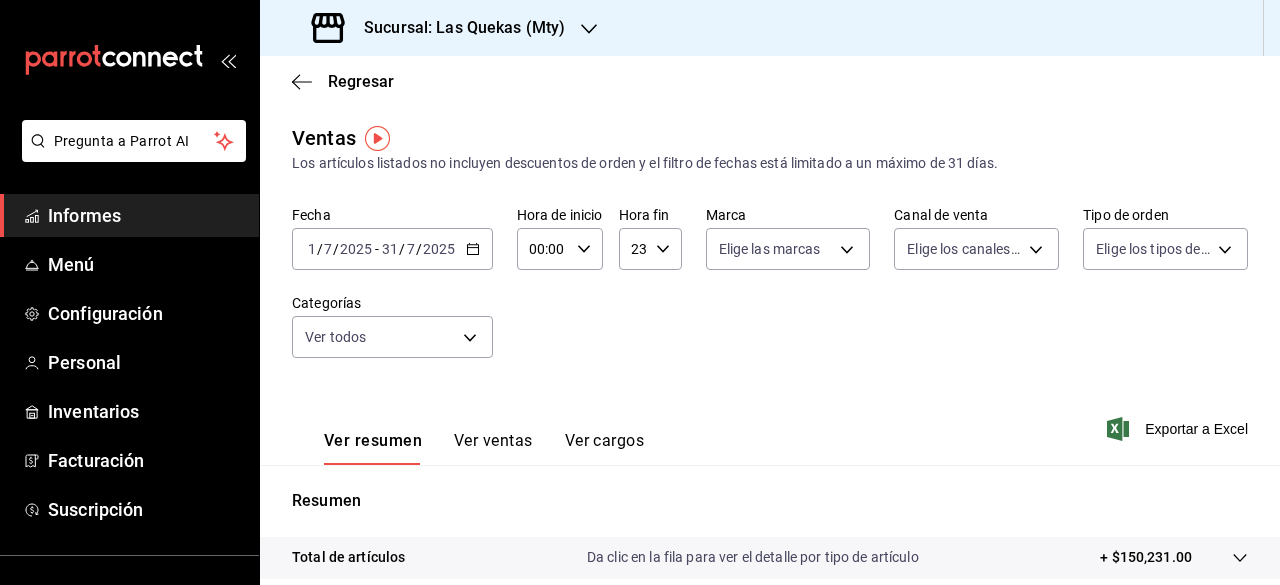 click on "Ver ventas" at bounding box center [493, 440] 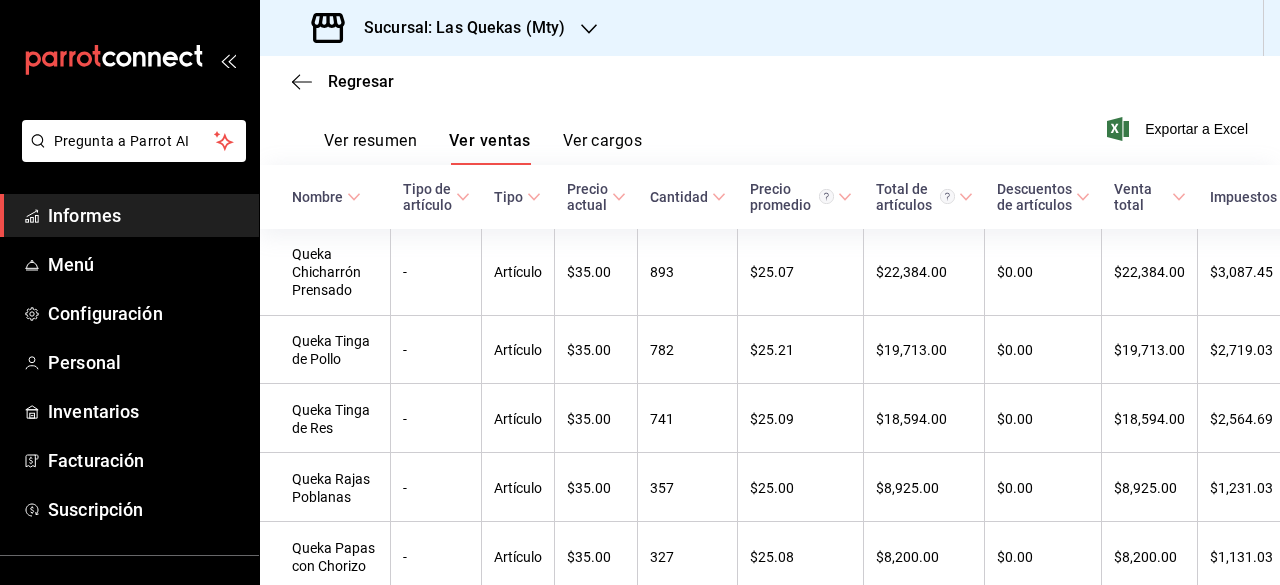 scroll, scrollTop: 0, scrollLeft: 0, axis: both 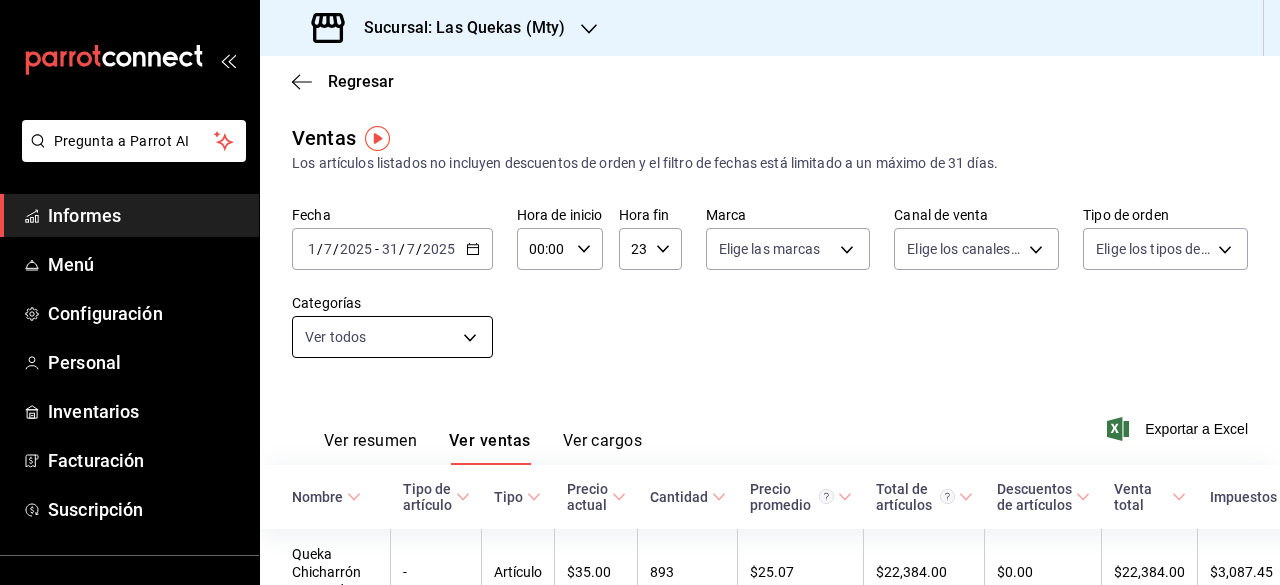 click on "Pregunta a Parrot AI Informes   Menú   Configuración   Personal   Inventarios   Facturación   Suscripción   Ayuda Recomendar loro   [PERSON]   Sugerir nueva función   Sucursal: Las Quekas - [CITY] Regresar Ventas Los artículos listados no incluyen descuentos de orden y el filtro de fechas está limitado a un máximo de 31 días. Fecha [DATE] [DATE] - [DATE] [DATE] Hora de inicio 00:00 Hora de inicio Hora fin 23:59 Hora fin Marca Elige las marcas Canal de venta Elige los canales de venta Tipo de orden Elige los tipos de orden Categorías Ver todos [UUID],[UUID],[UUID],[UUID],[UUID],[UUID] Ver resumen Ver ventas Ver cargos Exportar a Excel Nombre Tipo de artículo Tipo Precio actual Cantidad Precio promedio   Total de artículos   Descuentos de artículos Venta total Impuestos Venta neta - Artículo 893" at bounding box center [640, 292] 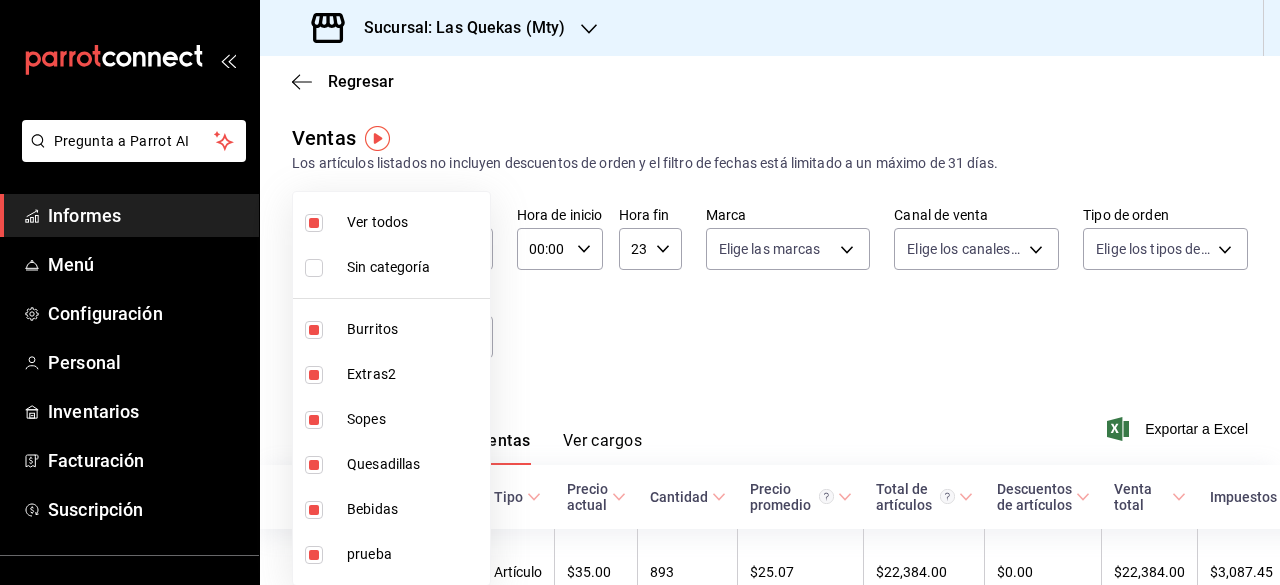 click at bounding box center [640, 292] 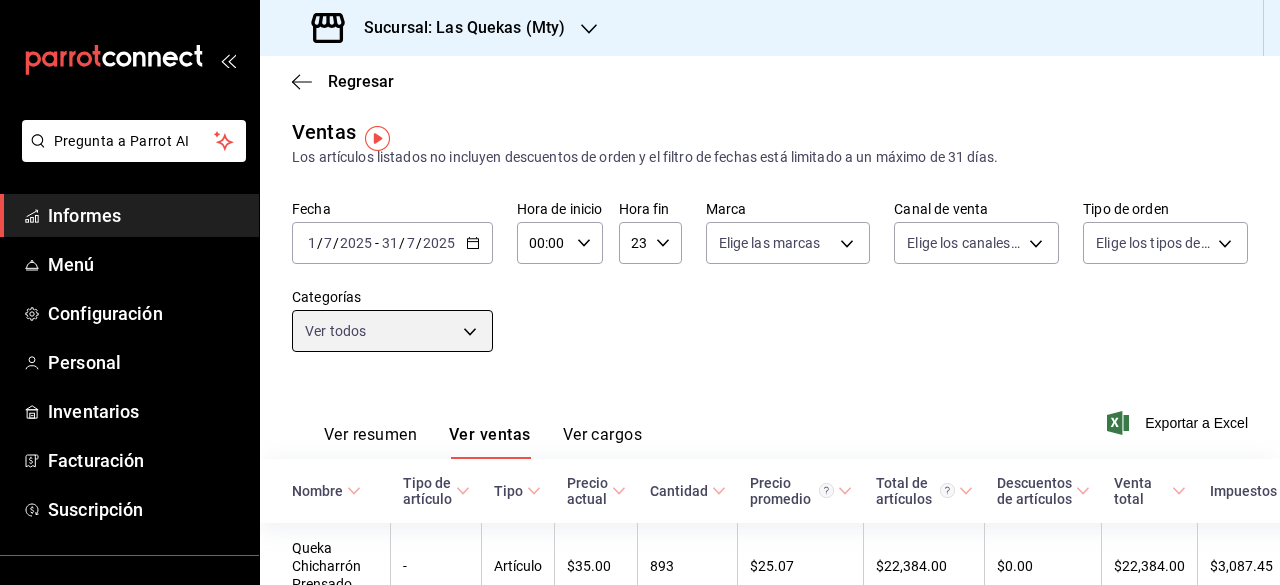scroll, scrollTop: 0, scrollLeft: 0, axis: both 